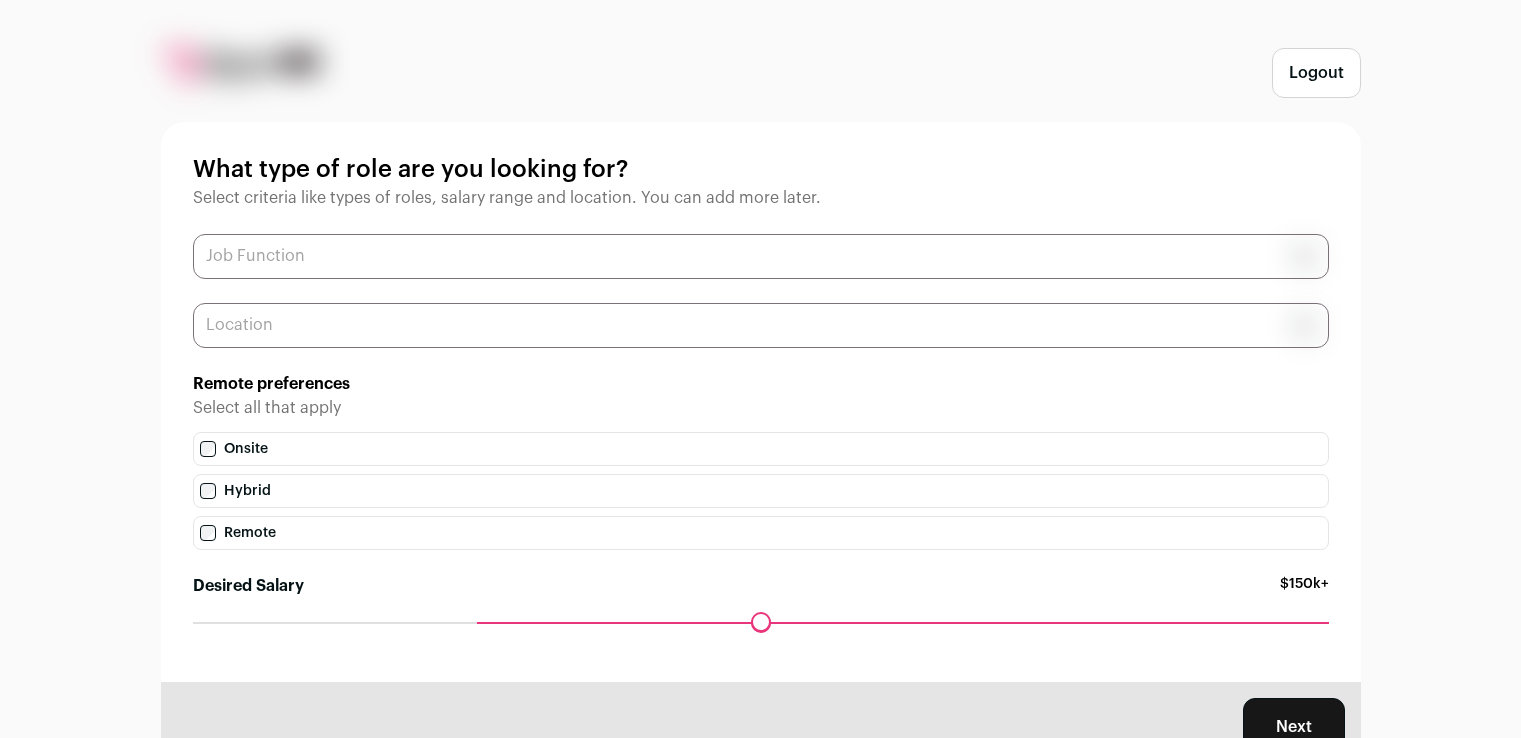 scroll, scrollTop: 0, scrollLeft: 0, axis: both 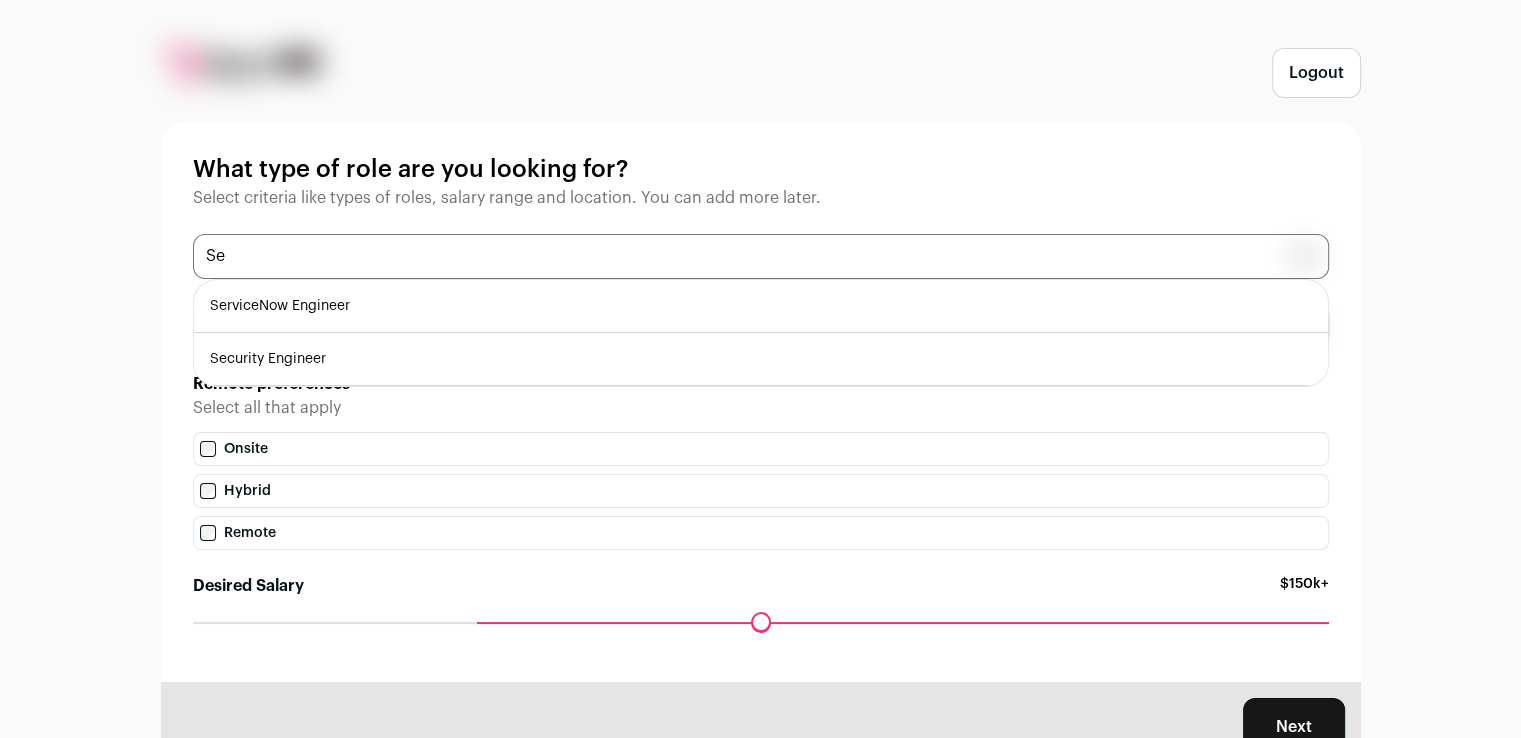 type on "S" 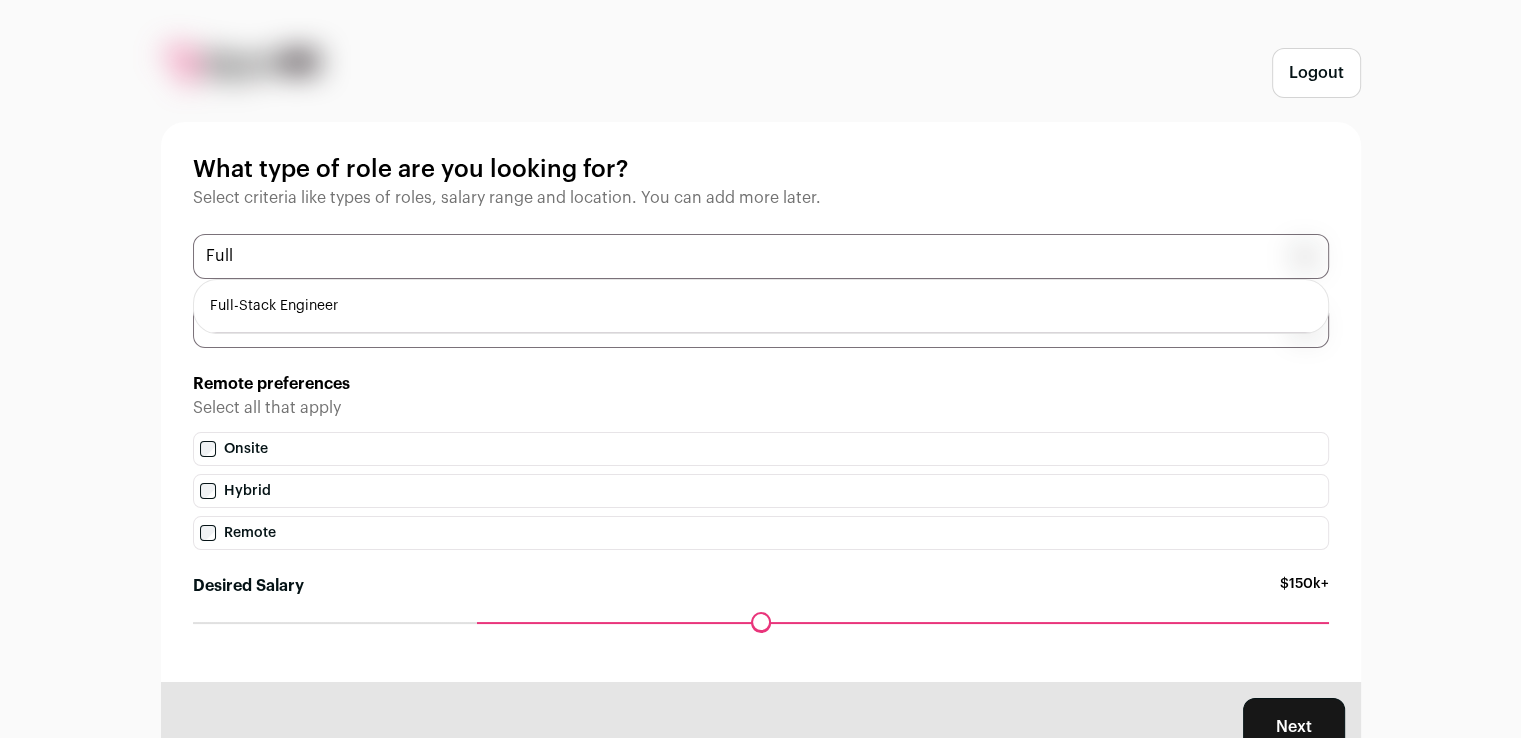 click on "Full" at bounding box center (761, 256) 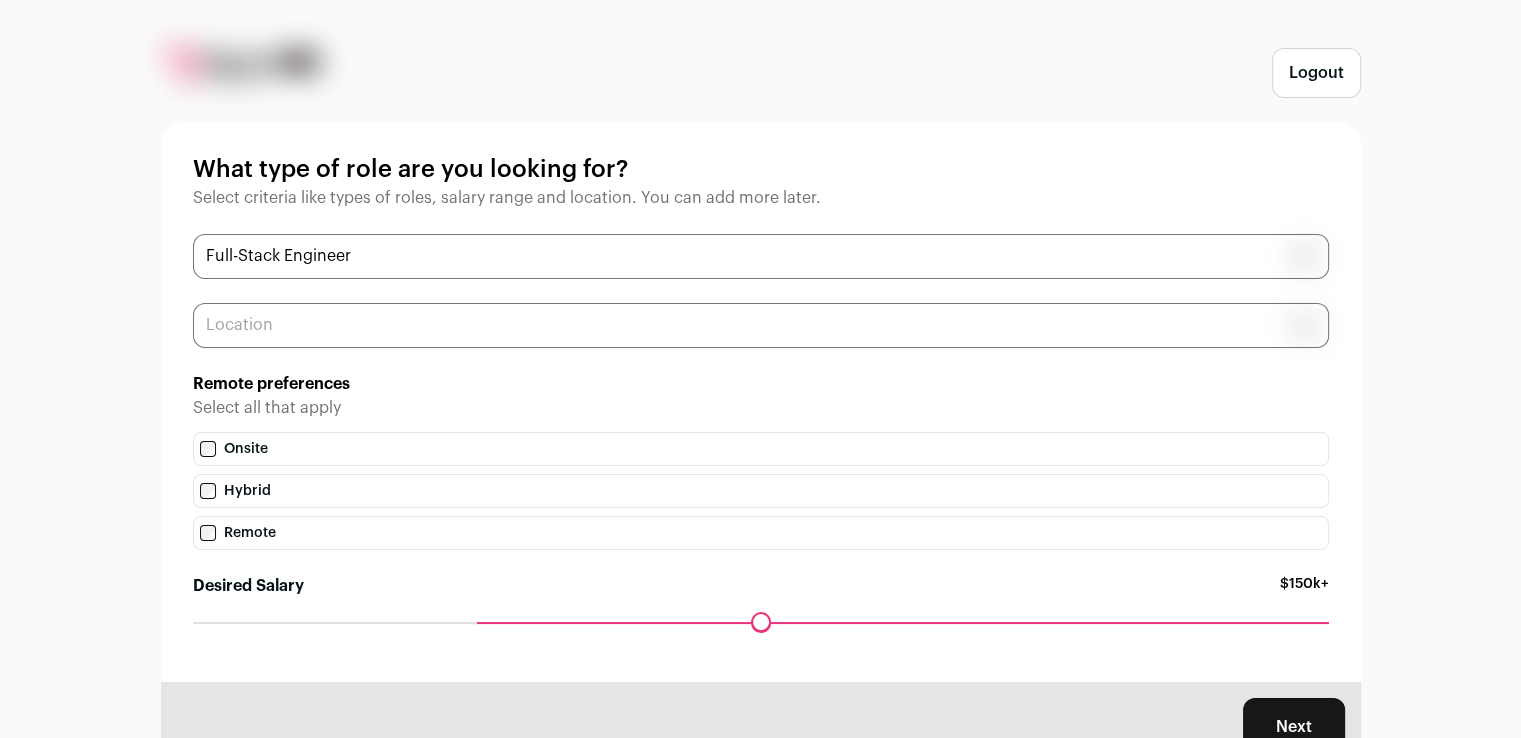 drag, startPoint x: 396, startPoint y: 248, endPoint x: 303, endPoint y: 248, distance: 93 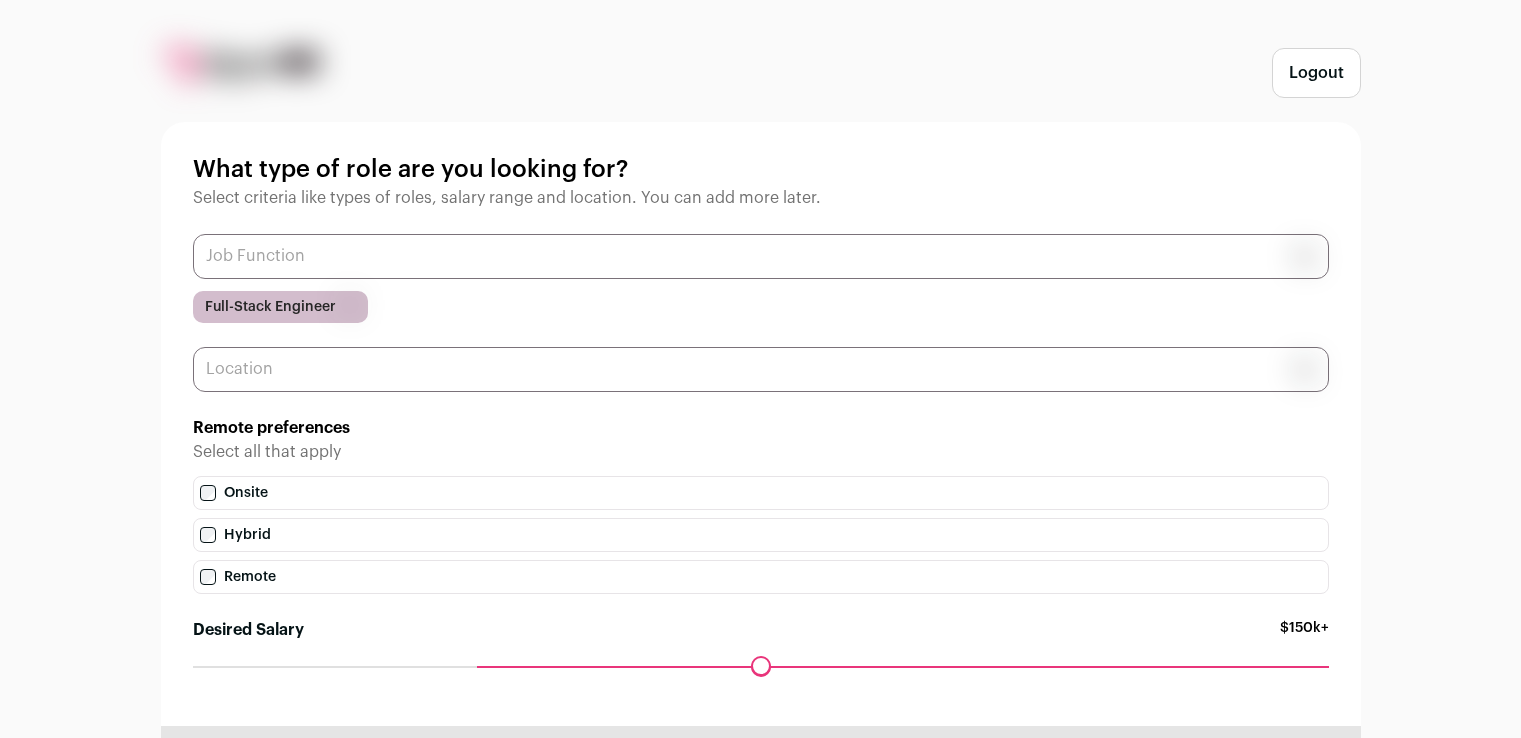 scroll, scrollTop: 0, scrollLeft: 0, axis: both 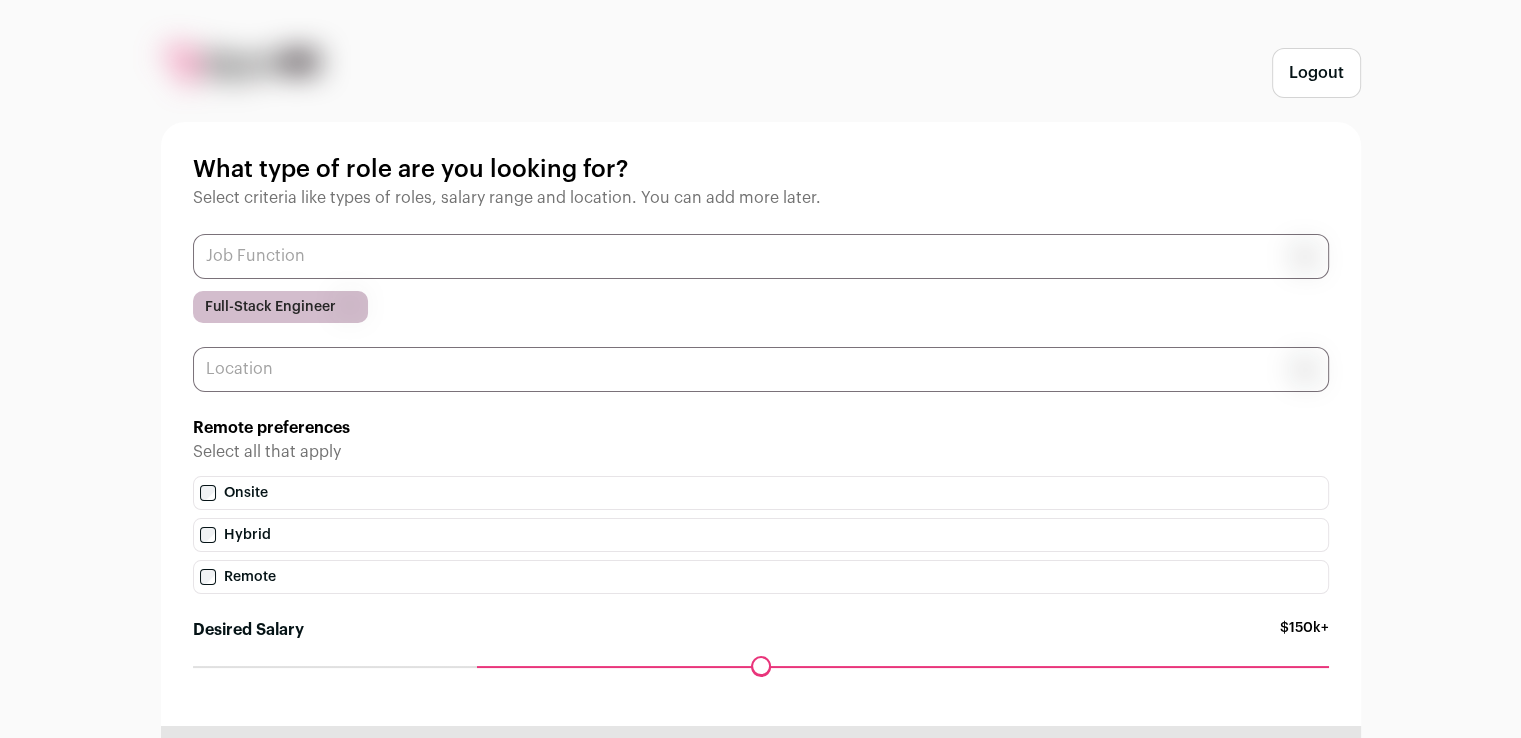 click at bounding box center [761, 256] 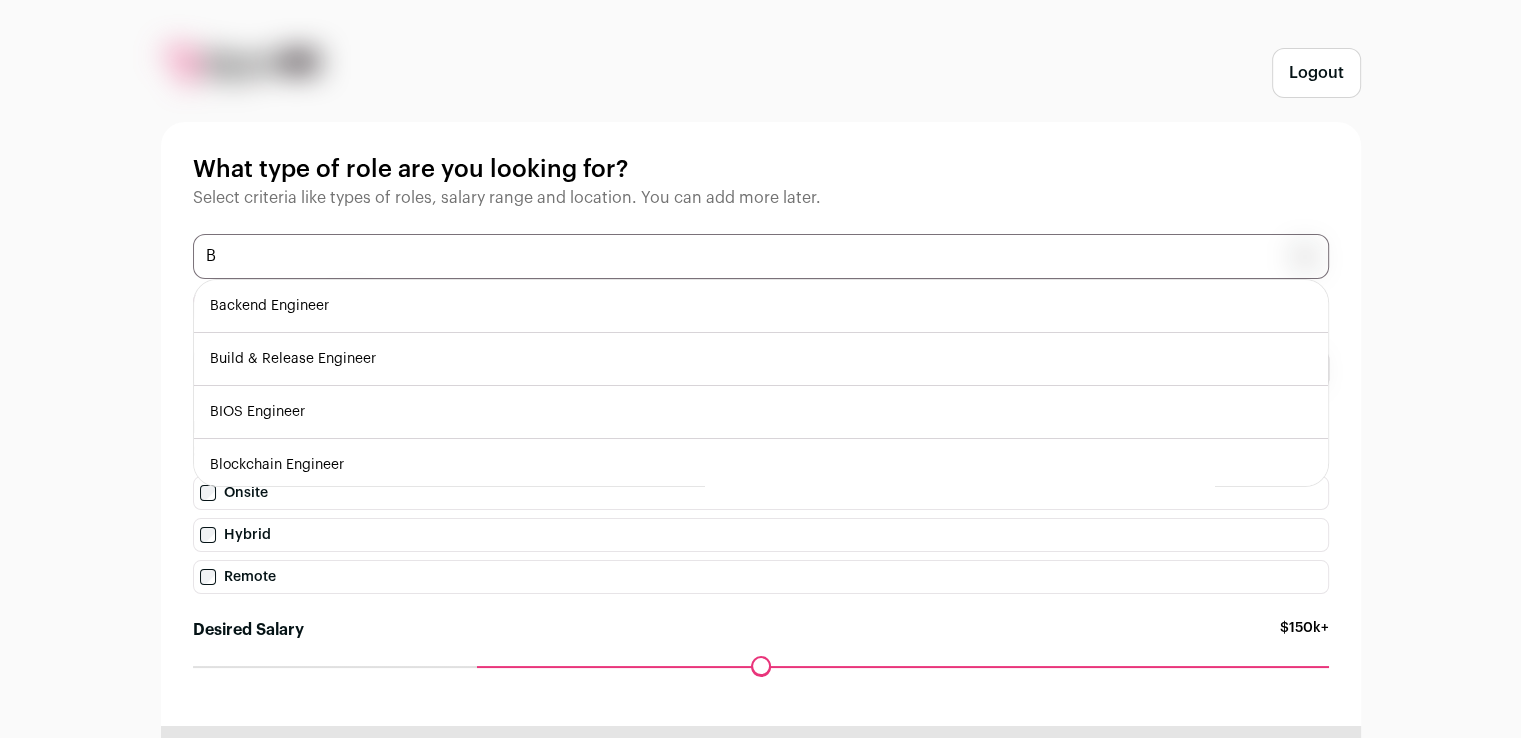 click on "B" at bounding box center (761, 256) 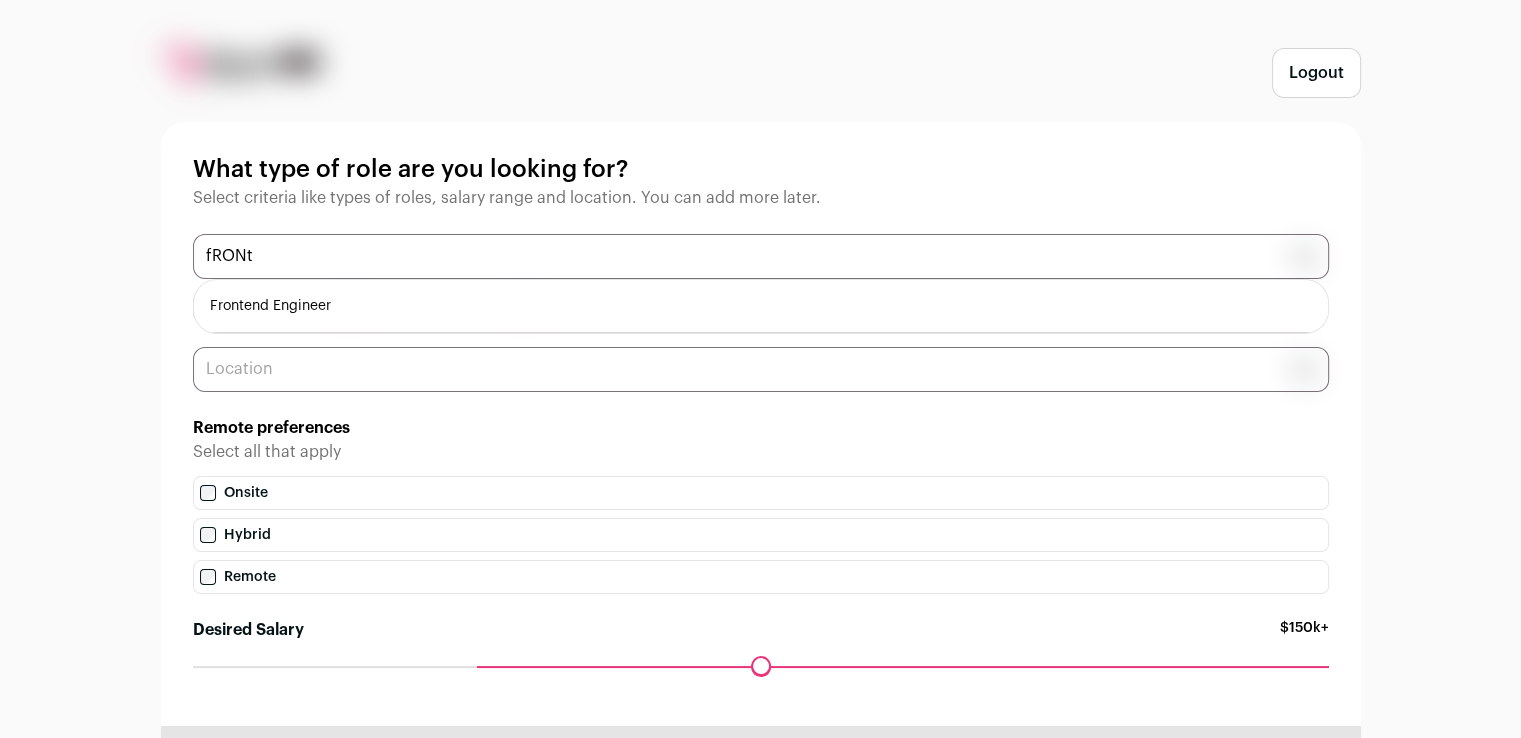 click on "Frontend Engineer" at bounding box center (761, 306) 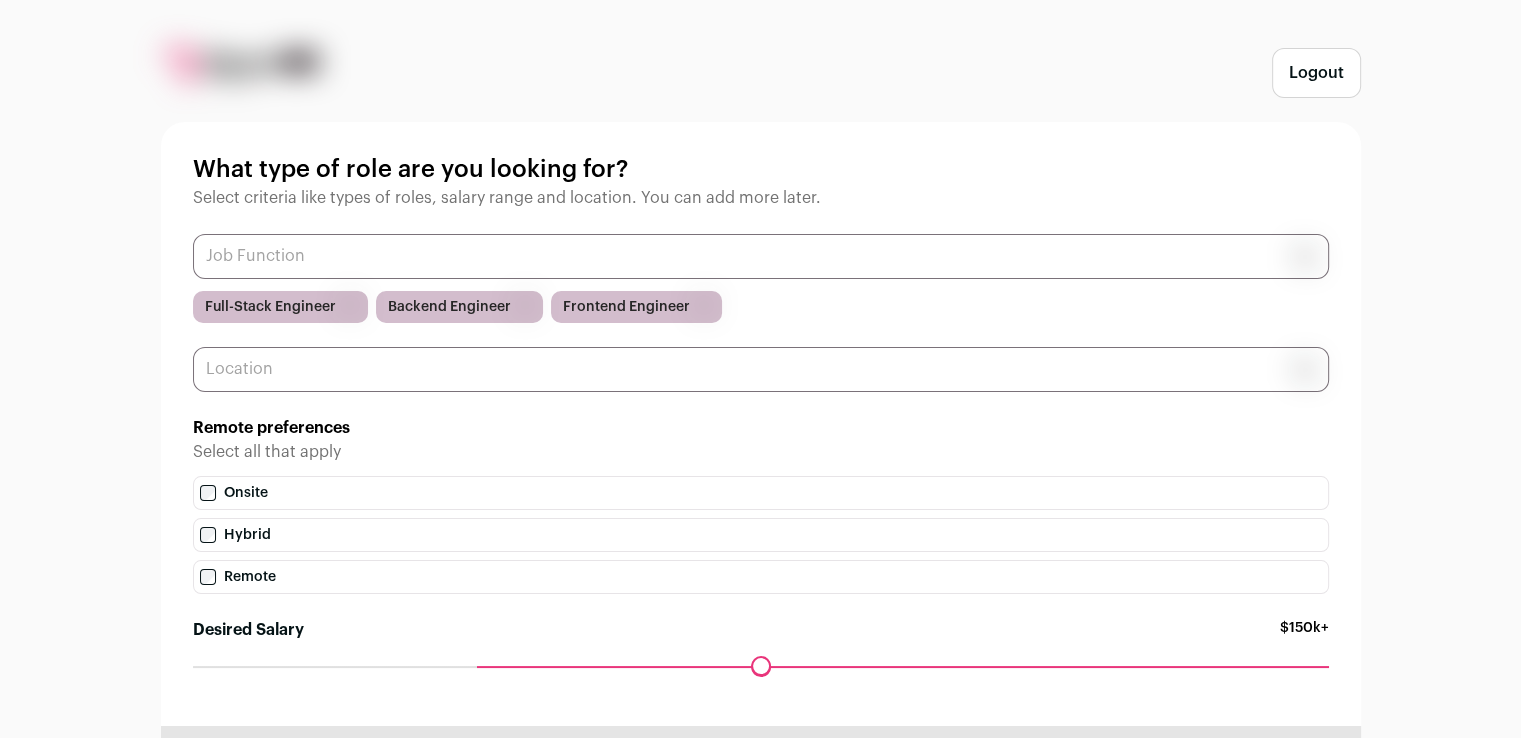 click at bounding box center [761, 256] 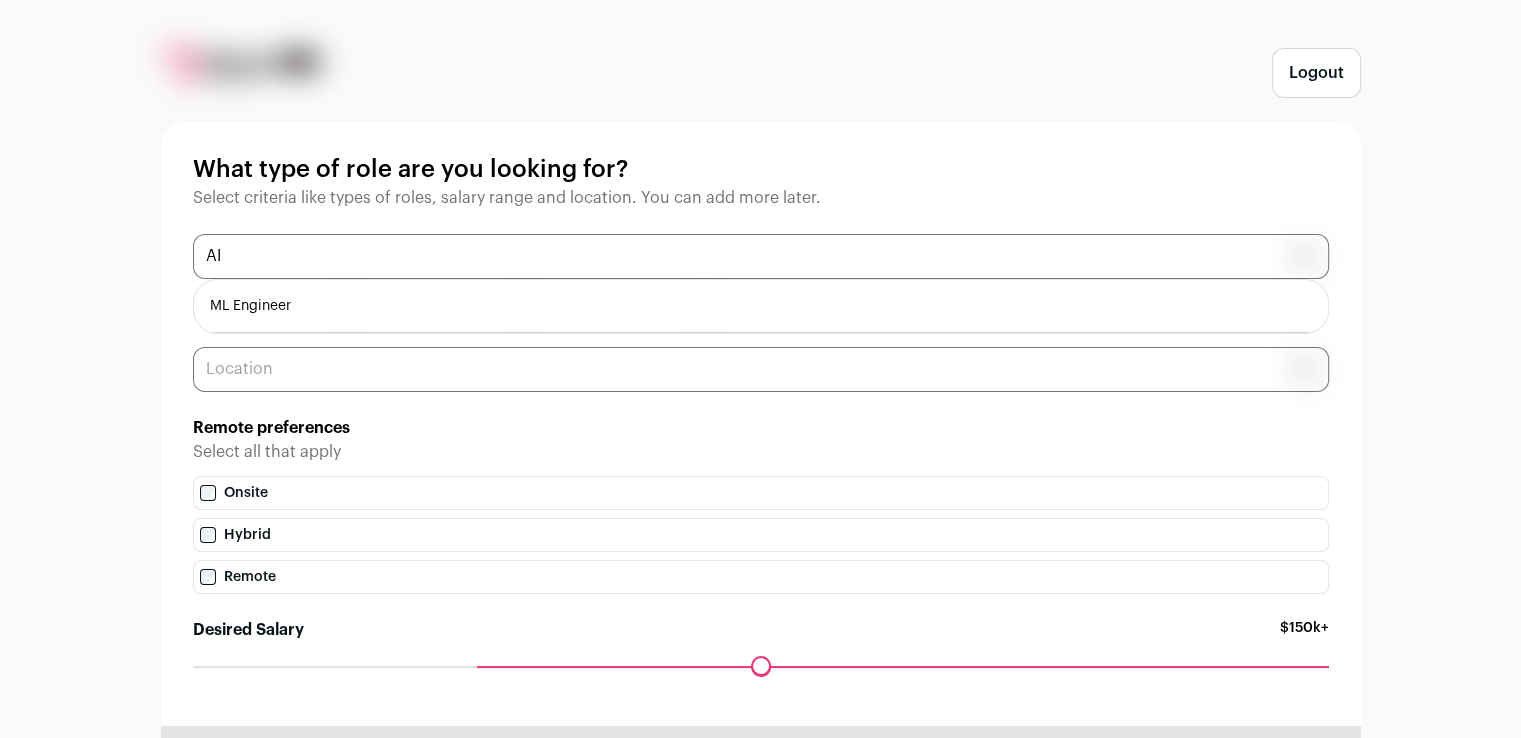 type on "A" 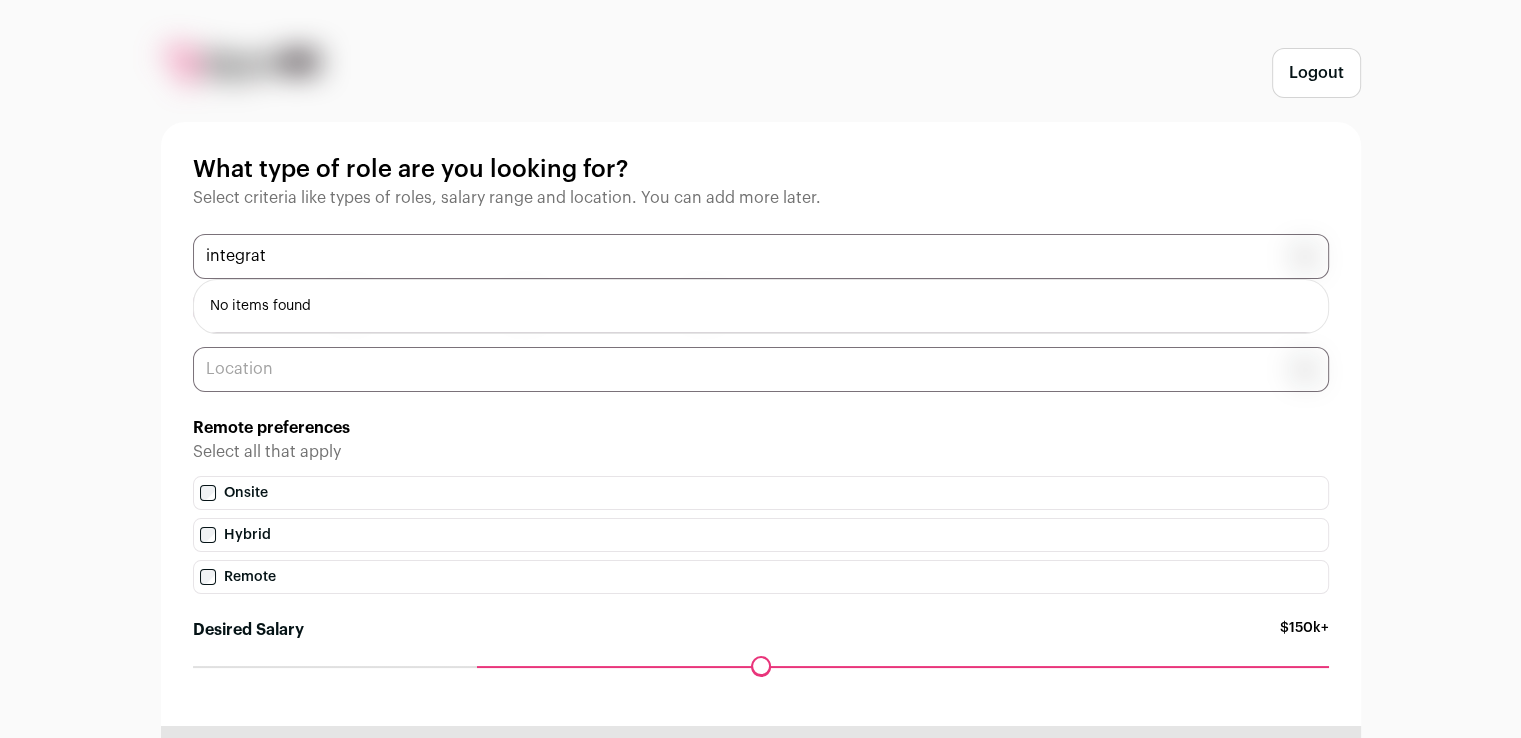 type on "integrat" 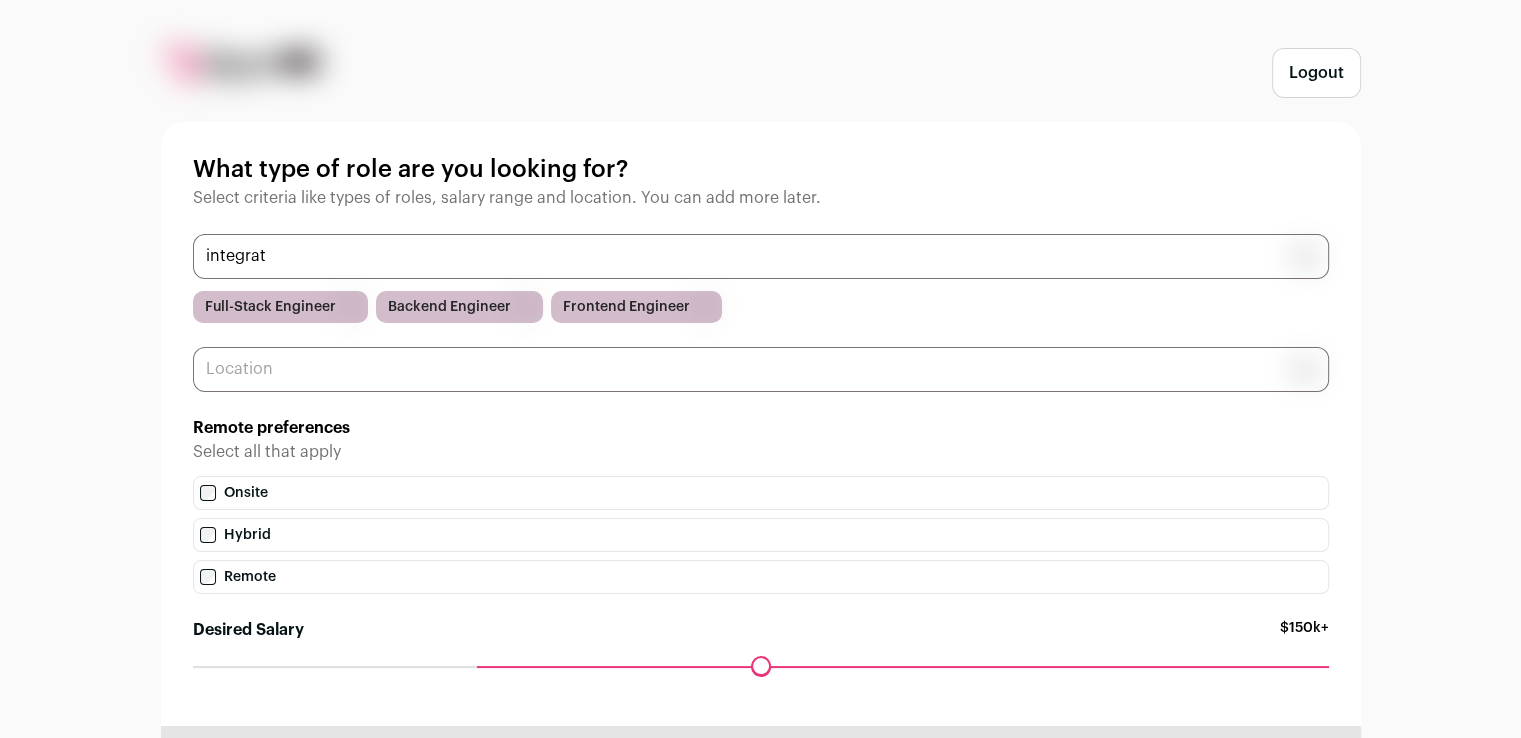 click at bounding box center (761, 369) 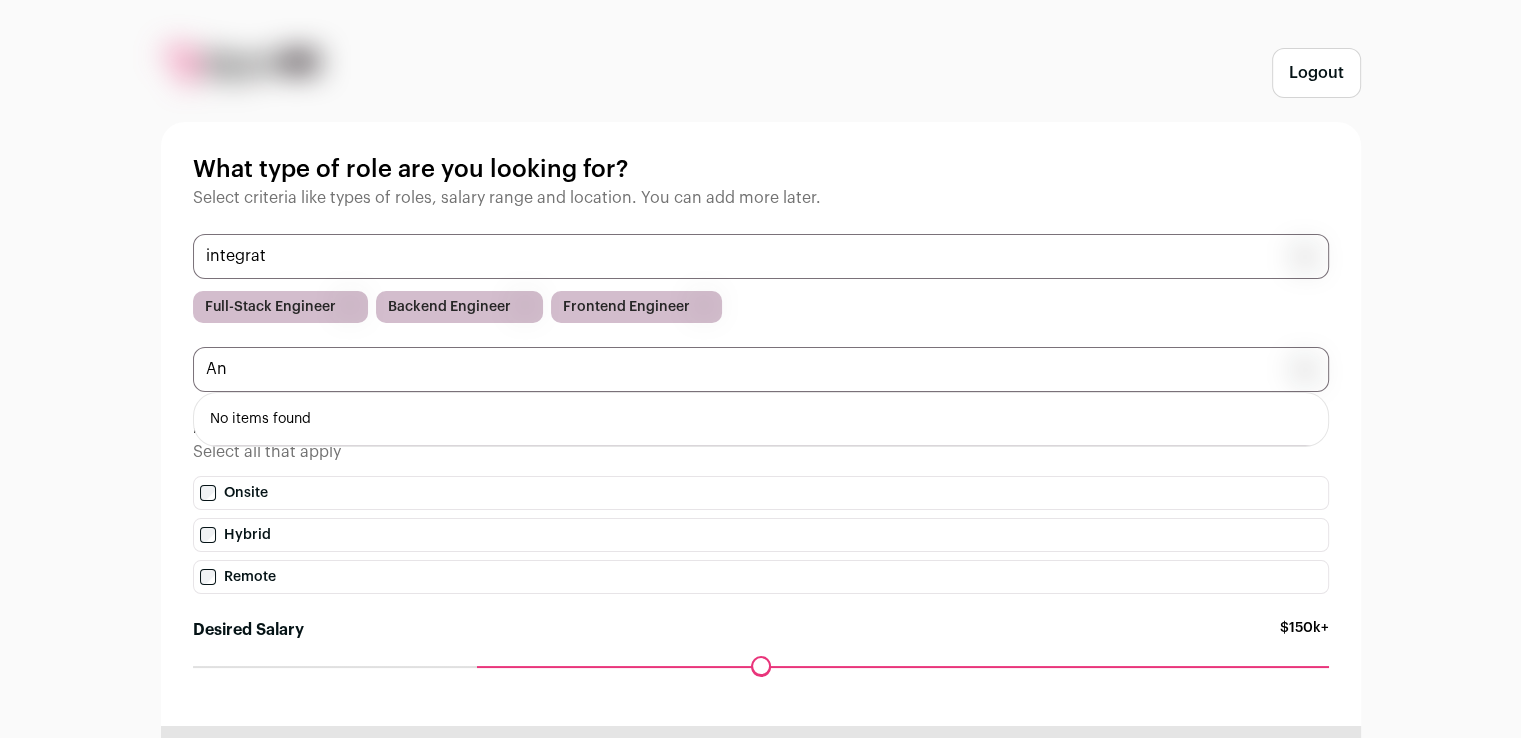 type on "A" 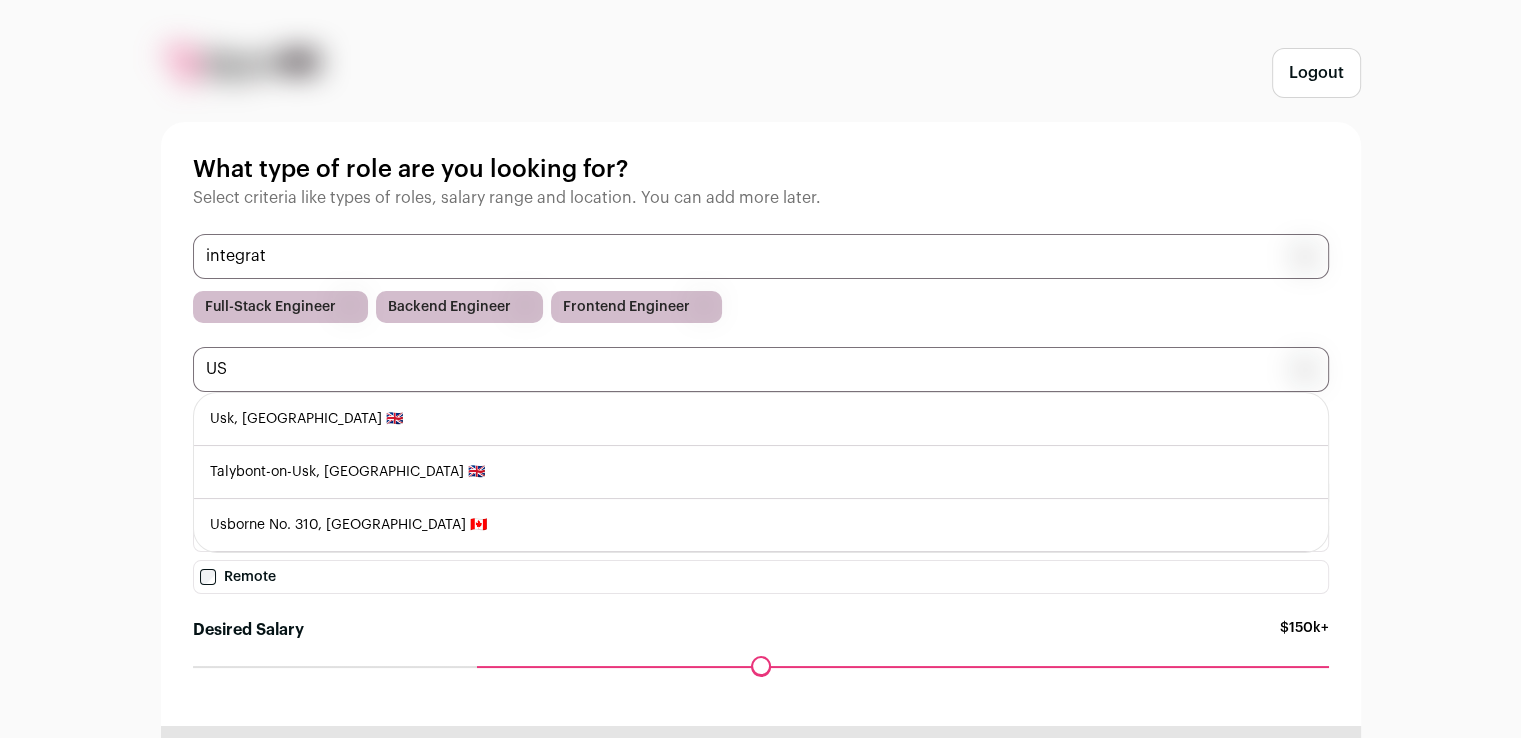 type on "U" 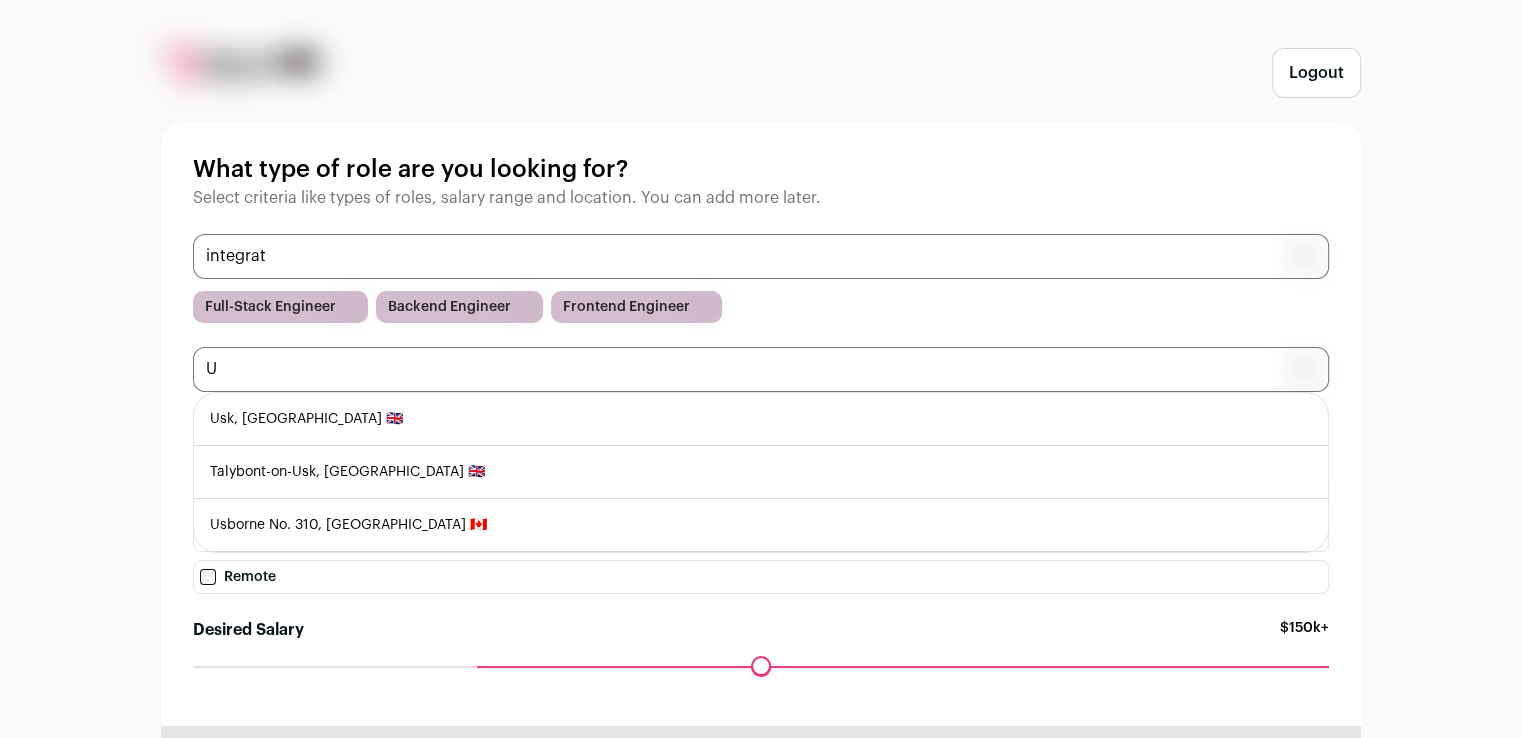 type 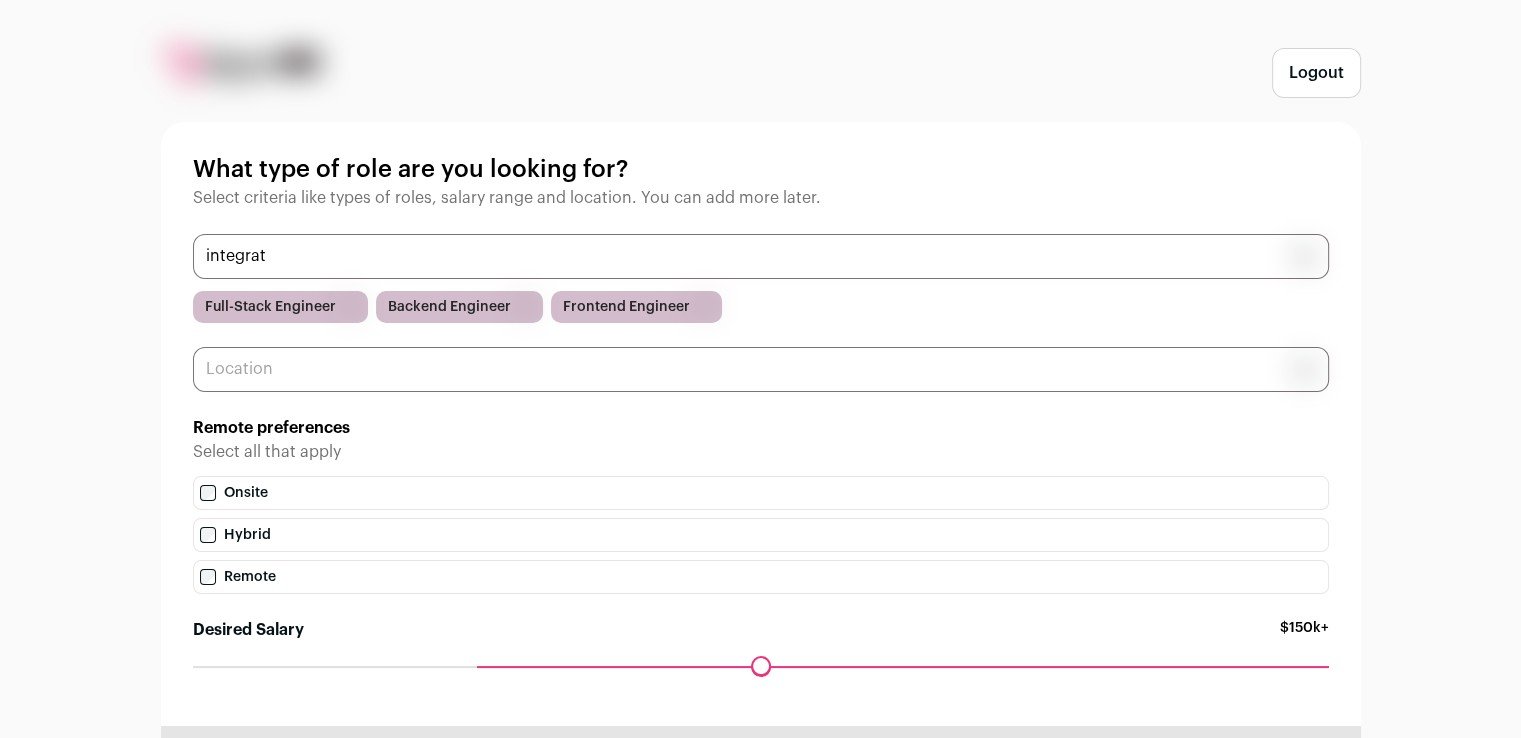 click on "Logout
What type of role are you looking for?
Select criteria like types of roles, salary range and location. You can add more later.
integrat
No items found
Full-Stack Engineer
Backend Engineer
Frontend Engineer
Remote preferences
Select all that apply
Onsite
Hybrid
Remote
$150k+" at bounding box center [760, 432] 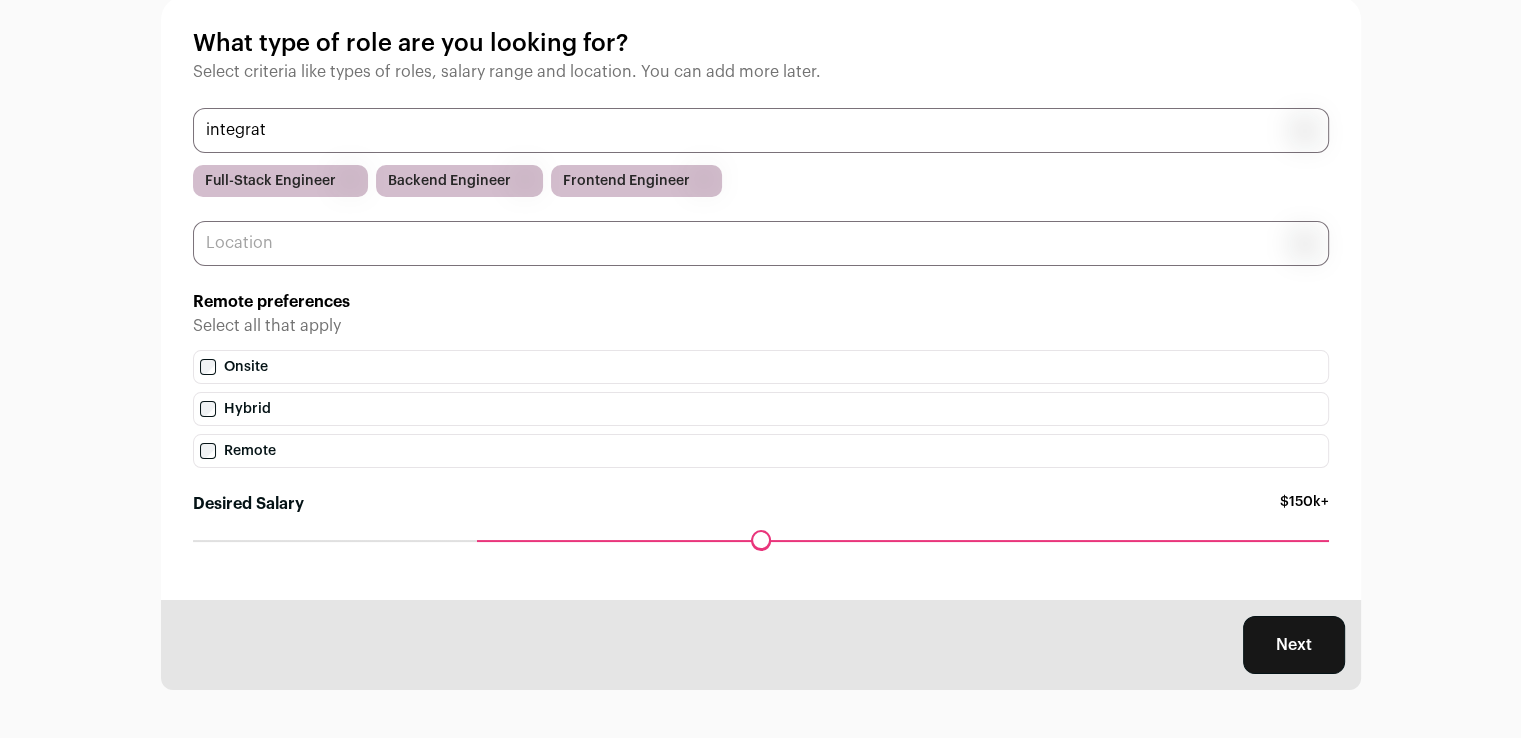 scroll, scrollTop: 127, scrollLeft: 0, axis: vertical 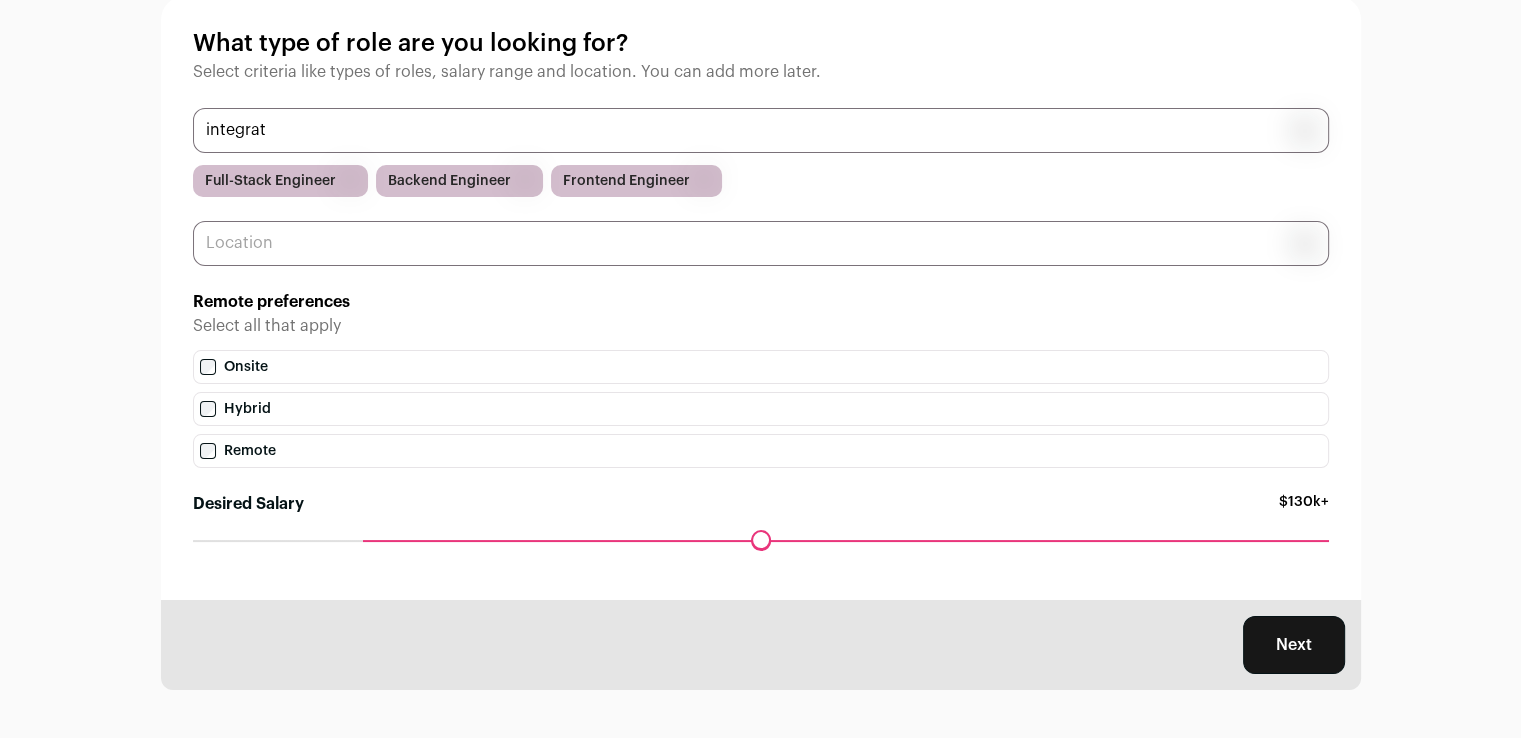drag, startPoint x: 477, startPoint y: 538, endPoint x: 380, endPoint y: 571, distance: 102.45975 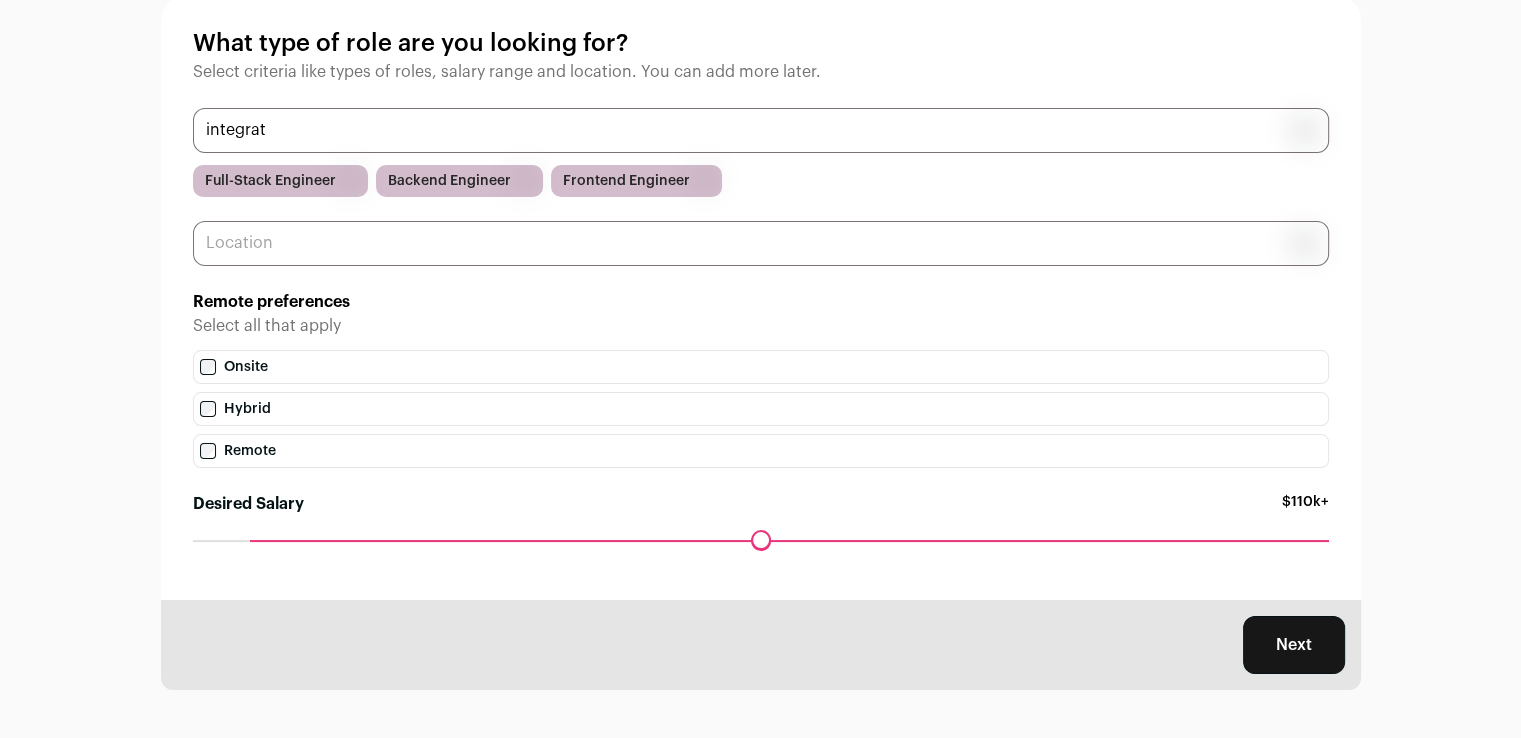 drag, startPoint x: 370, startPoint y: 544, endPoint x: 270, endPoint y: 563, distance: 101.788994 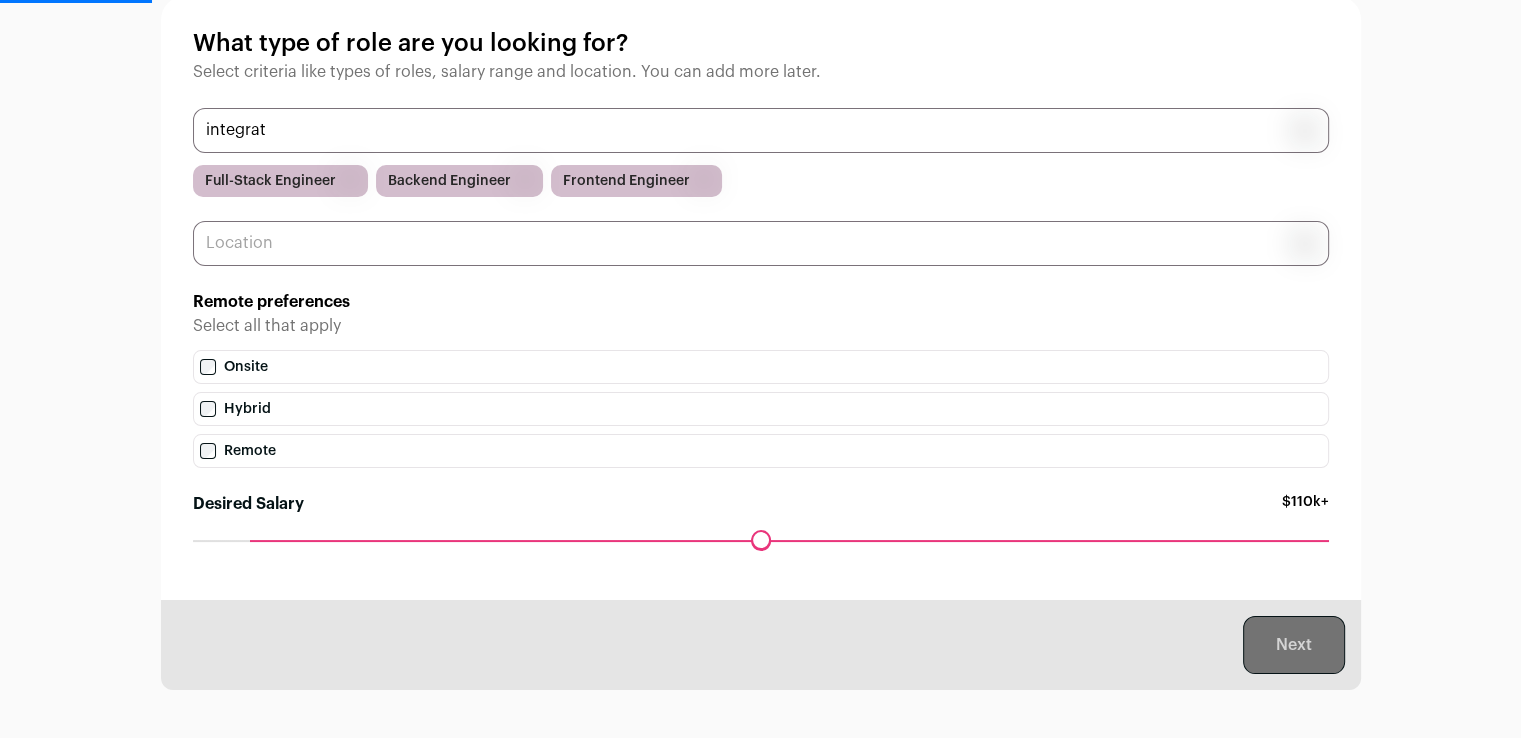 type 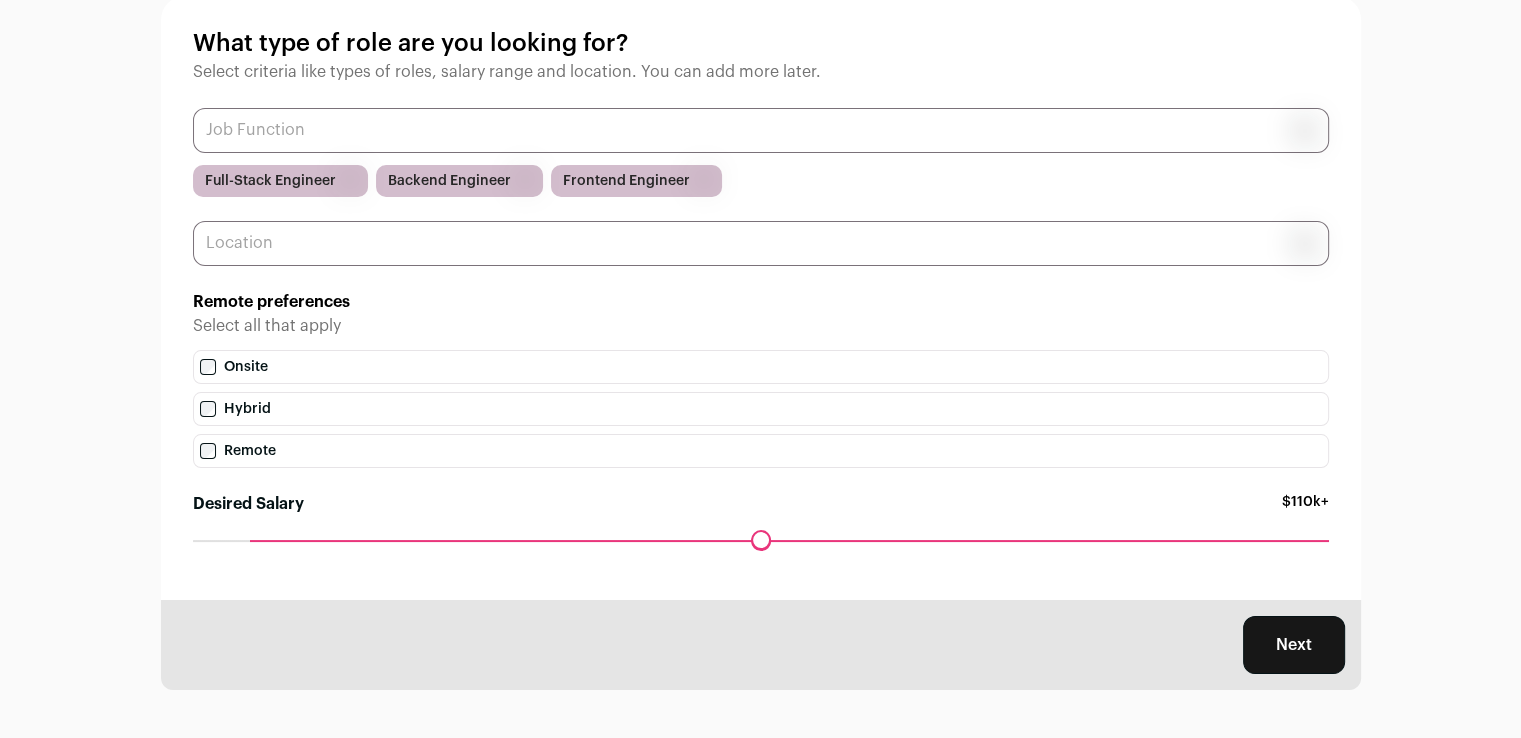 click on "Next" at bounding box center [1294, 645] 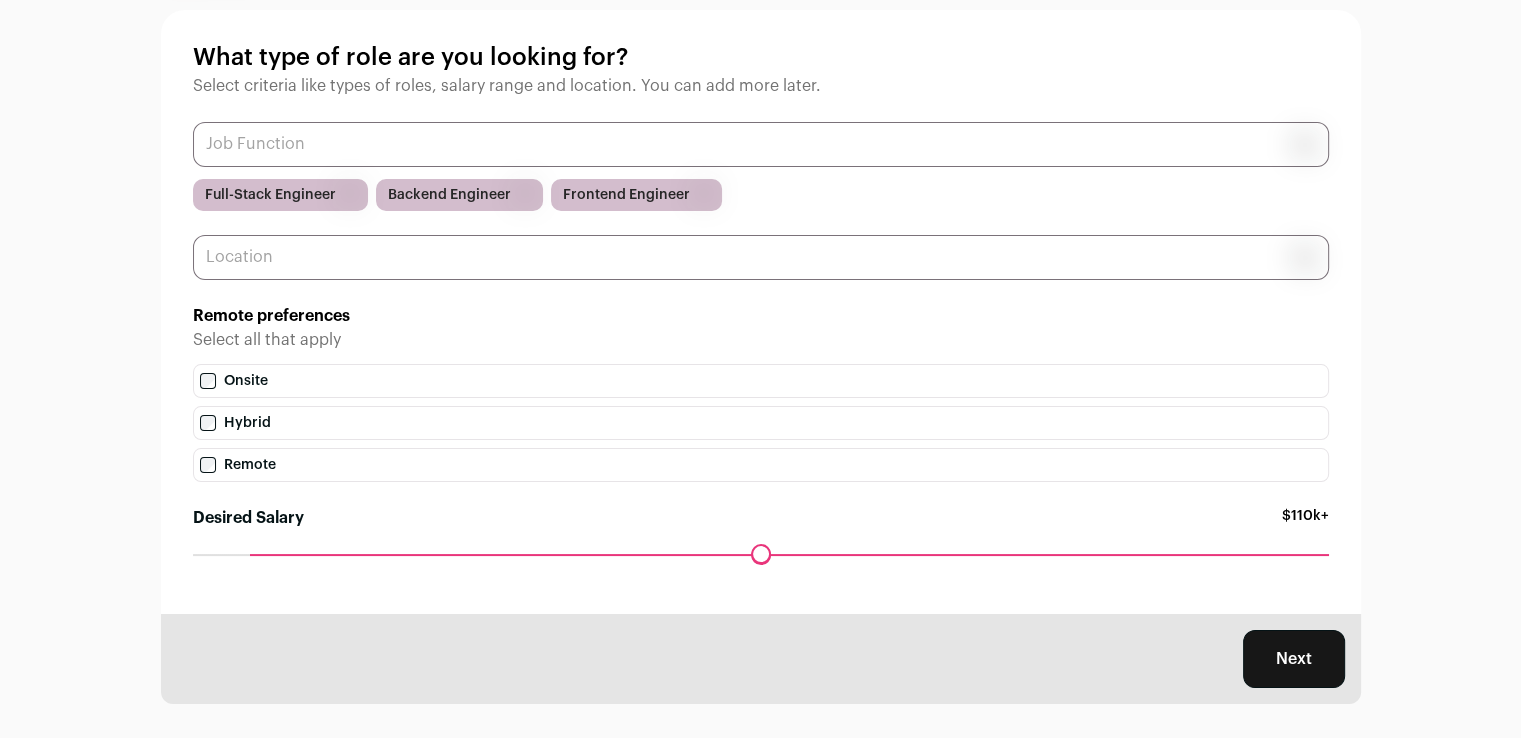 scroll, scrollTop: 127, scrollLeft: 0, axis: vertical 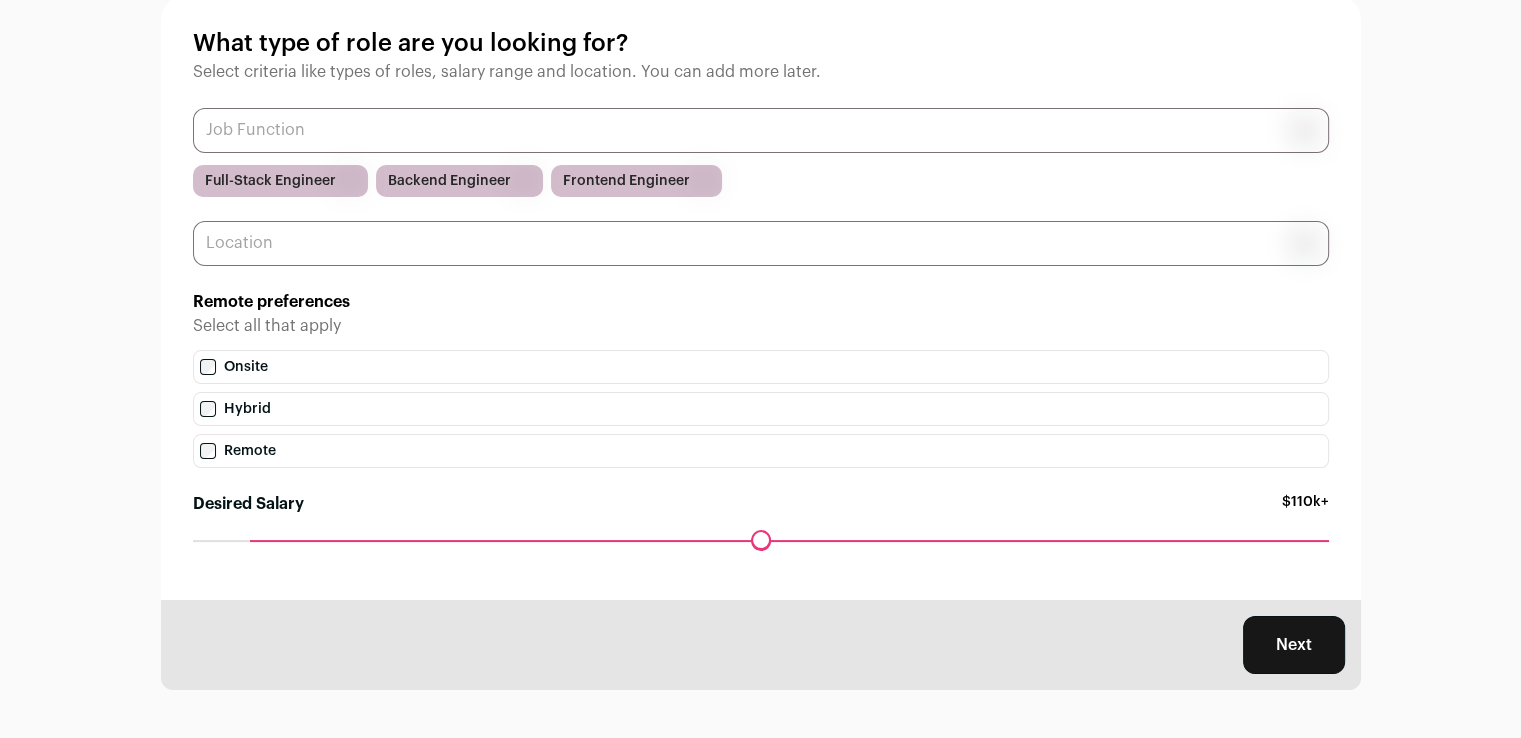 click on "Select all that apply" at bounding box center (761, 326) 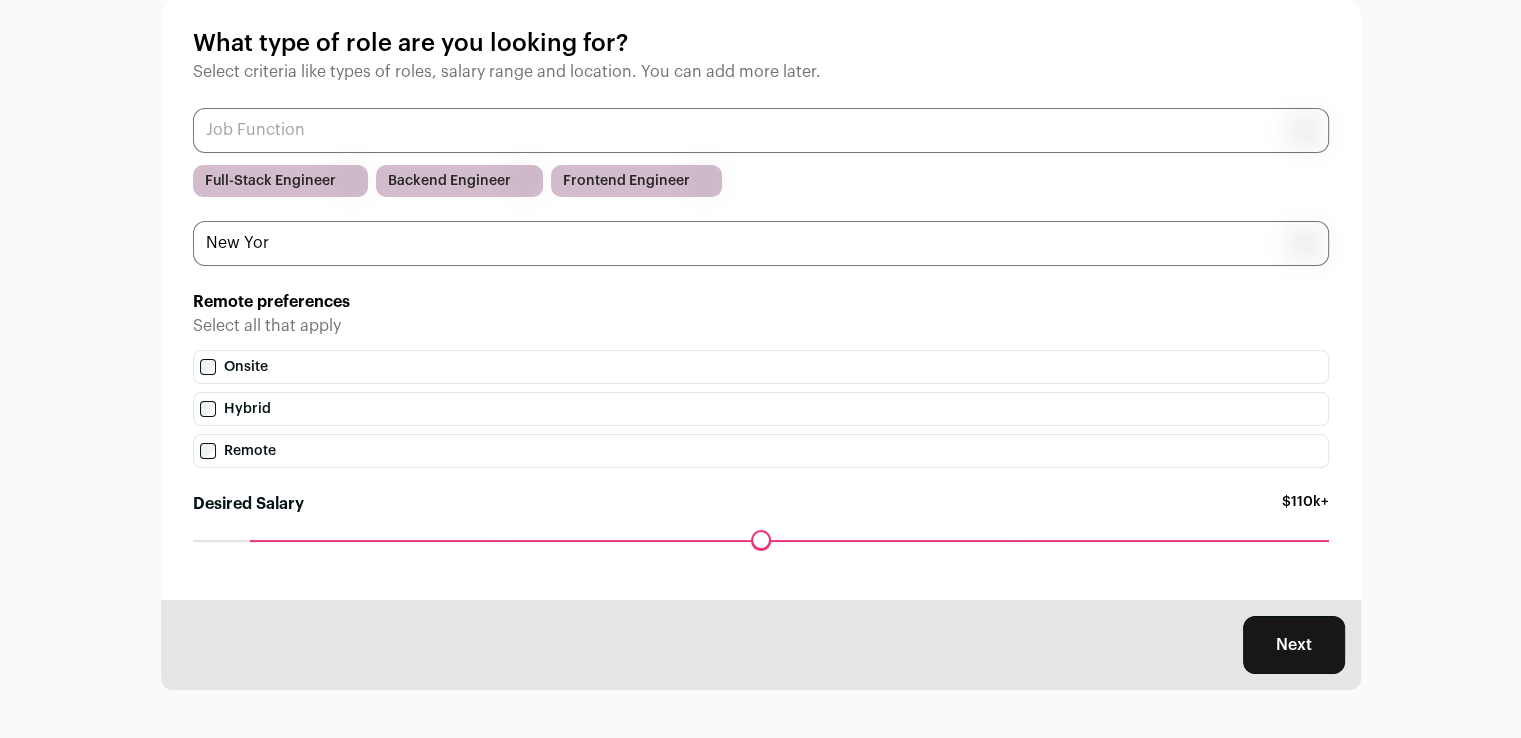 type on "[US_STATE]" 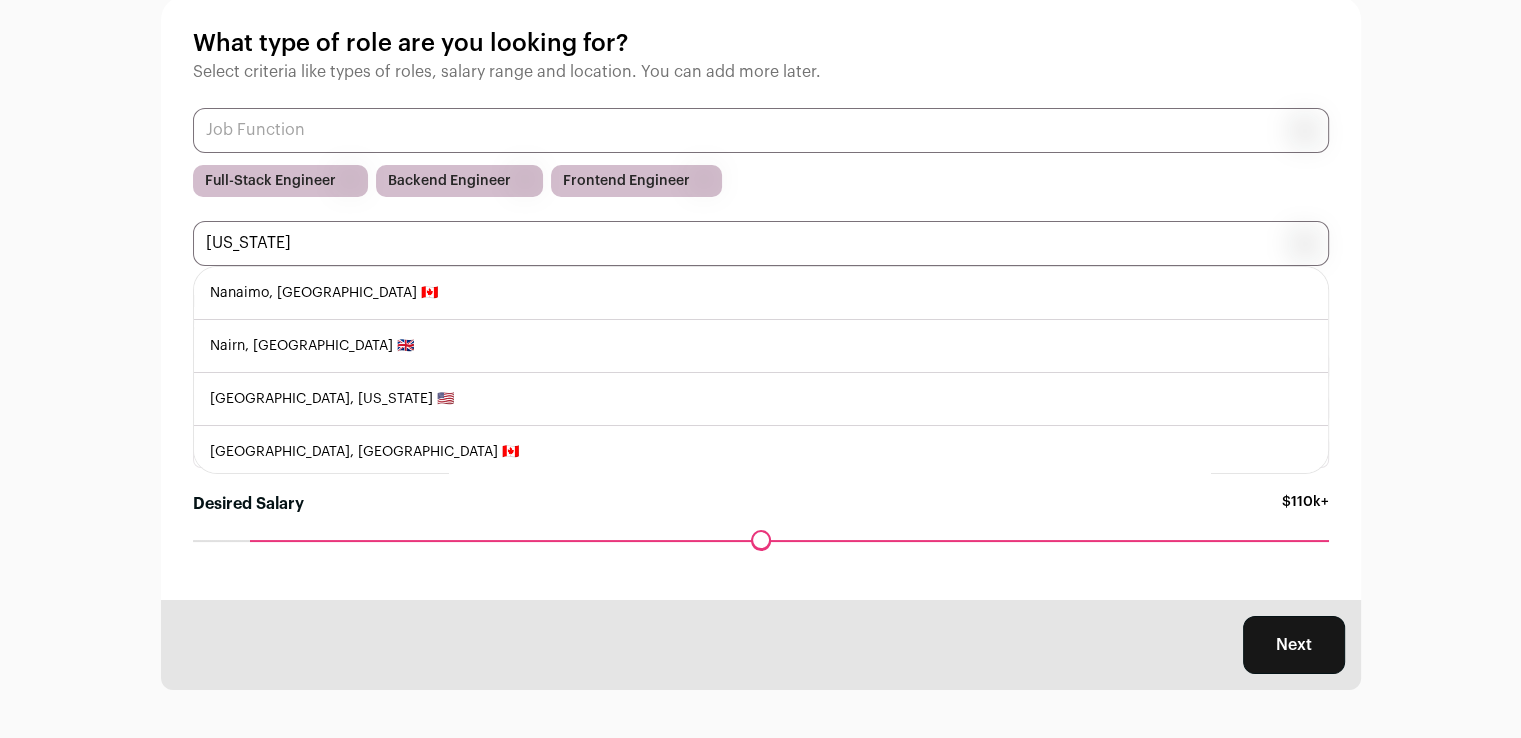 drag, startPoint x: 378, startPoint y: 249, endPoint x: 151, endPoint y: 237, distance: 227.31696 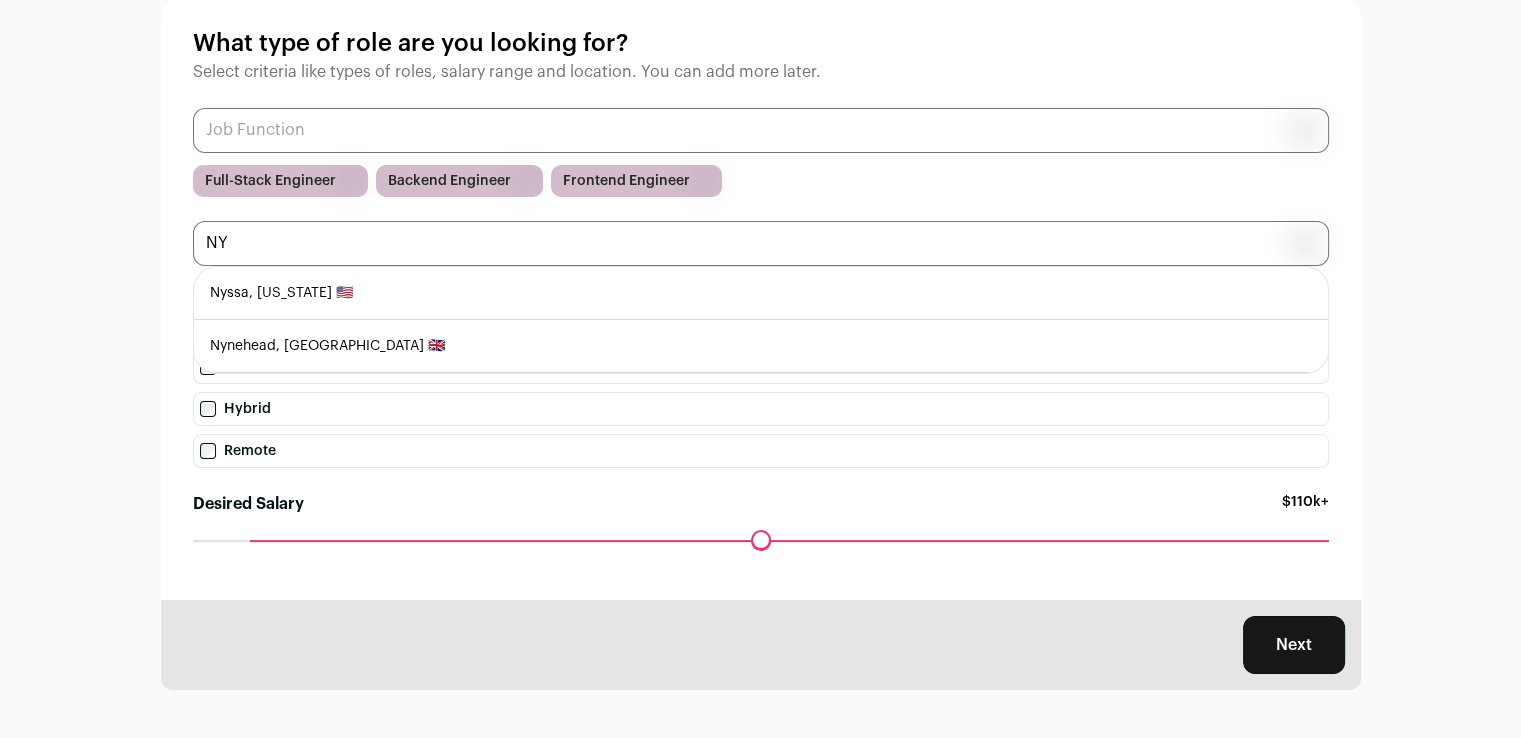 type on "N" 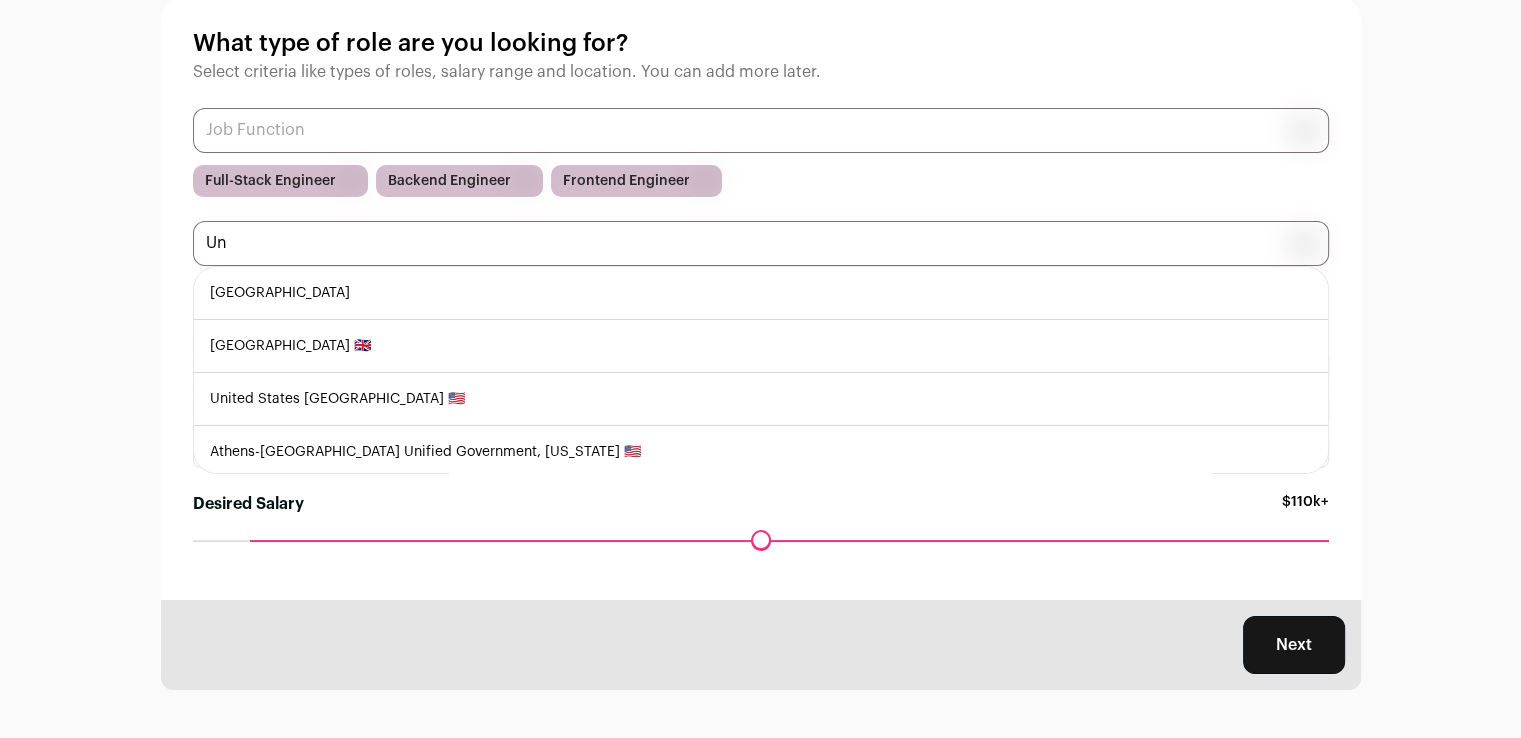 click on "[GEOGRAPHIC_DATA]" at bounding box center [761, 293] 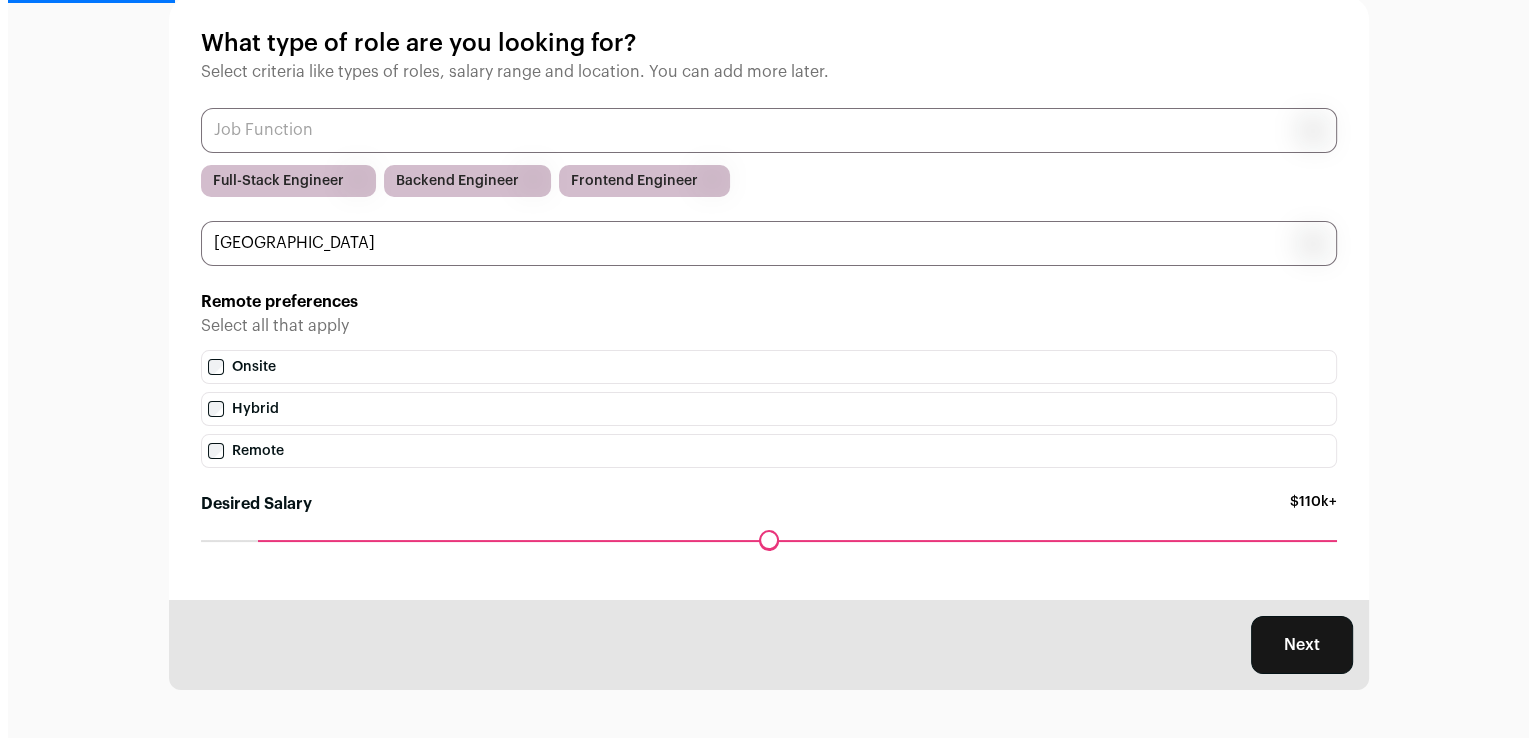 scroll, scrollTop: 0, scrollLeft: 0, axis: both 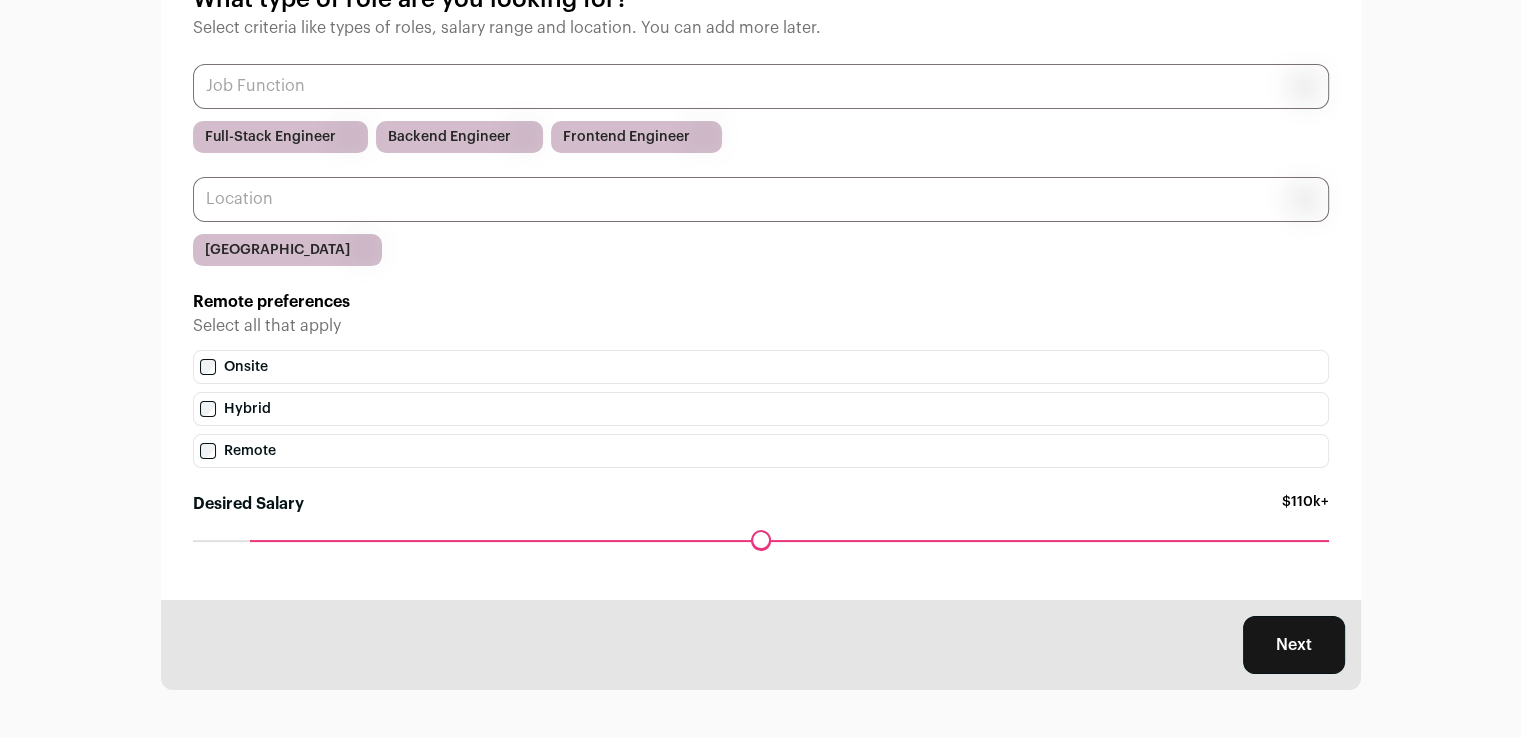 click on "Next" at bounding box center [1294, 645] 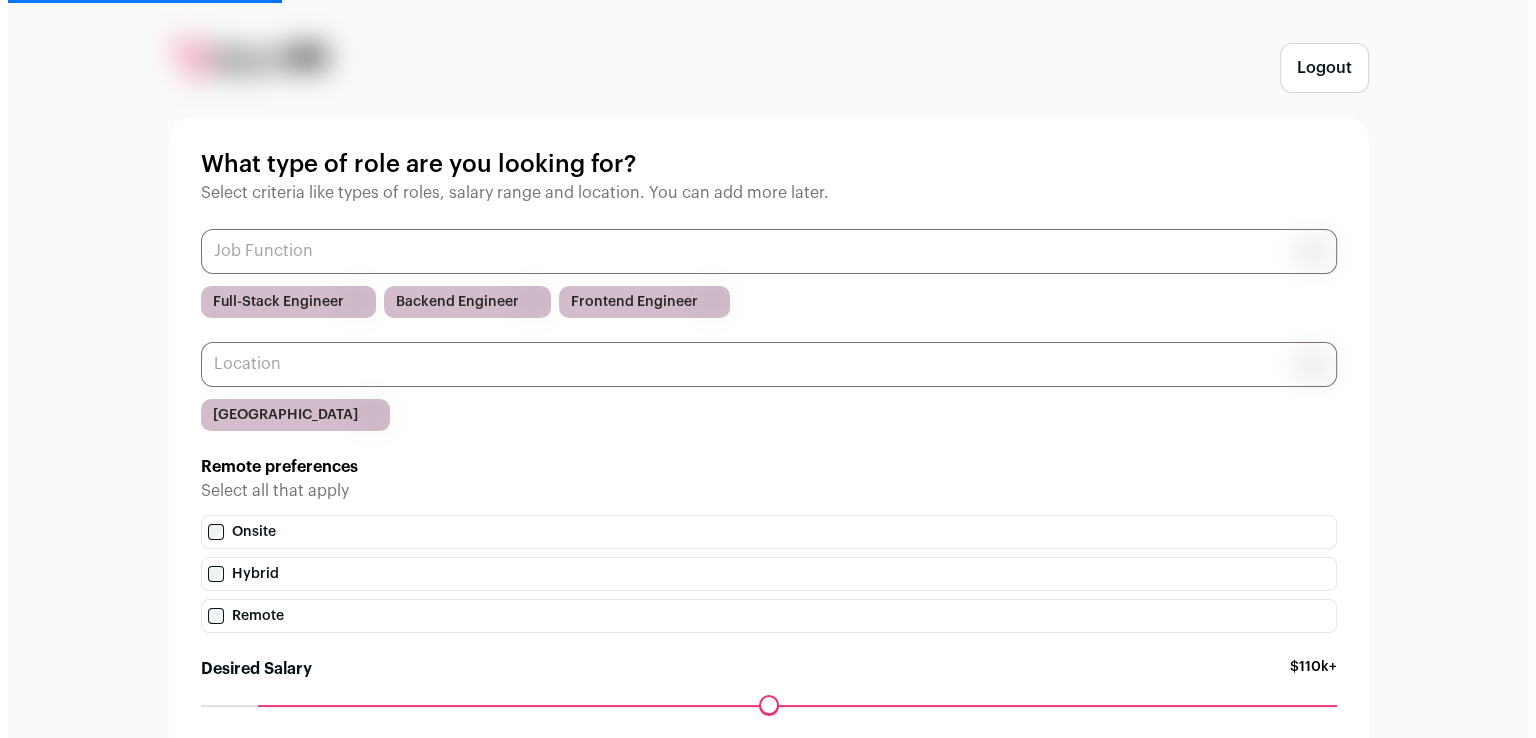 scroll, scrollTop: 0, scrollLeft: 0, axis: both 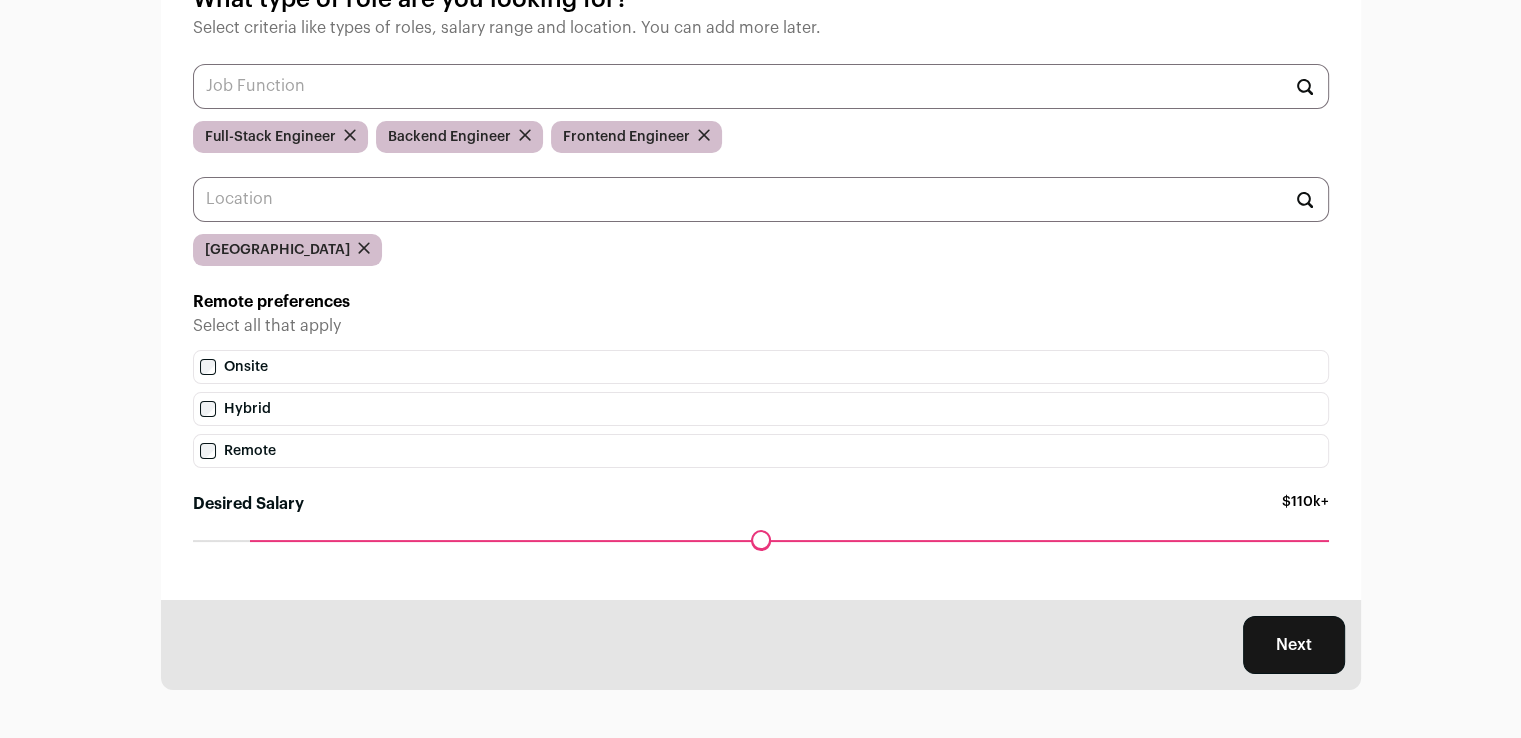 click at bounding box center (761, 86) 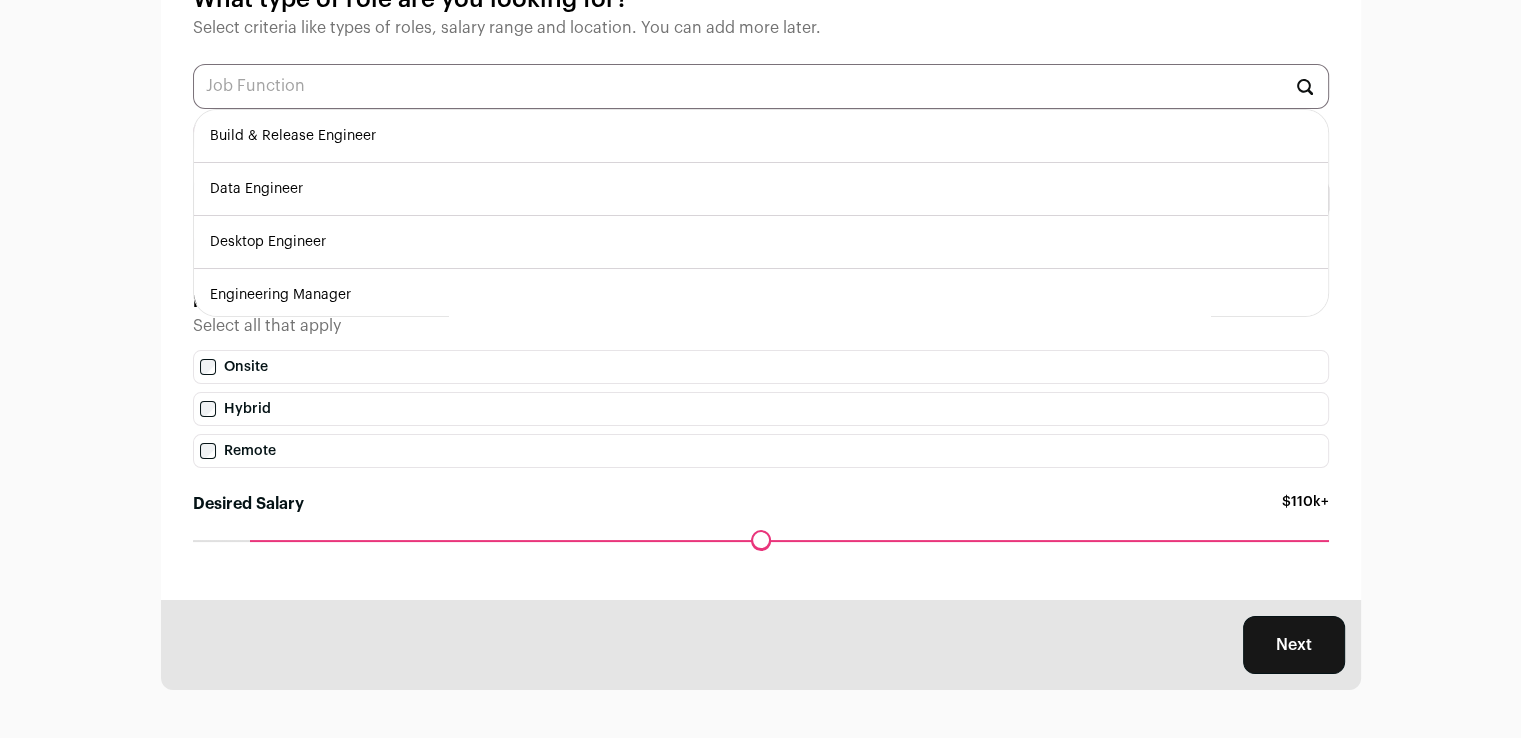 click on "Logout
What type of role are you looking for?
Select criteria like types of roles, salary range and location. You can add more later.
Build & Release Engineer
Data Engineer
Desktop Engineer
Engineering Manager
Image Processing Engineer
IoT Engineer
ML Engineer
Mobile Engineer
NoCode Engineer
Quantum Engineer
ServiceNow Engineer
Software Engineer in Test
Systems Engineer
Full-Stack Engineer
Backend Engineer" at bounding box center [760, 284] 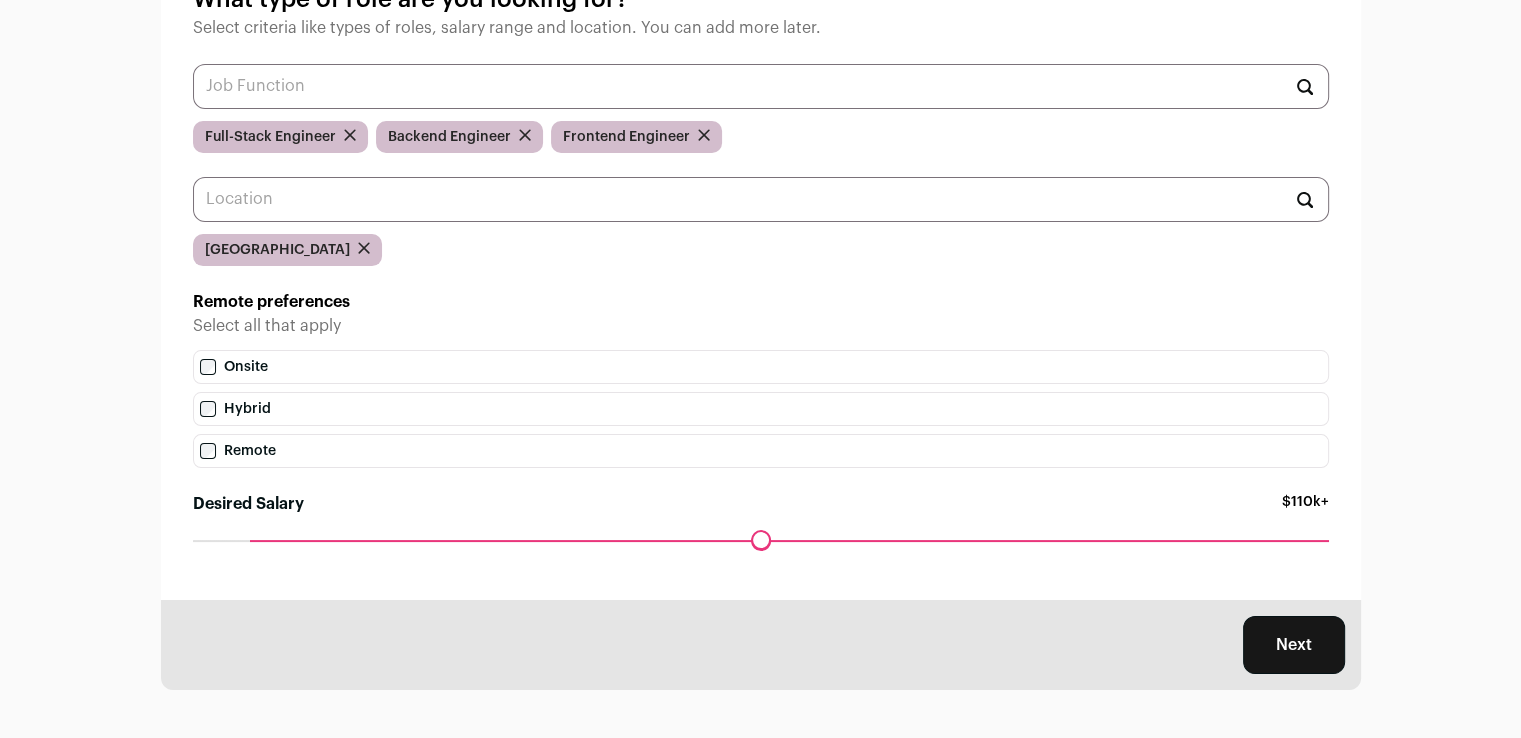 click on "Desired Salary" at bounding box center [761, 540] 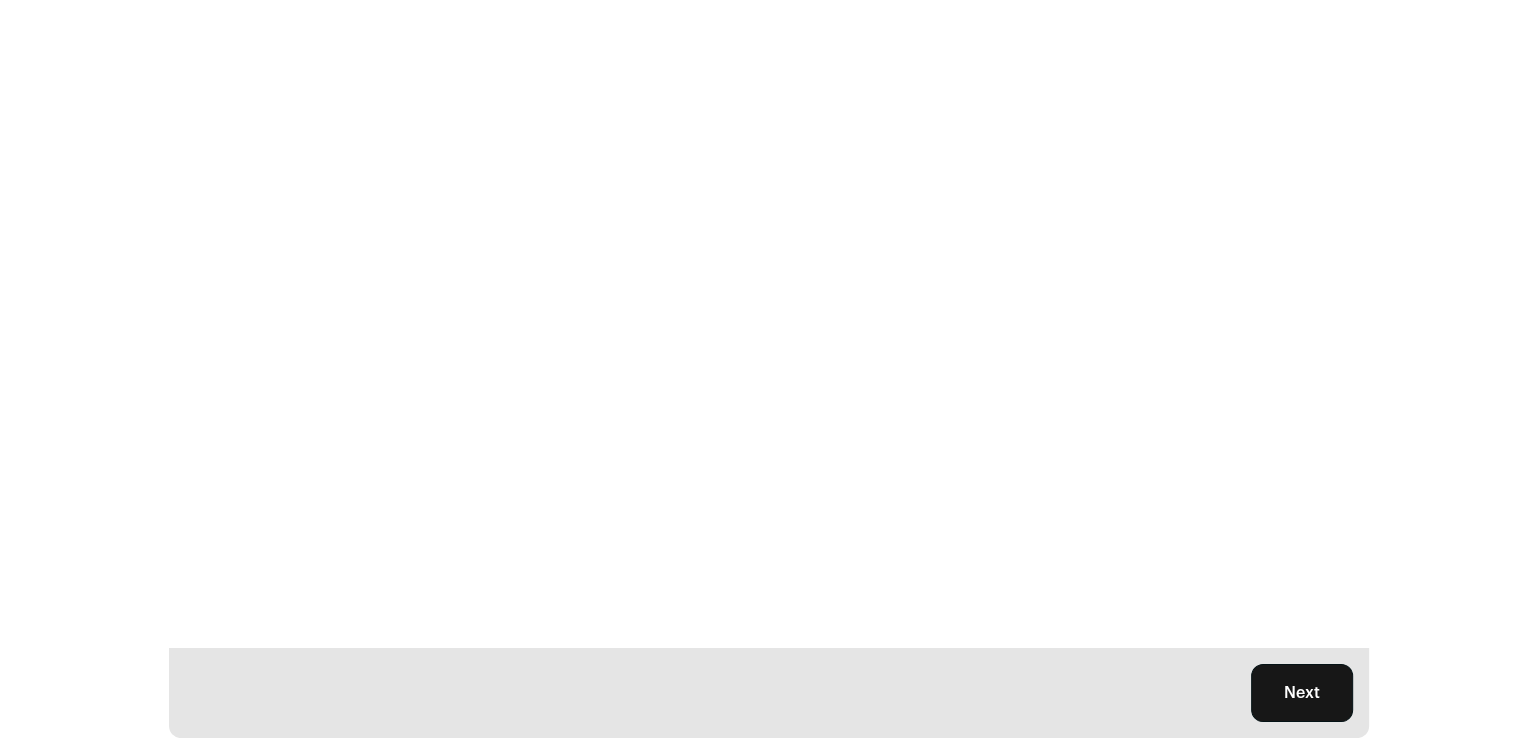 scroll, scrollTop: 0, scrollLeft: 0, axis: both 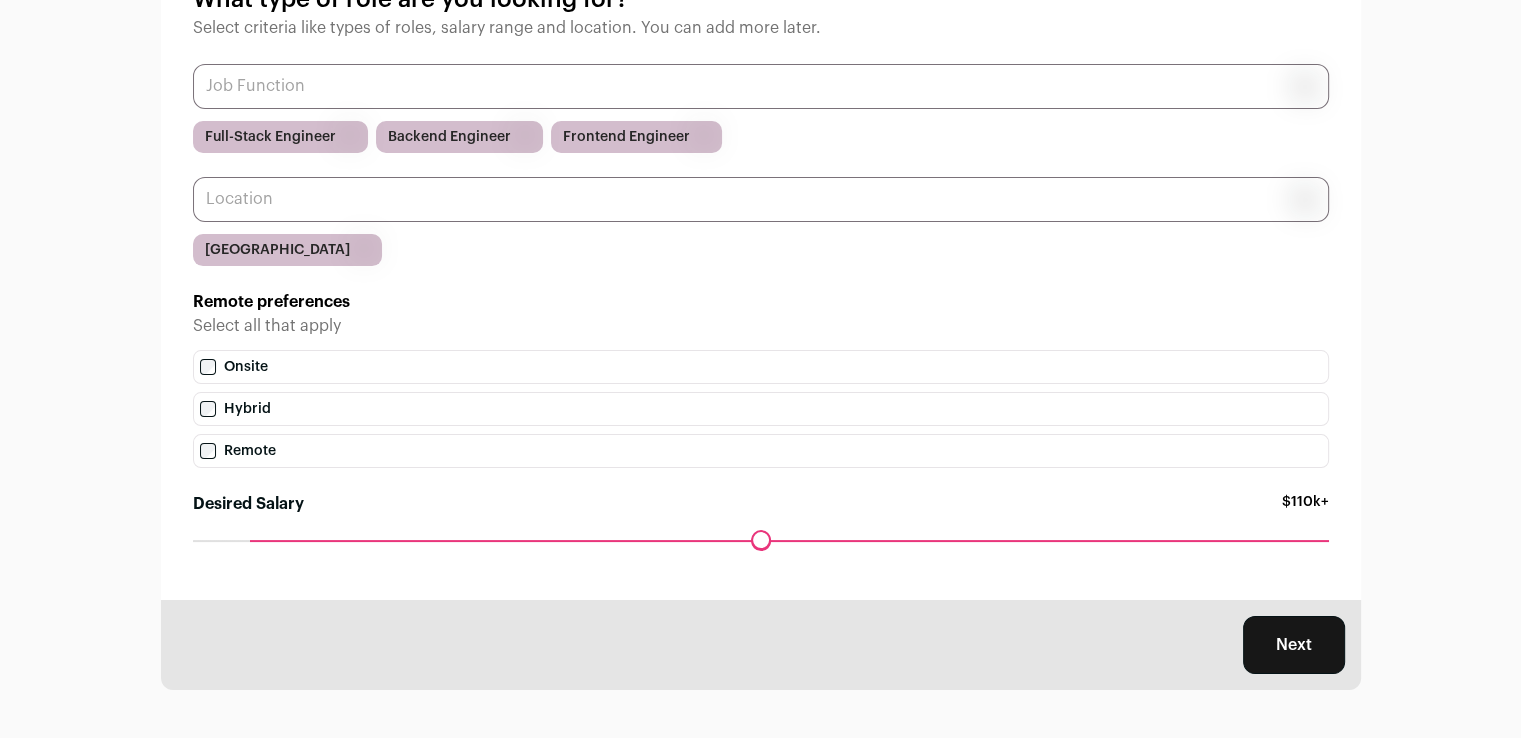 click on "Next" at bounding box center [1294, 645] 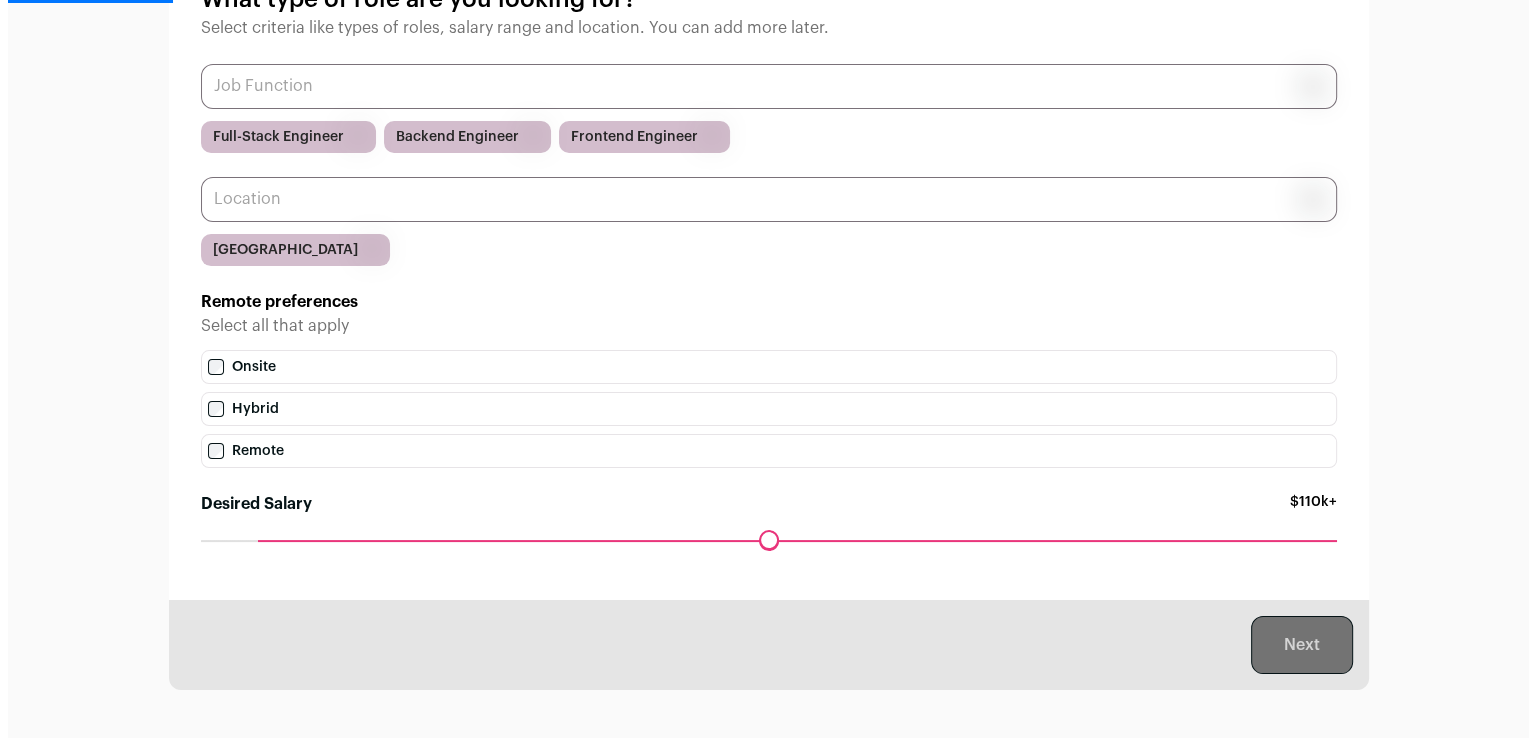 scroll, scrollTop: 0, scrollLeft: 0, axis: both 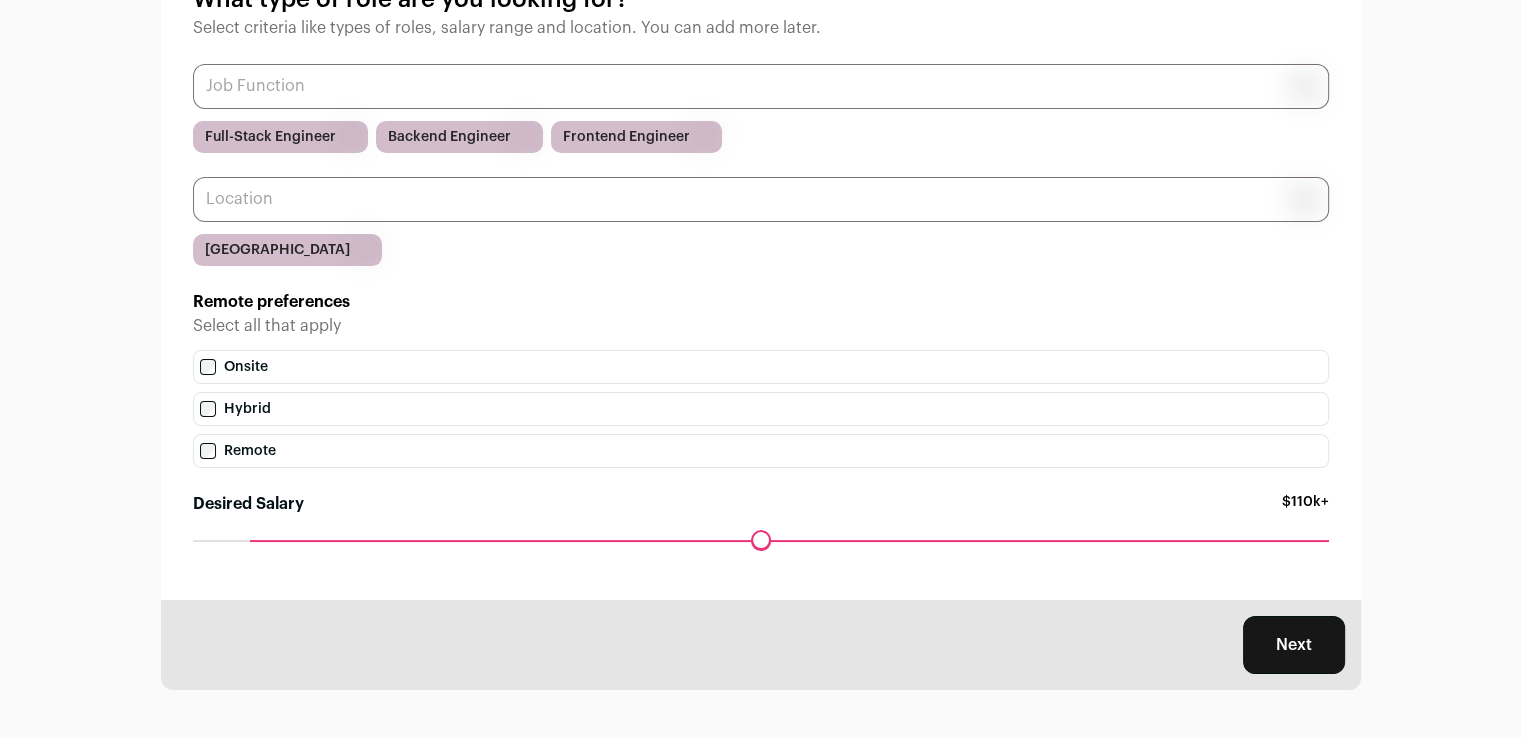 click on "Next" at bounding box center (1294, 645) 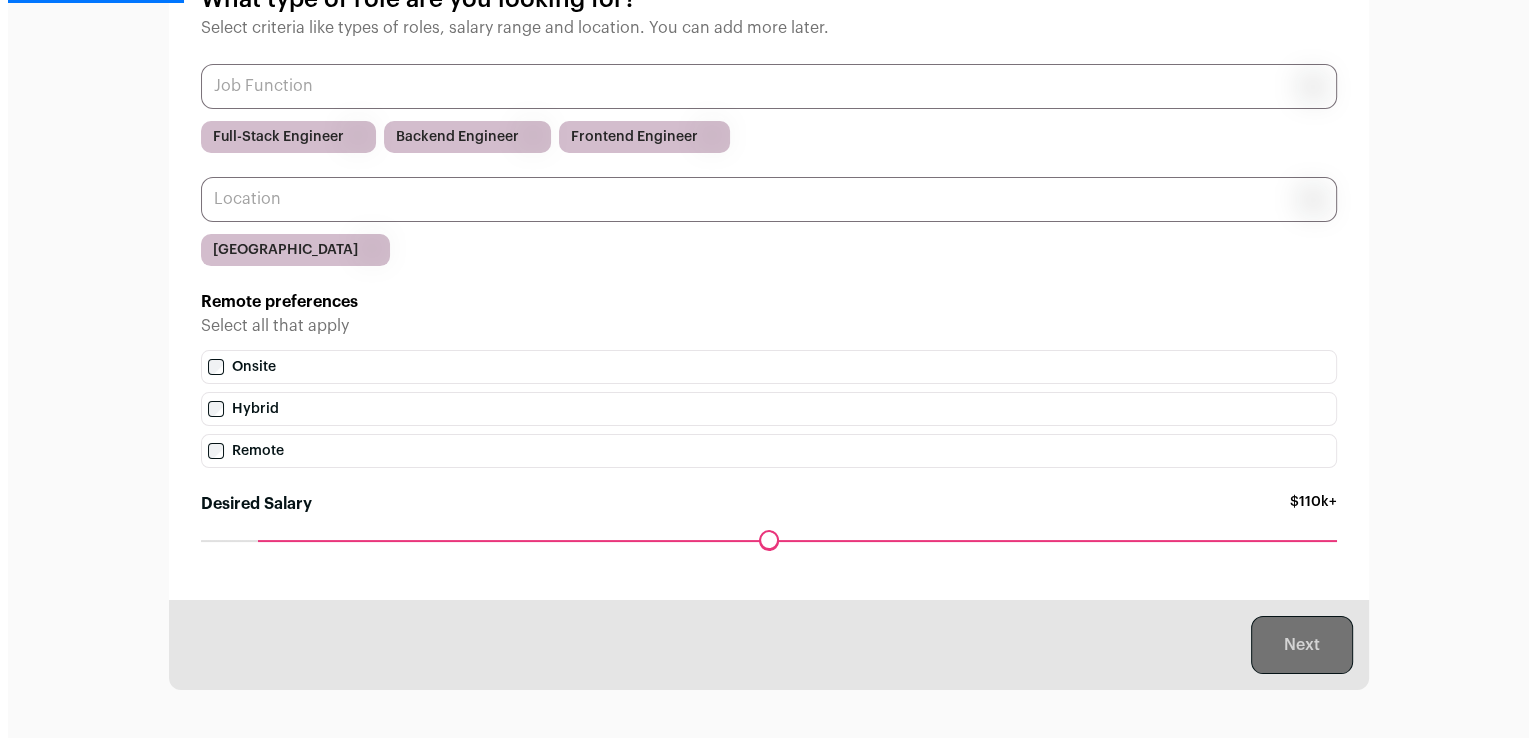 scroll, scrollTop: 0, scrollLeft: 0, axis: both 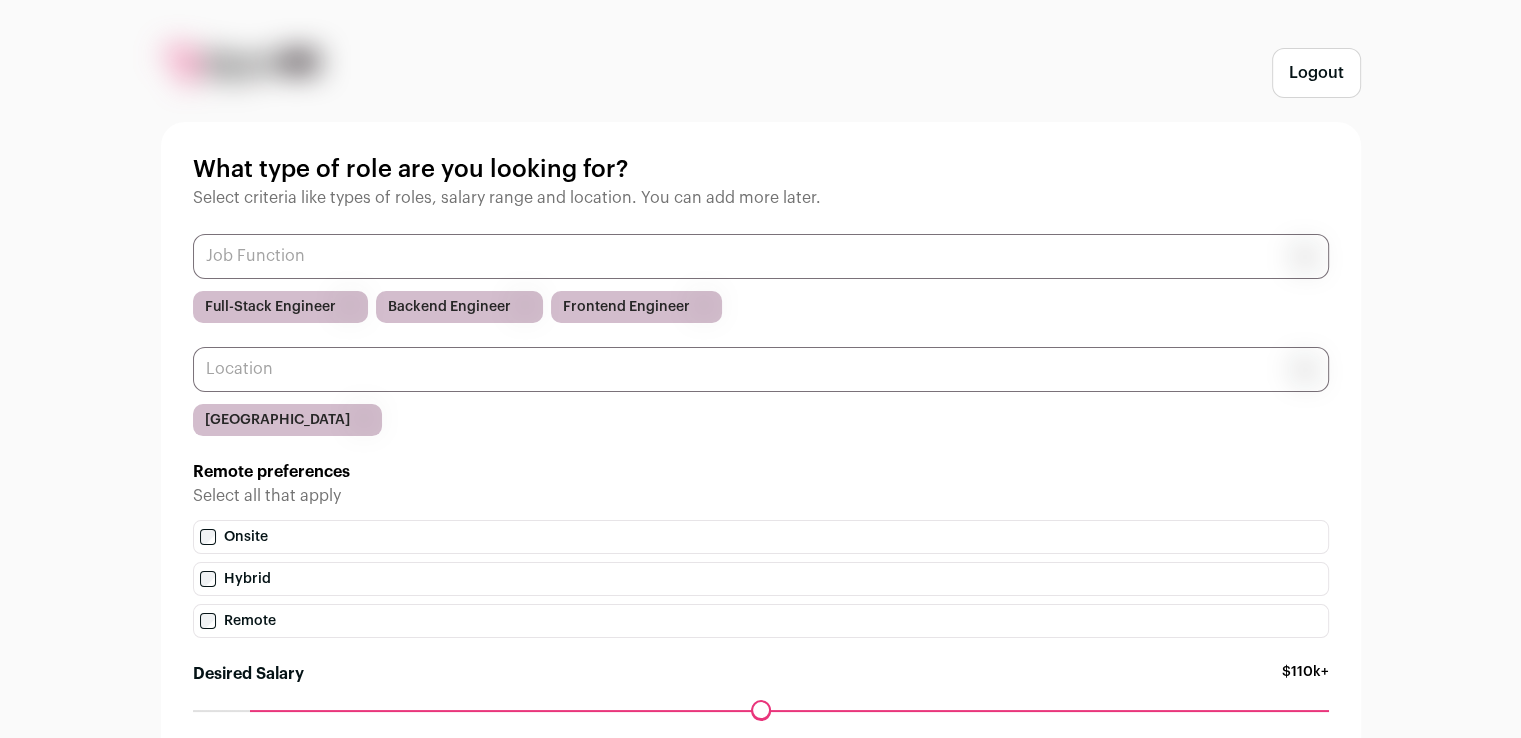 click on "Logout" at bounding box center (1316, 73) 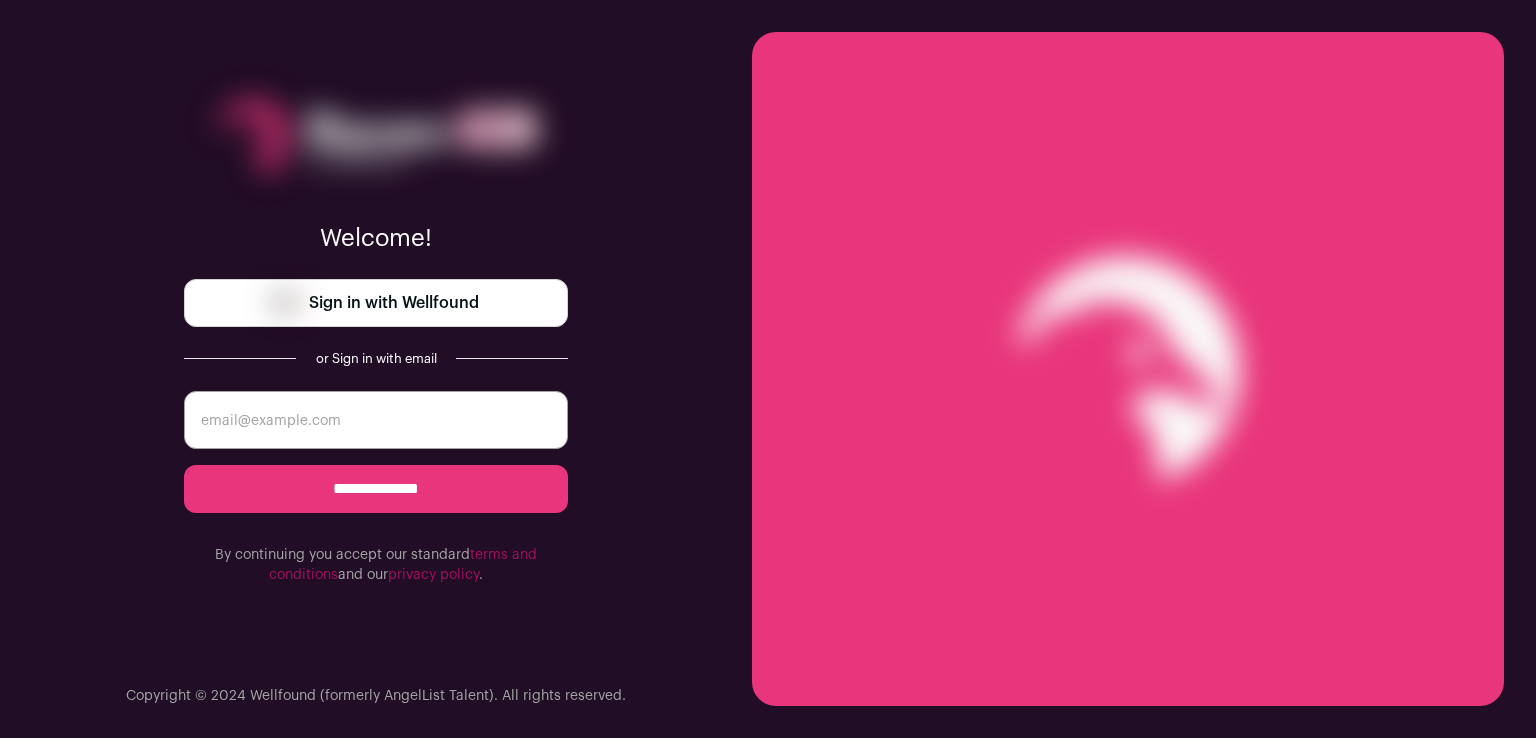 scroll, scrollTop: 0, scrollLeft: 0, axis: both 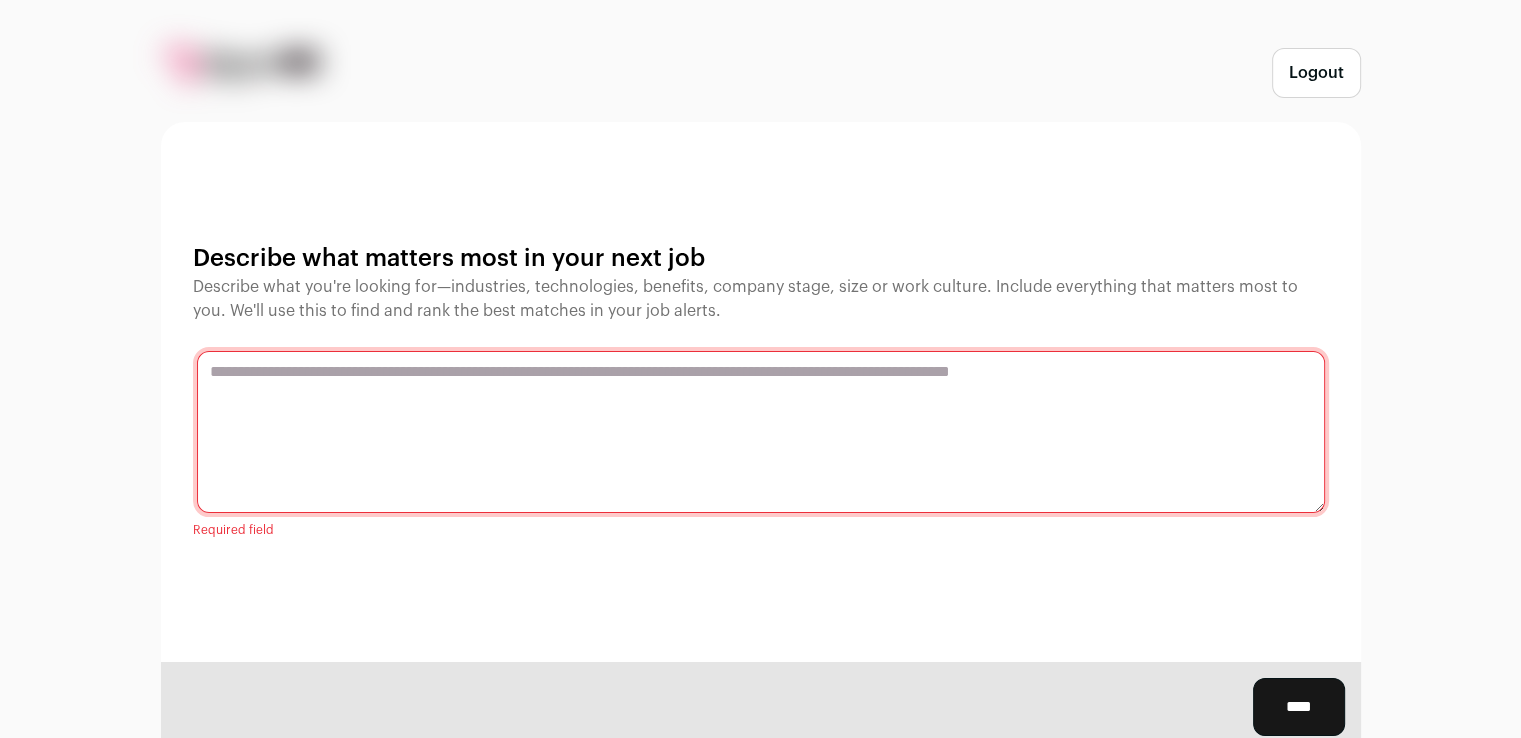 click at bounding box center [761, 432] 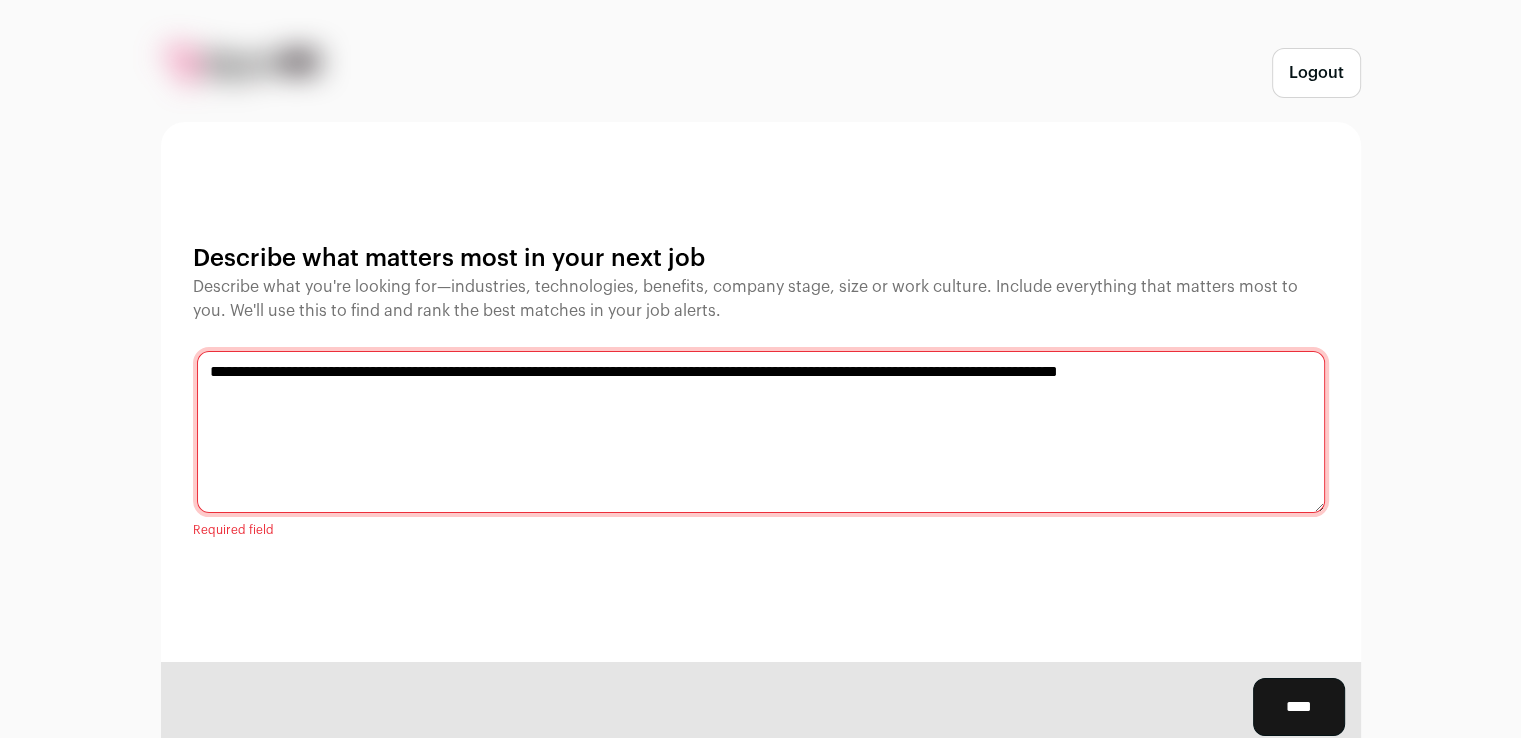 type on "**********" 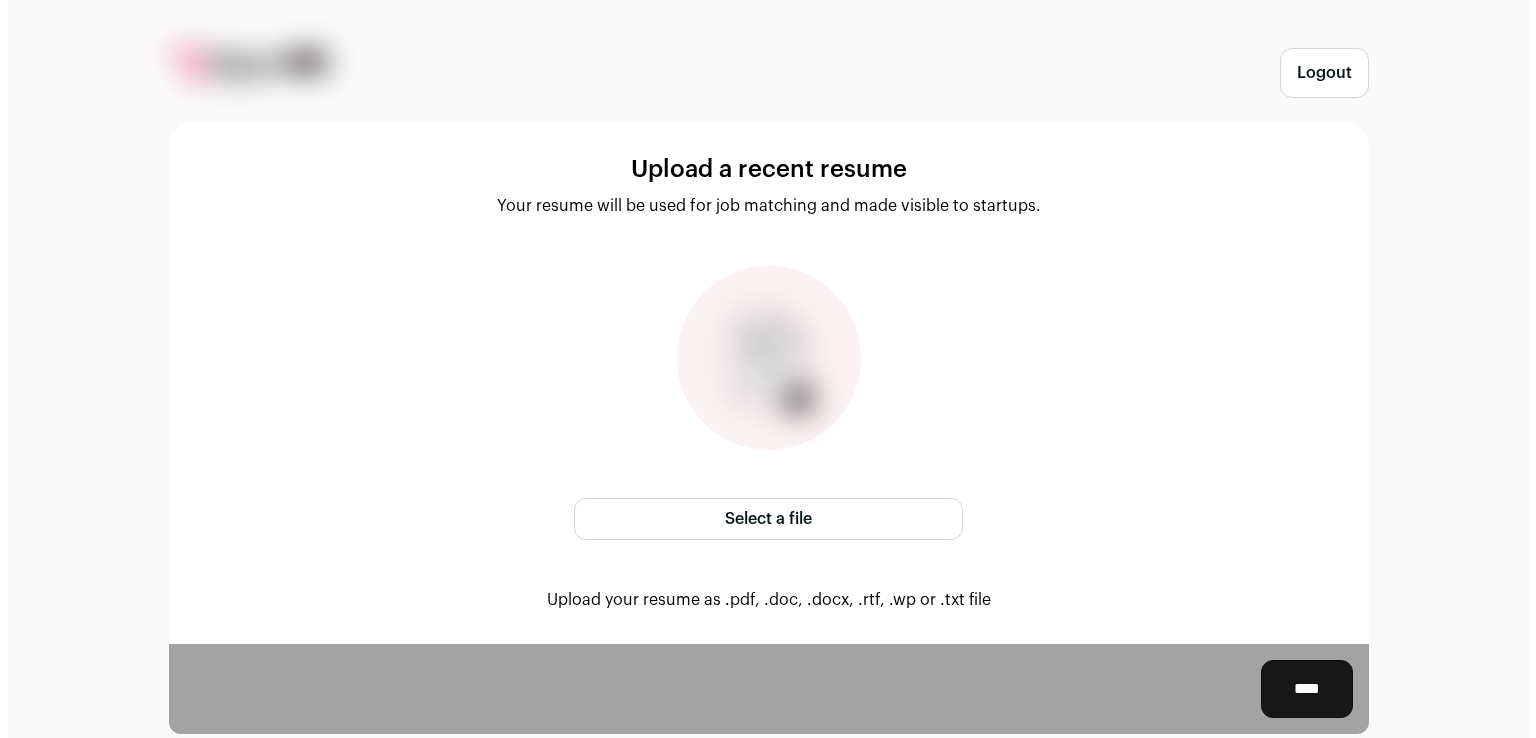 scroll, scrollTop: 0, scrollLeft: 0, axis: both 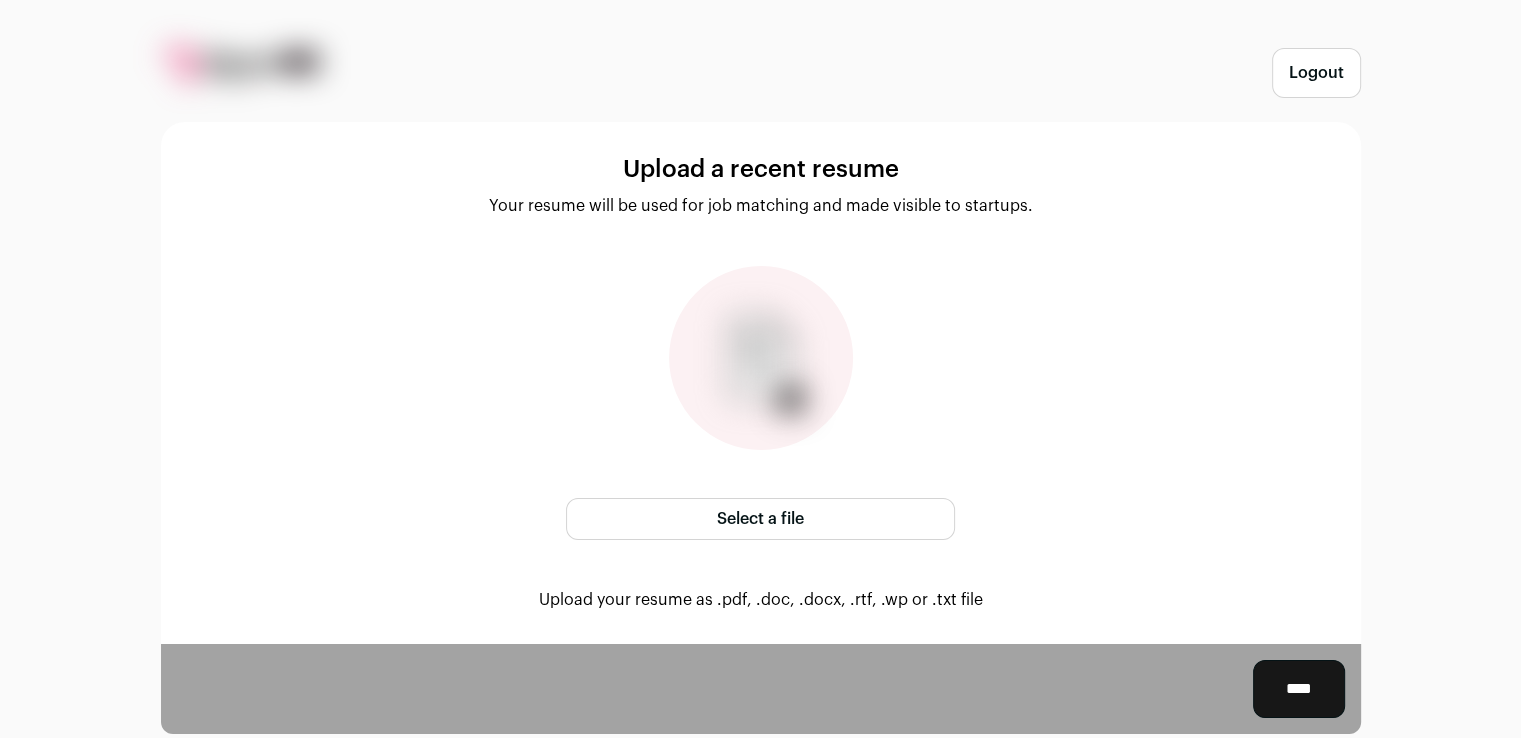 click on "Your resume will be used for job matching and made visible to startups." at bounding box center (761, 206) 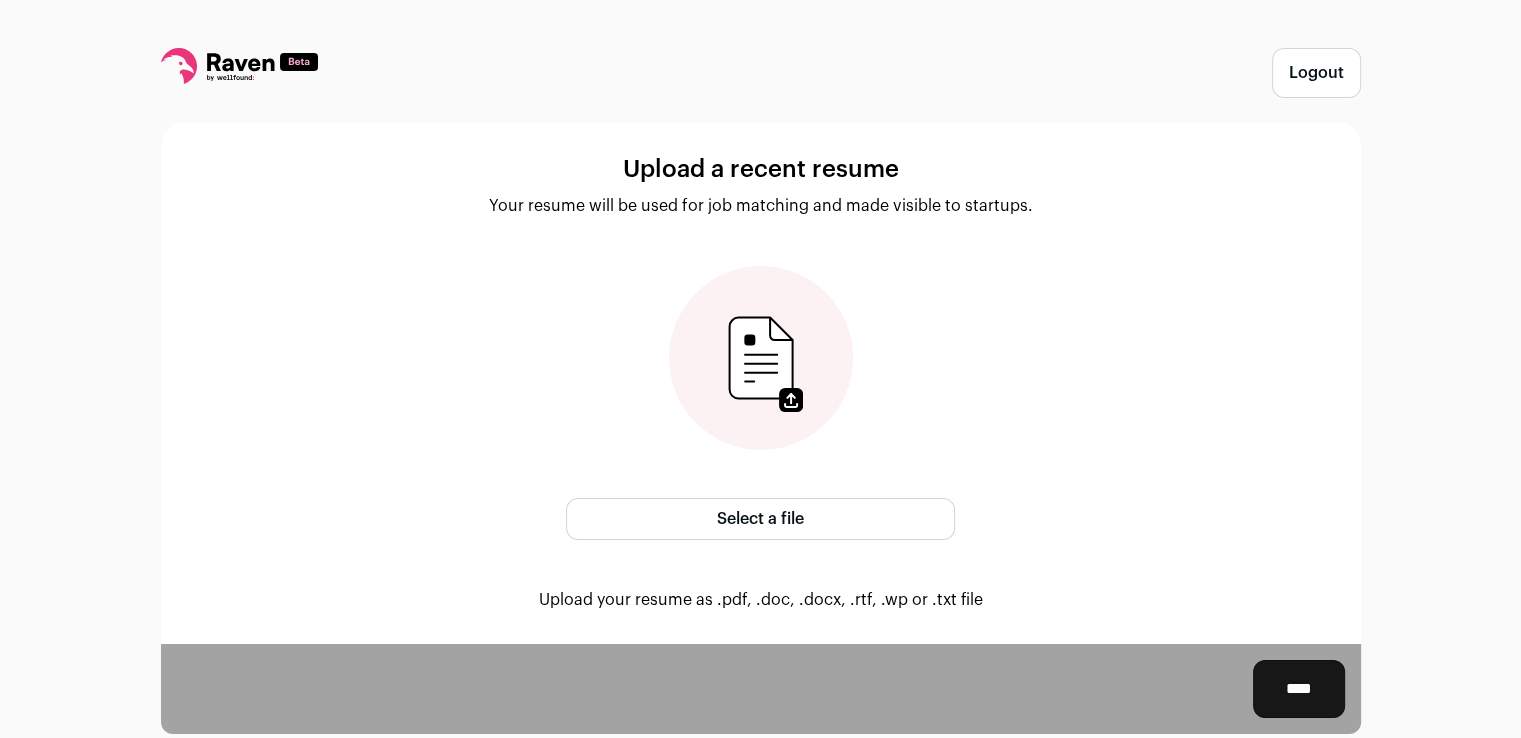 click on "Select a file" at bounding box center (760, 519) 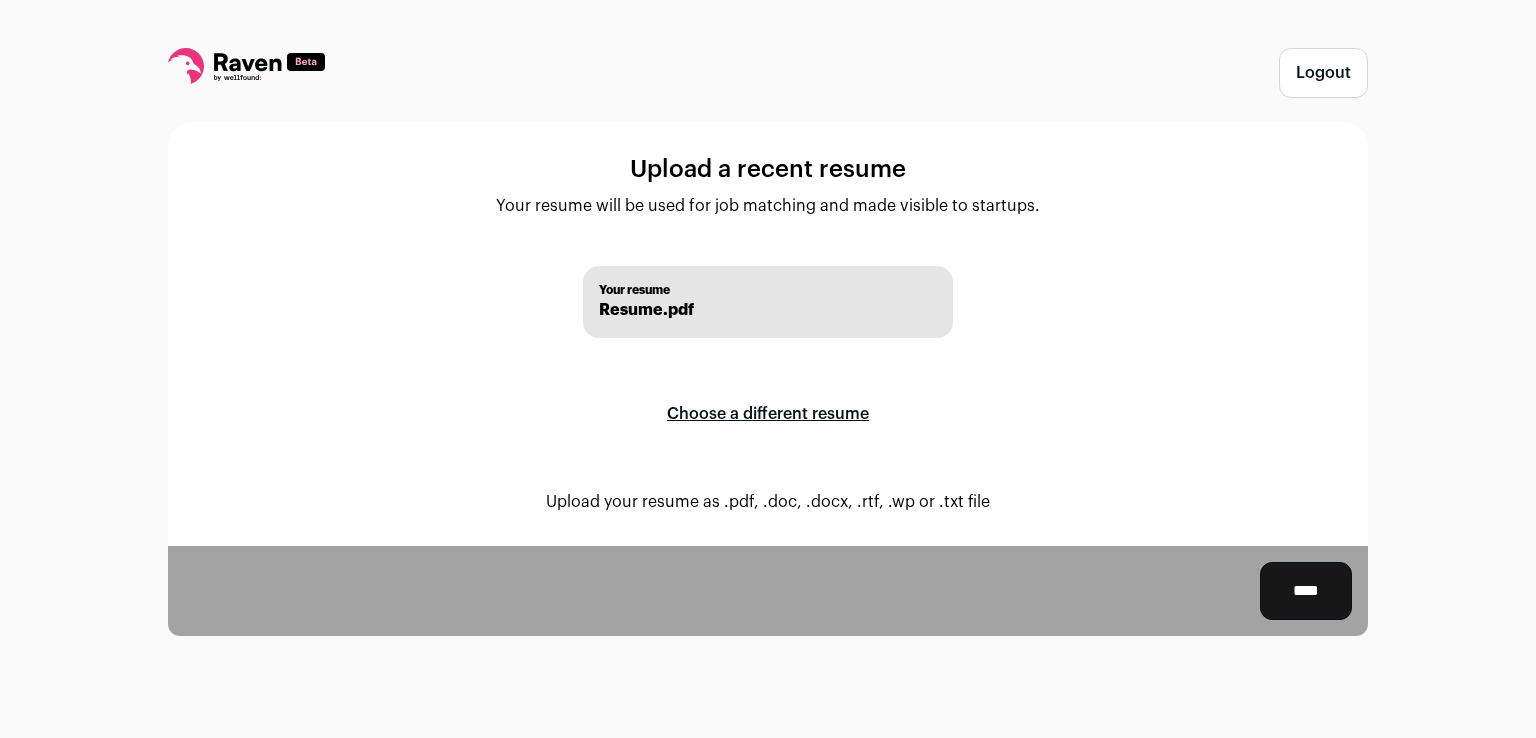 click on "****" at bounding box center (1306, 591) 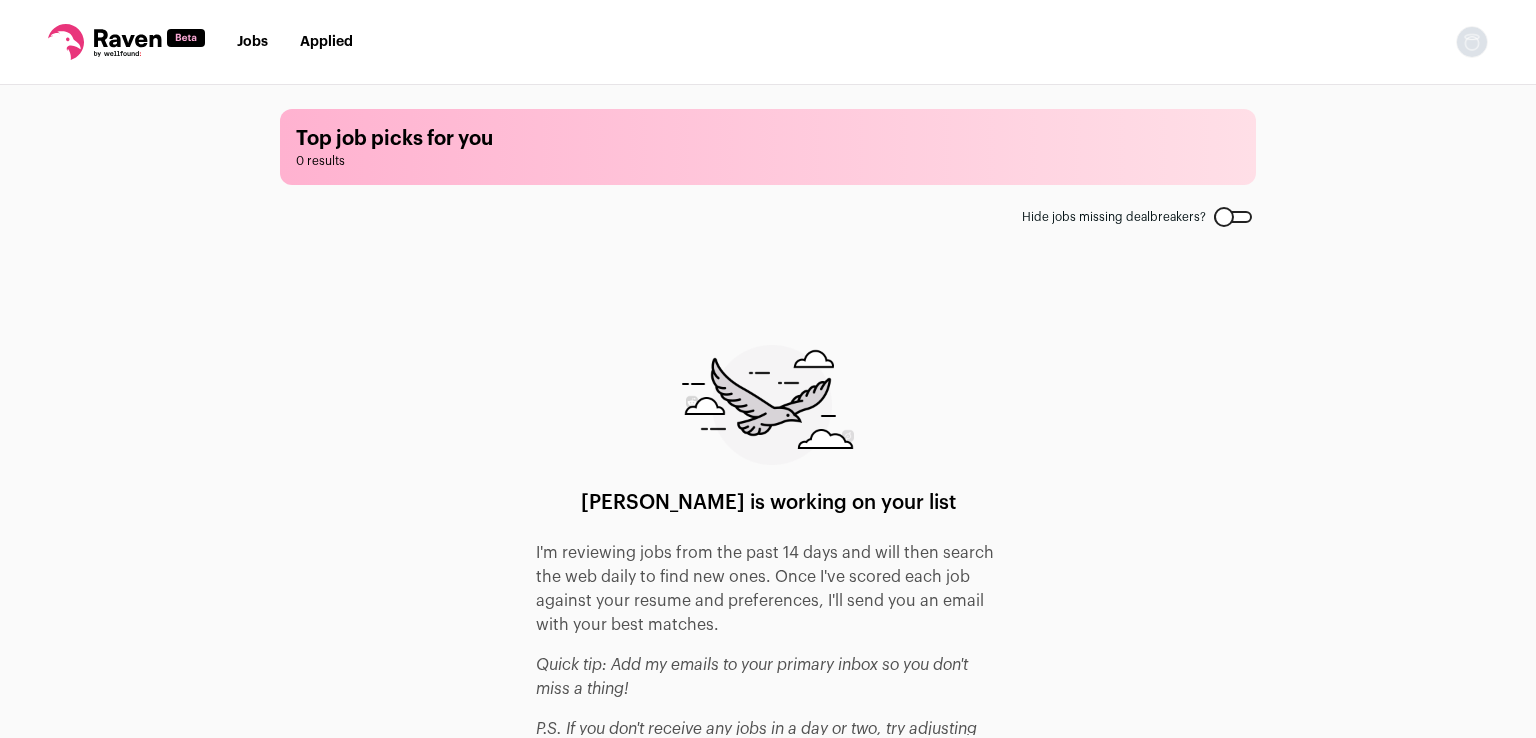 scroll, scrollTop: 0, scrollLeft: 0, axis: both 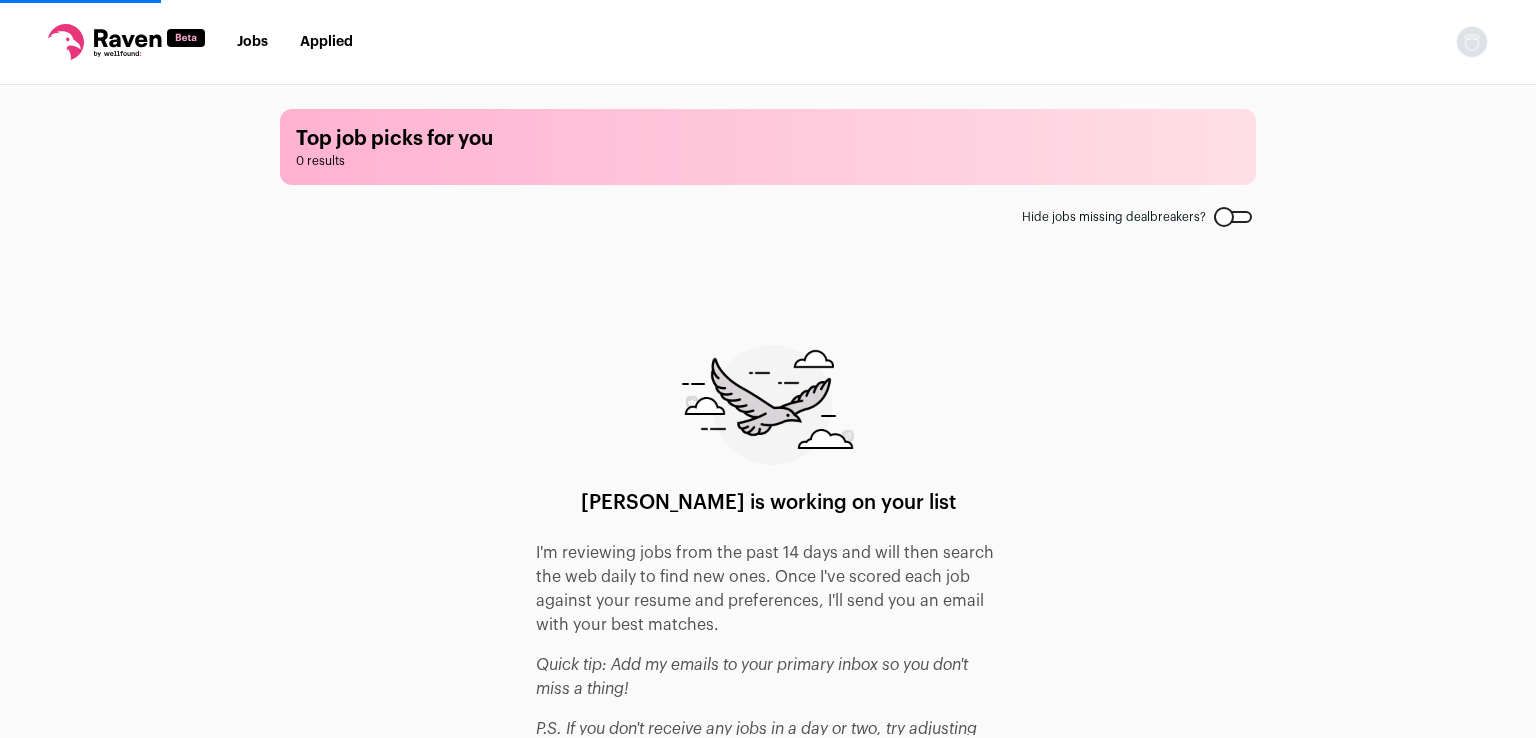 click at bounding box center [1233, 217] 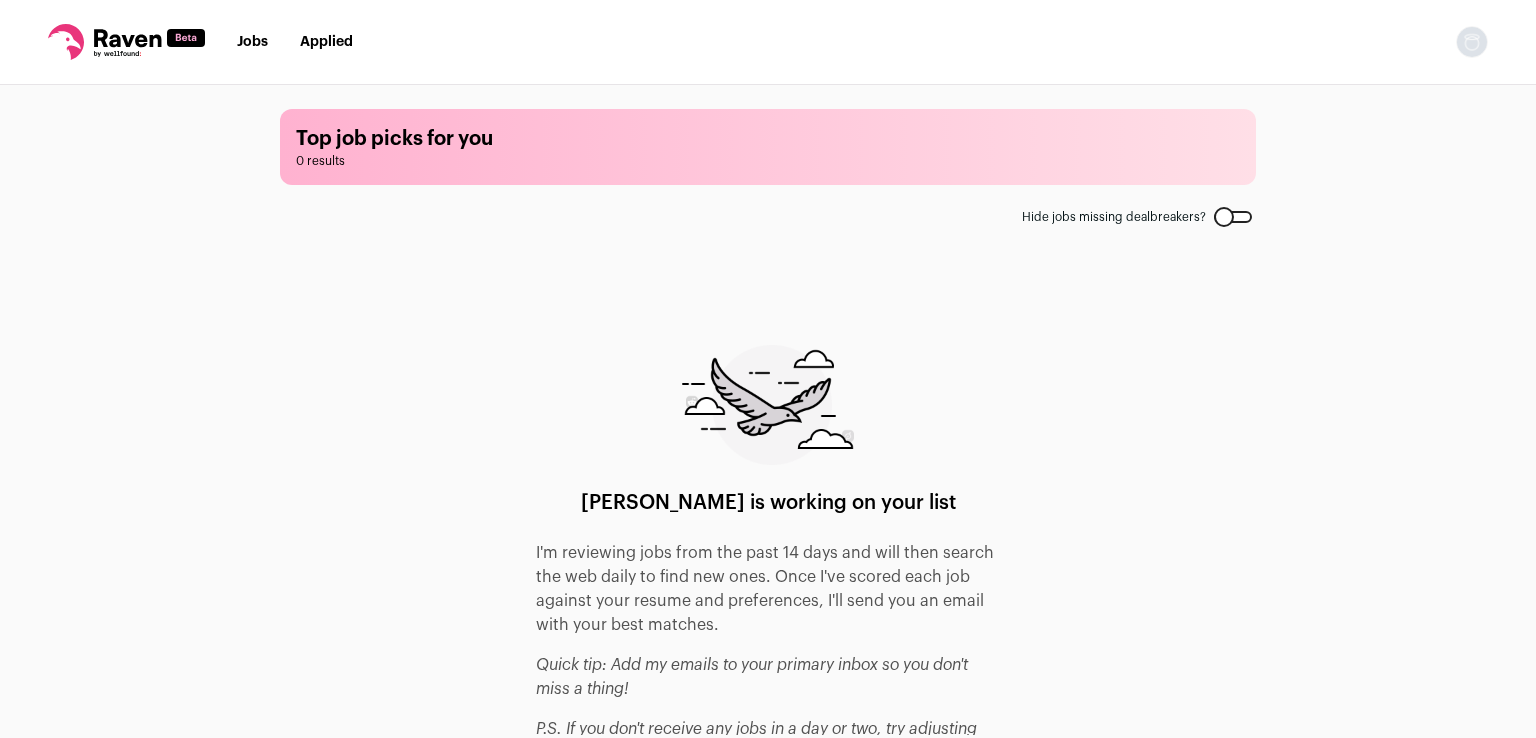 click on "Top job picks for you
0 results
Hide jobs missing dealbreakers?
[PERSON_NAME] is working on your list
I'm reviewing jobs from the past 14 days and will then search the web daily to find new ones. Once I've scored each job against your resume and preferences, I'll send you an email with your best matches.
Quick tip: Add my emails to your primary inbox so you don't miss a thing!
P.S. If you don't receive any jobs in a day or two, try adjusting your filters or reach out to my team at [EMAIL_ADDRESS][DOMAIN_NAME] if you need help." at bounding box center [768, 410] 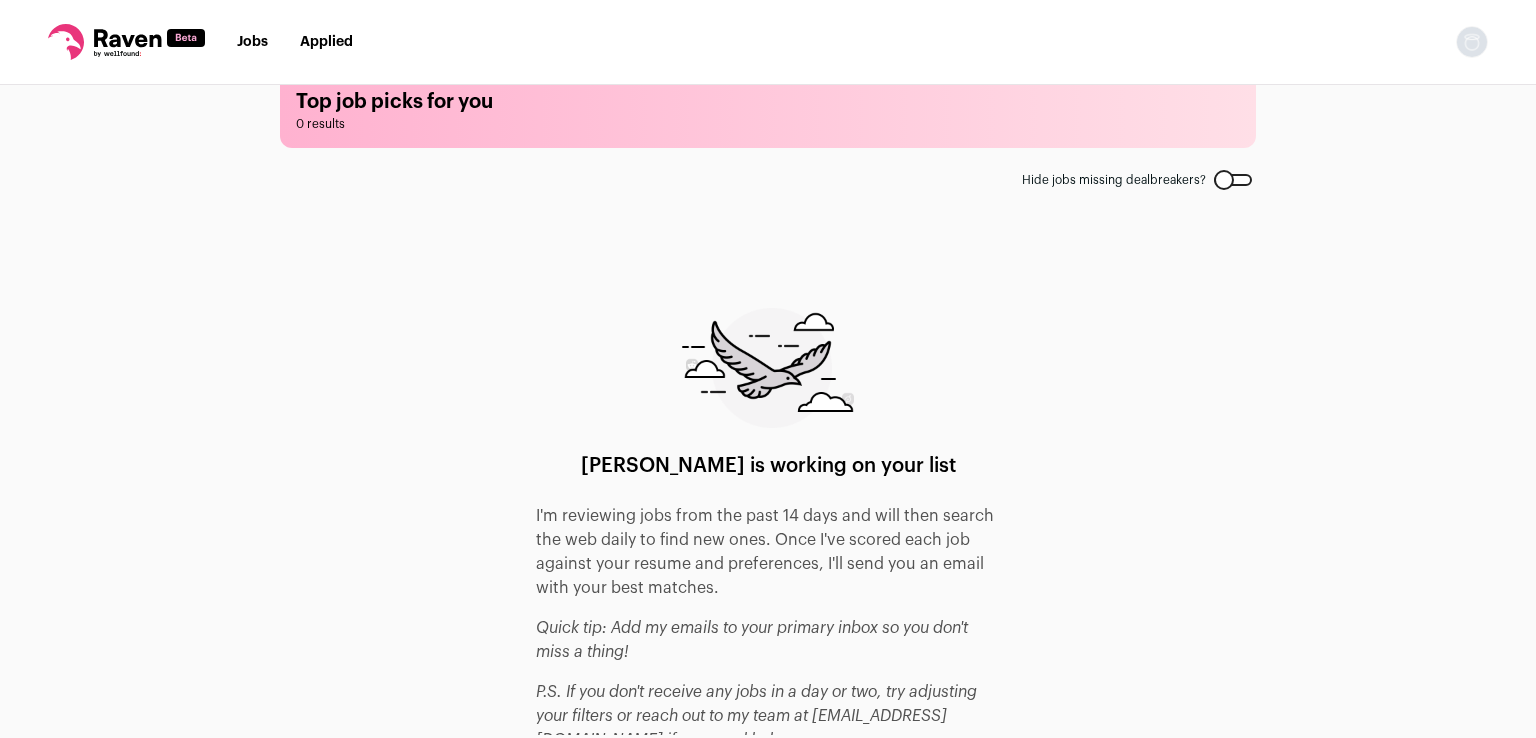 scroll, scrollTop: 40, scrollLeft: 0, axis: vertical 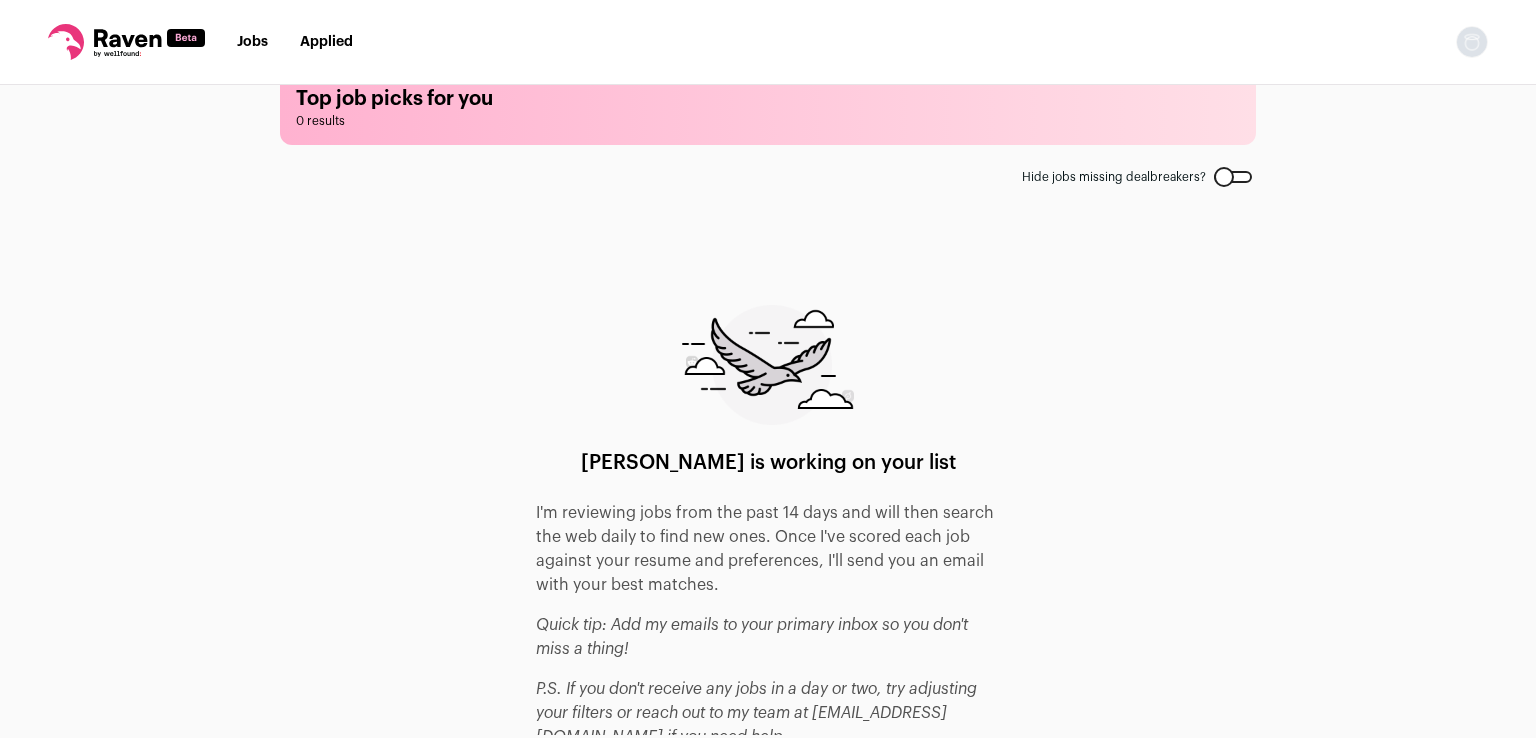 click on "Applied" at bounding box center [326, 42] 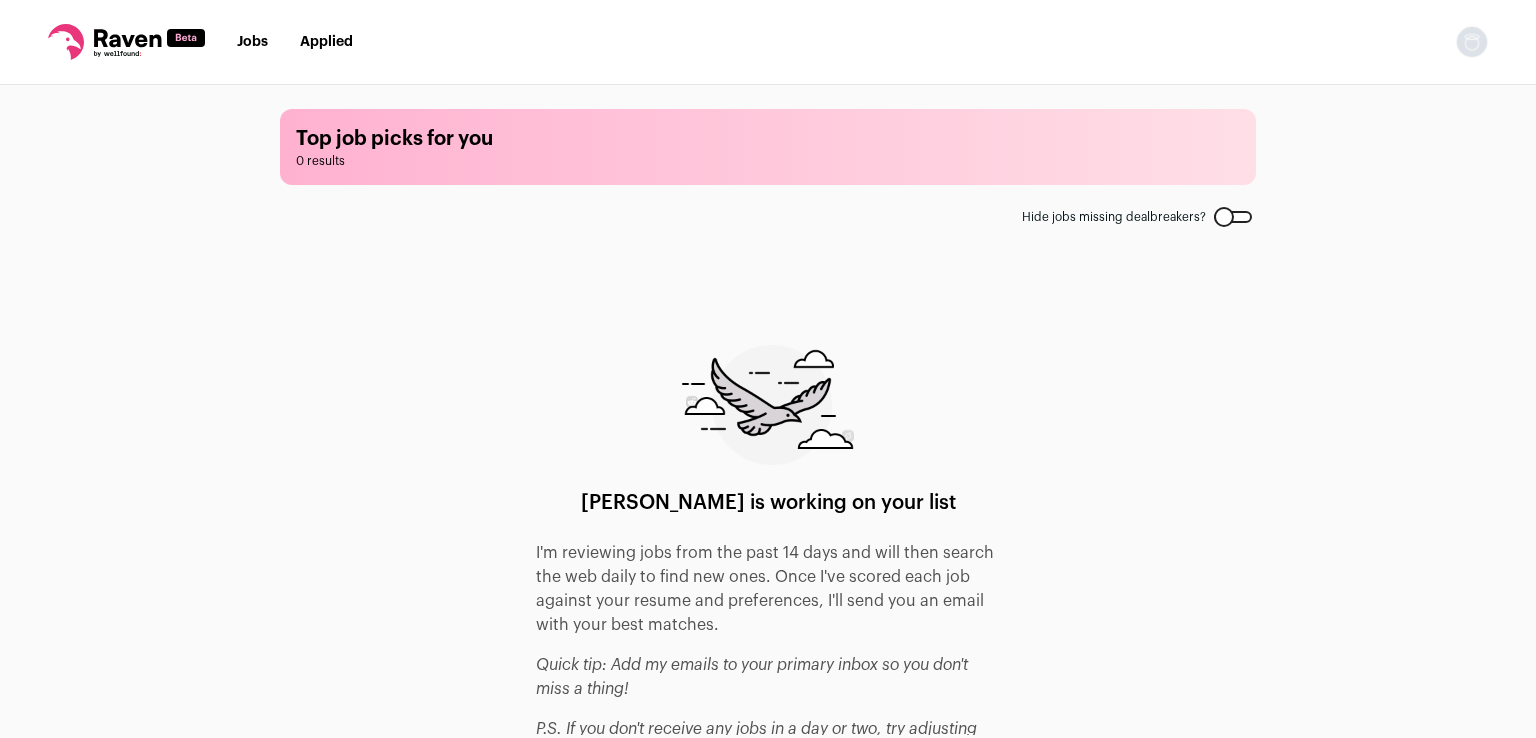 click at bounding box center (768, 405) 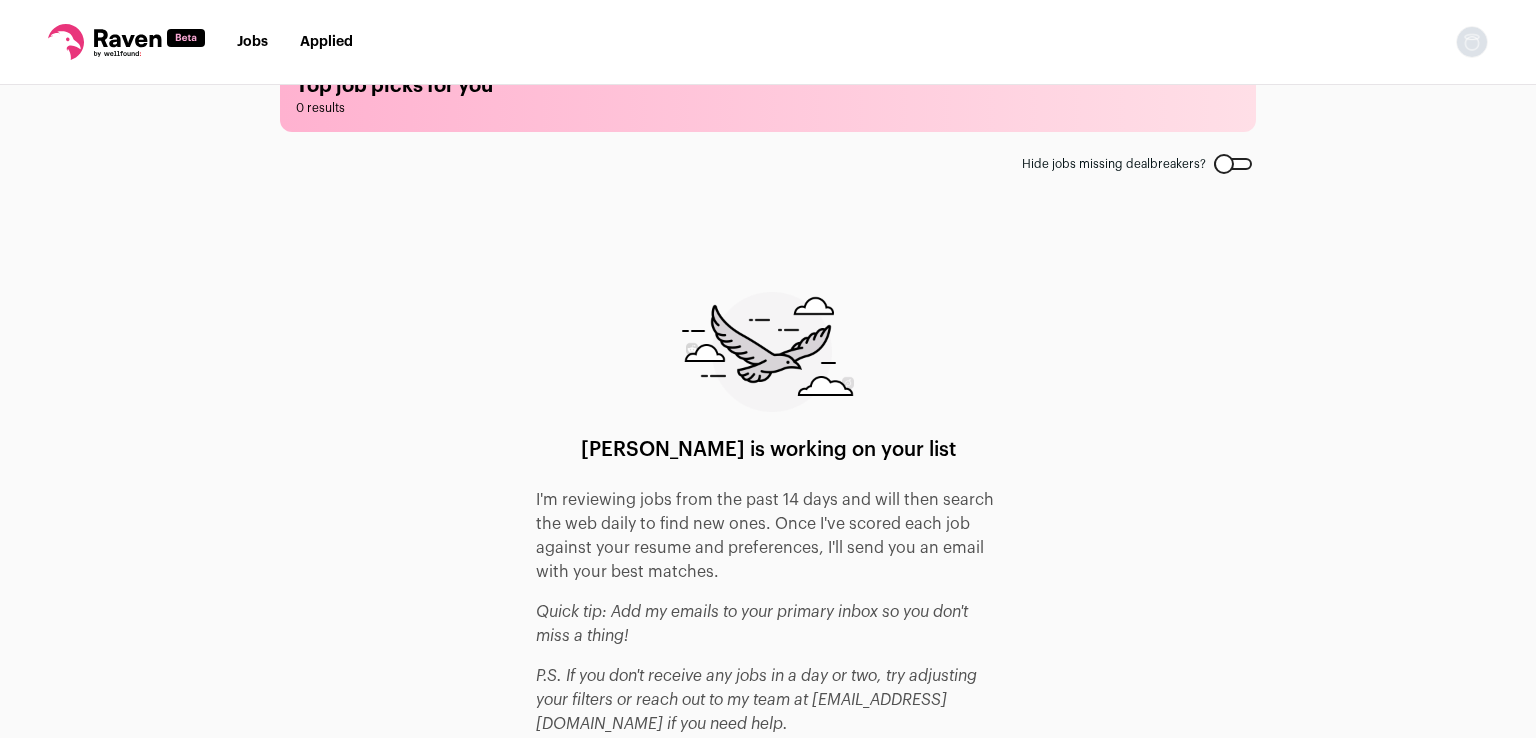 scroll, scrollTop: 54, scrollLeft: 0, axis: vertical 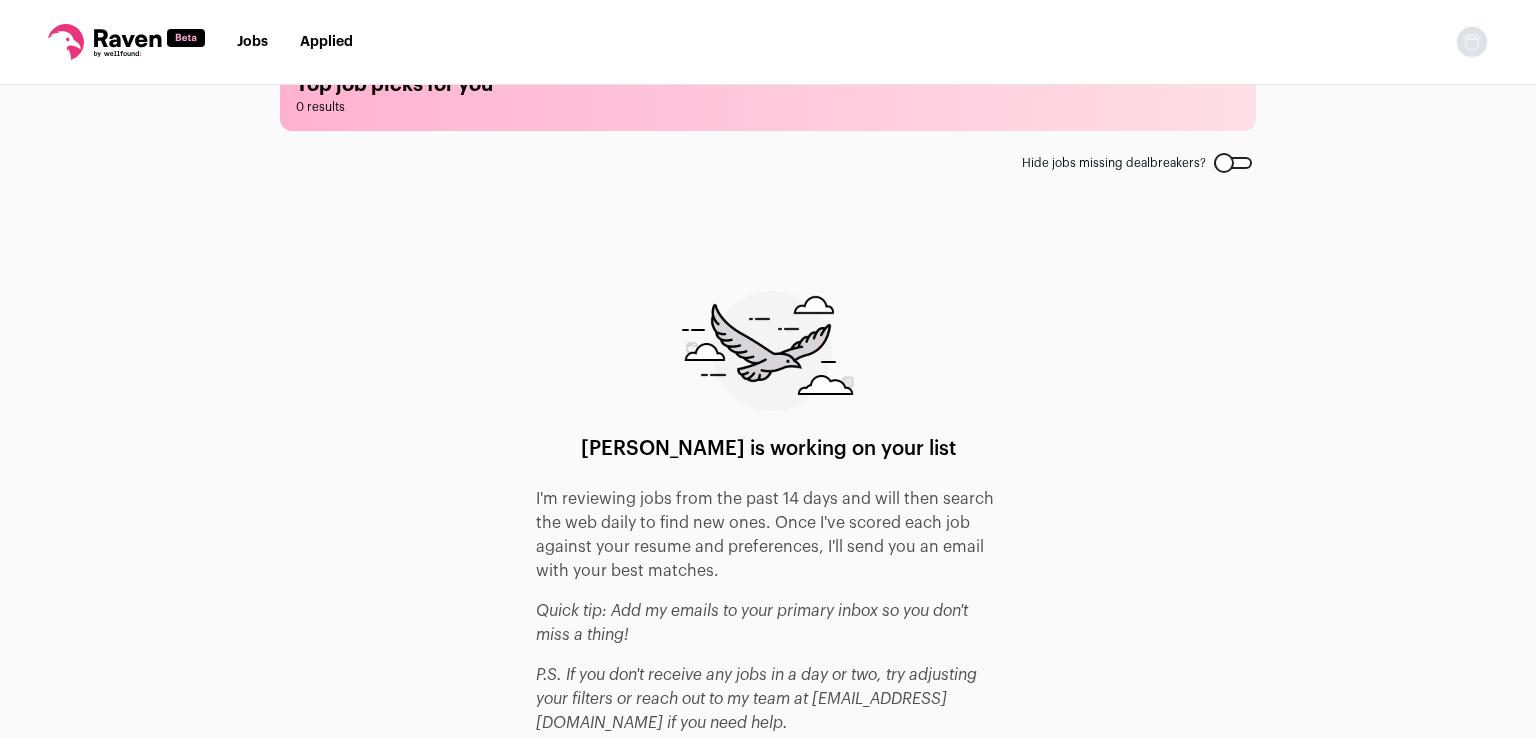 click on "0 results" at bounding box center (768, 107) 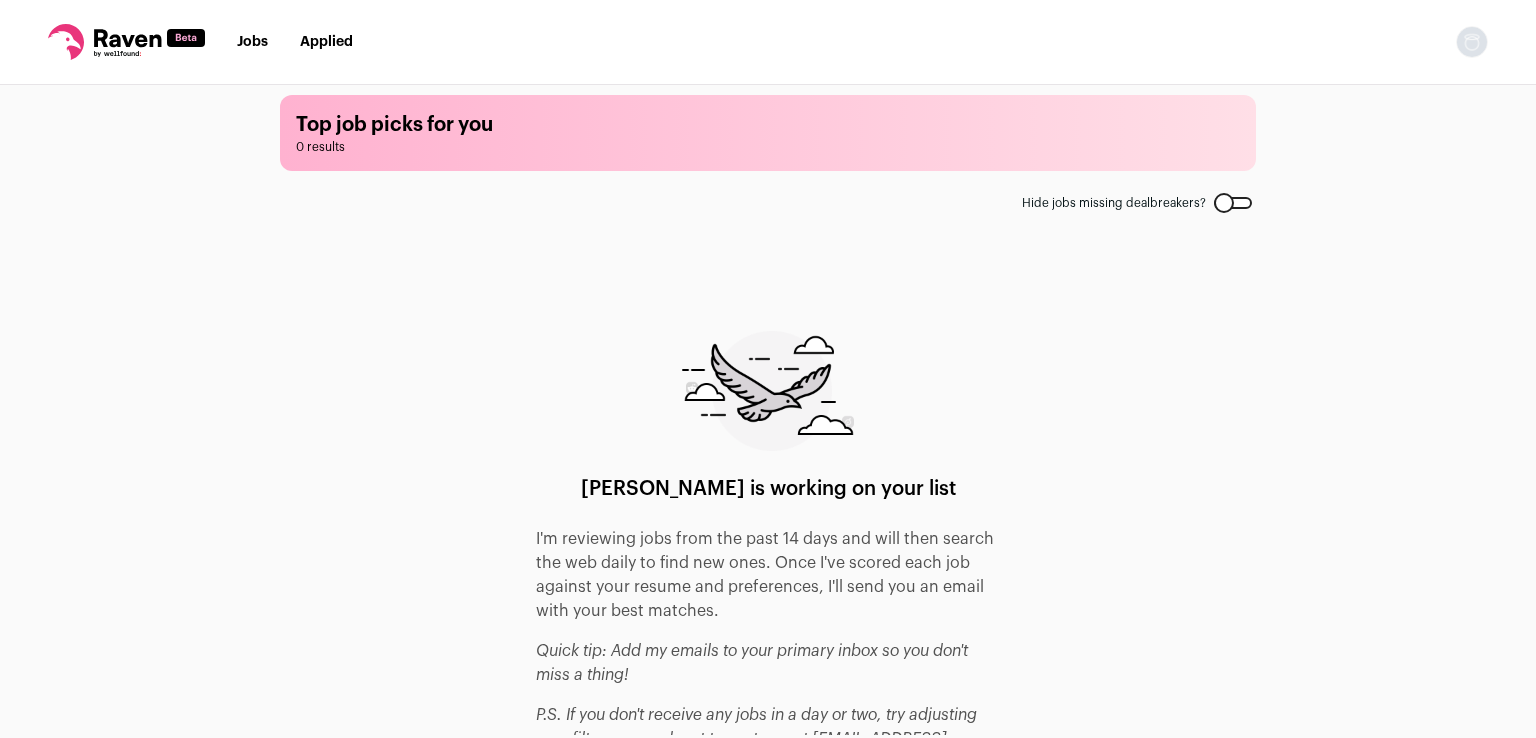 scroll, scrollTop: 0, scrollLeft: 0, axis: both 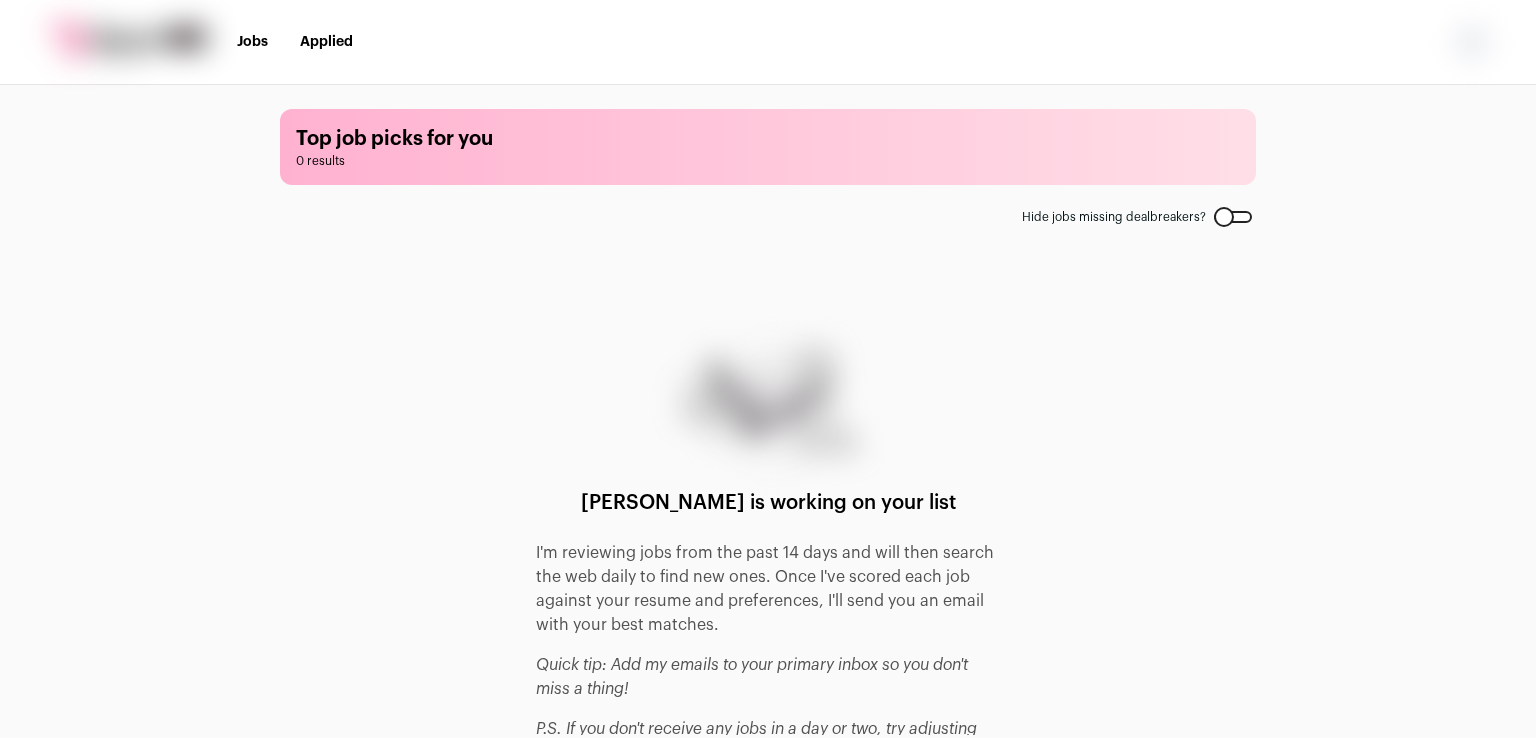 click on "Top job picks for you
0 results" at bounding box center (768, 147) 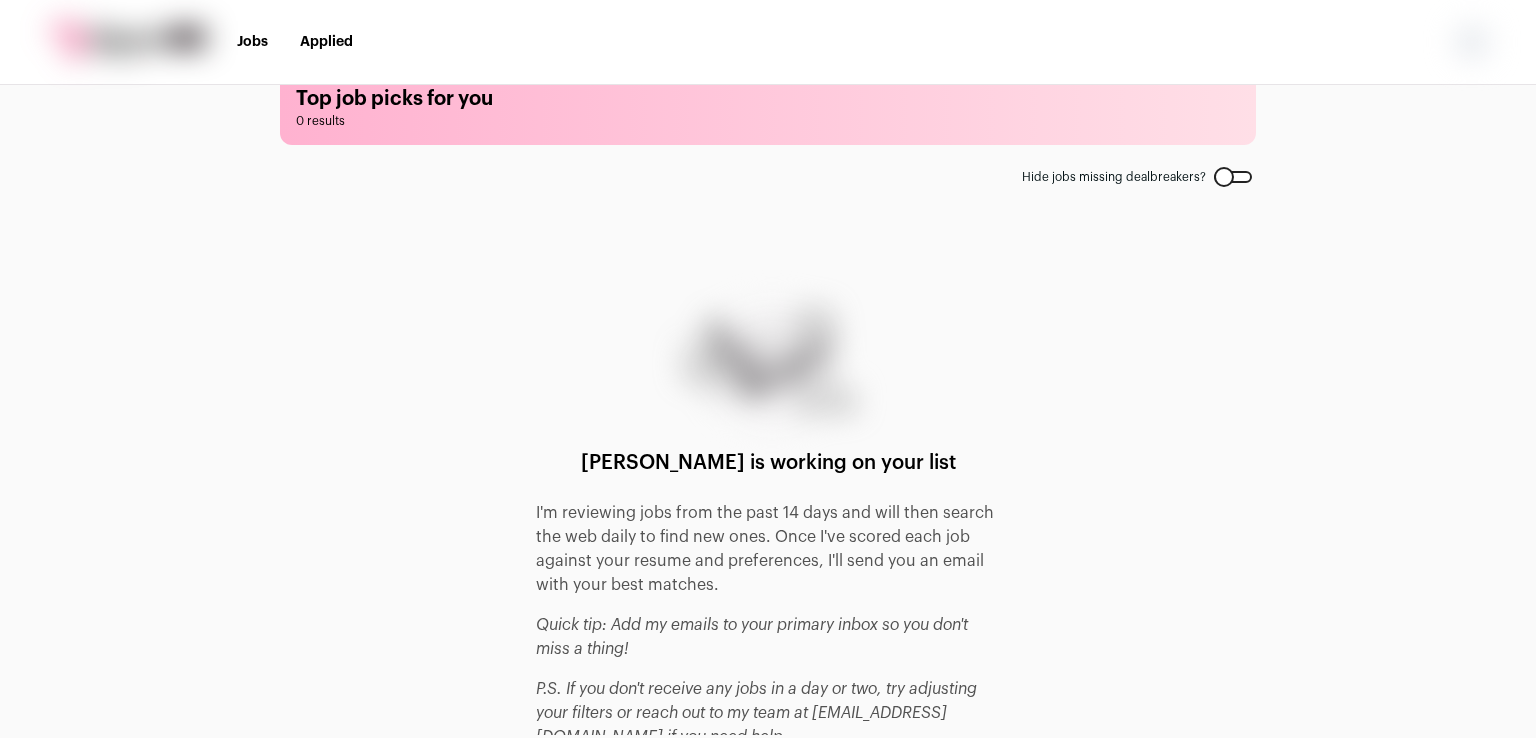 scroll, scrollTop: 54, scrollLeft: 0, axis: vertical 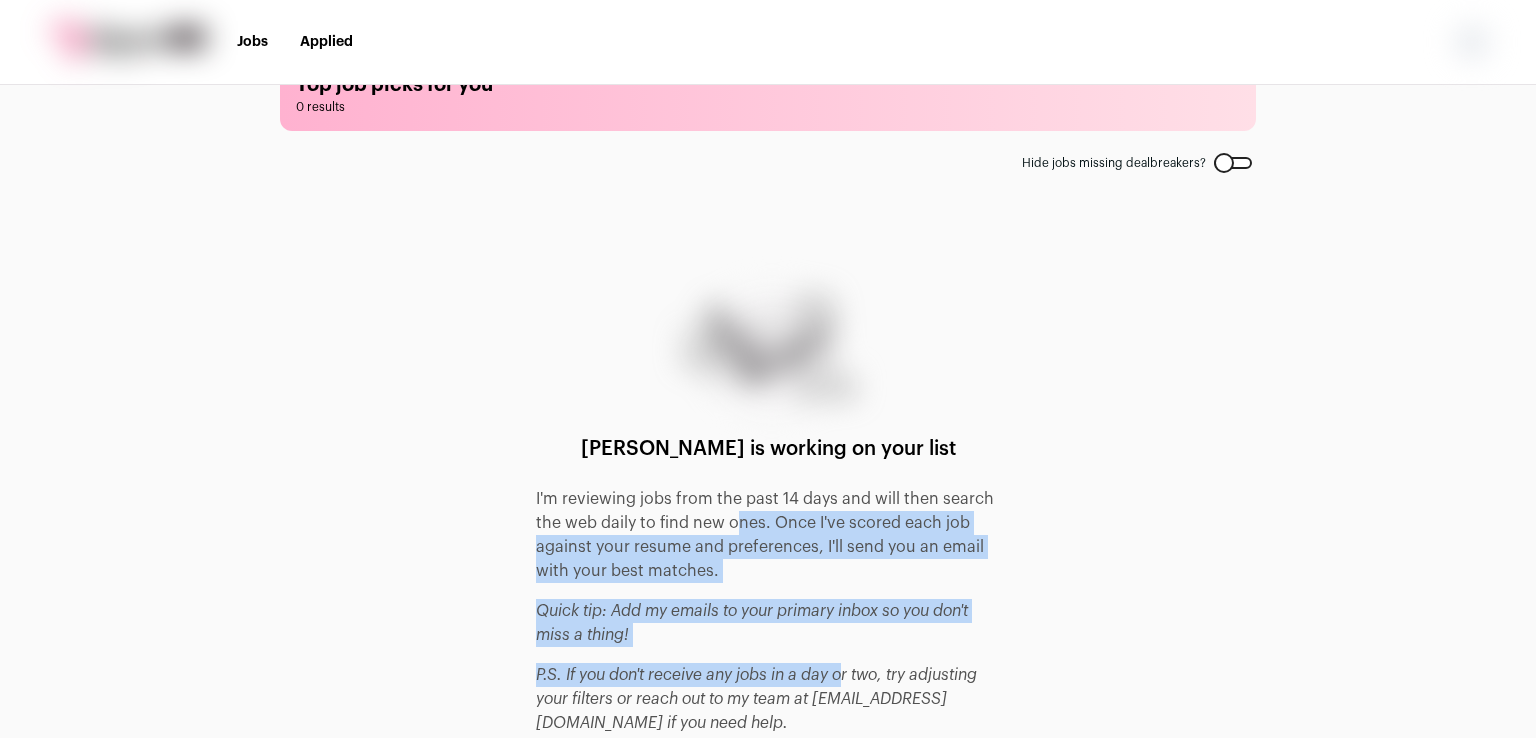 drag, startPoint x: 726, startPoint y: 525, endPoint x: 837, endPoint y: 662, distance: 176.32356 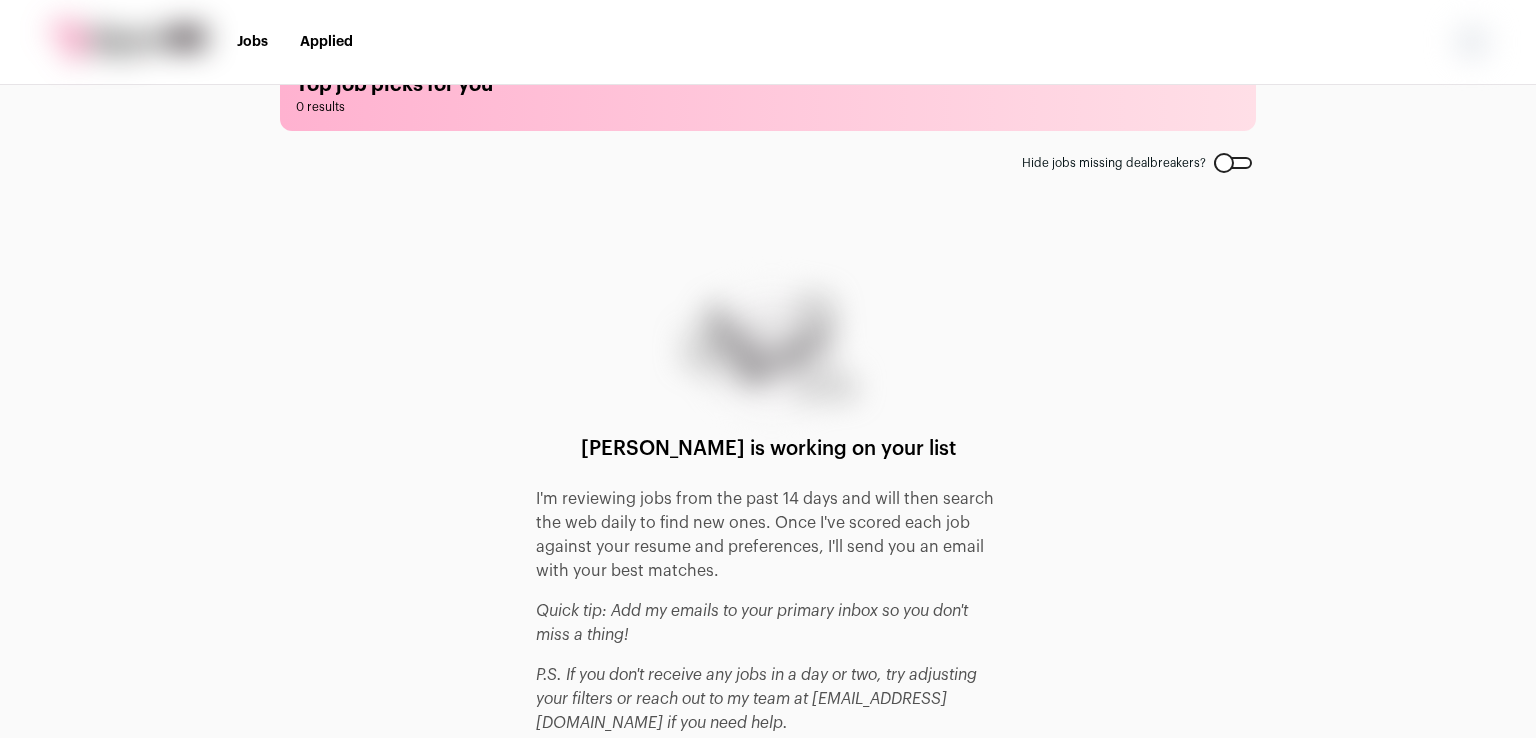 click on "Raven is working on your list
I'm reviewing jobs from the past 14 days and will then search the web daily to find new ones. Once I've scored each job against your resume and preferences, I'll send you an email with your best matches.
Quick tip: Add my emails to your primary inbox so you don't miss a thing!
P.S. If you don't receive any jobs in a day or two, try adjusting your filters or reach out to my team at raven@wellfound.com if you need help." at bounding box center [768, 465] 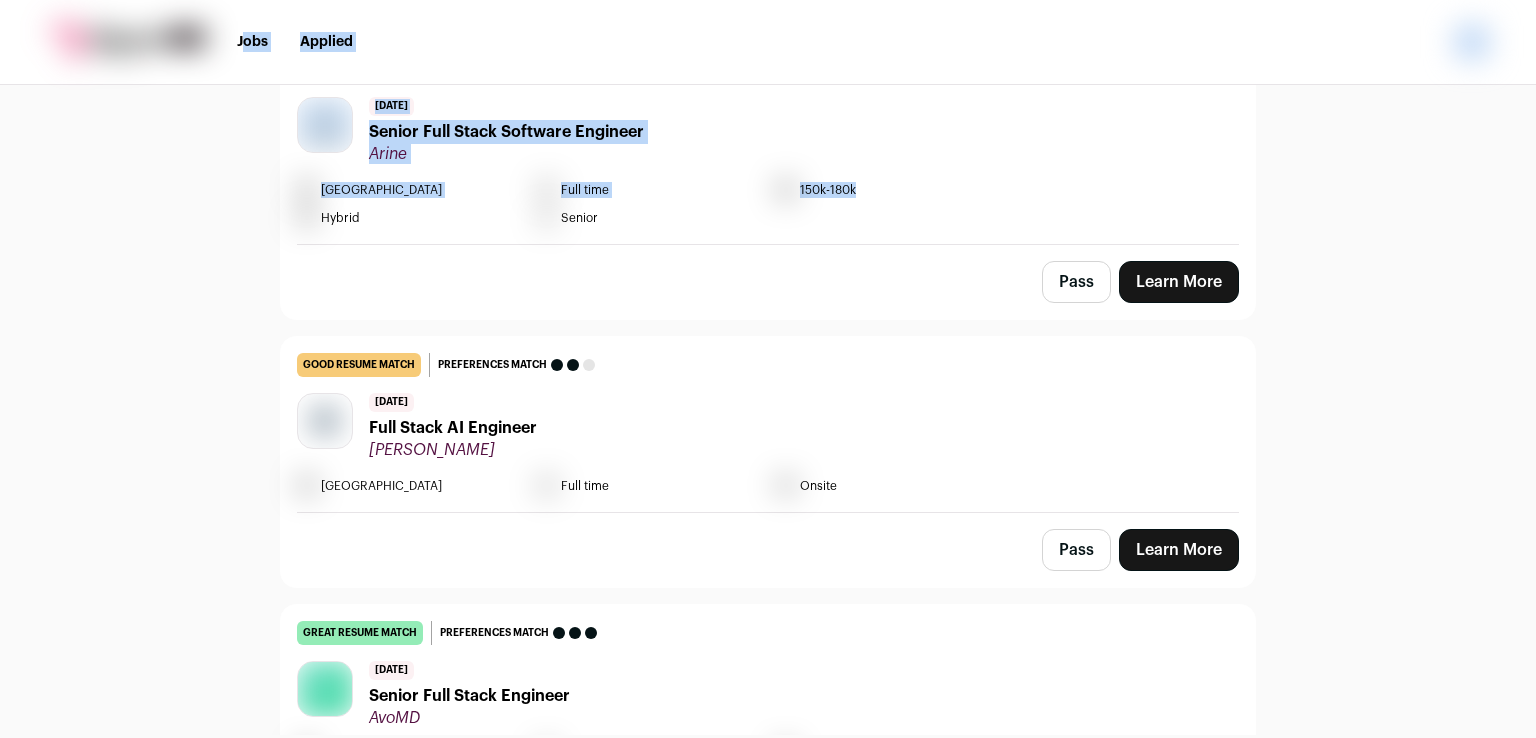scroll, scrollTop: 214, scrollLeft: 0, axis: vertical 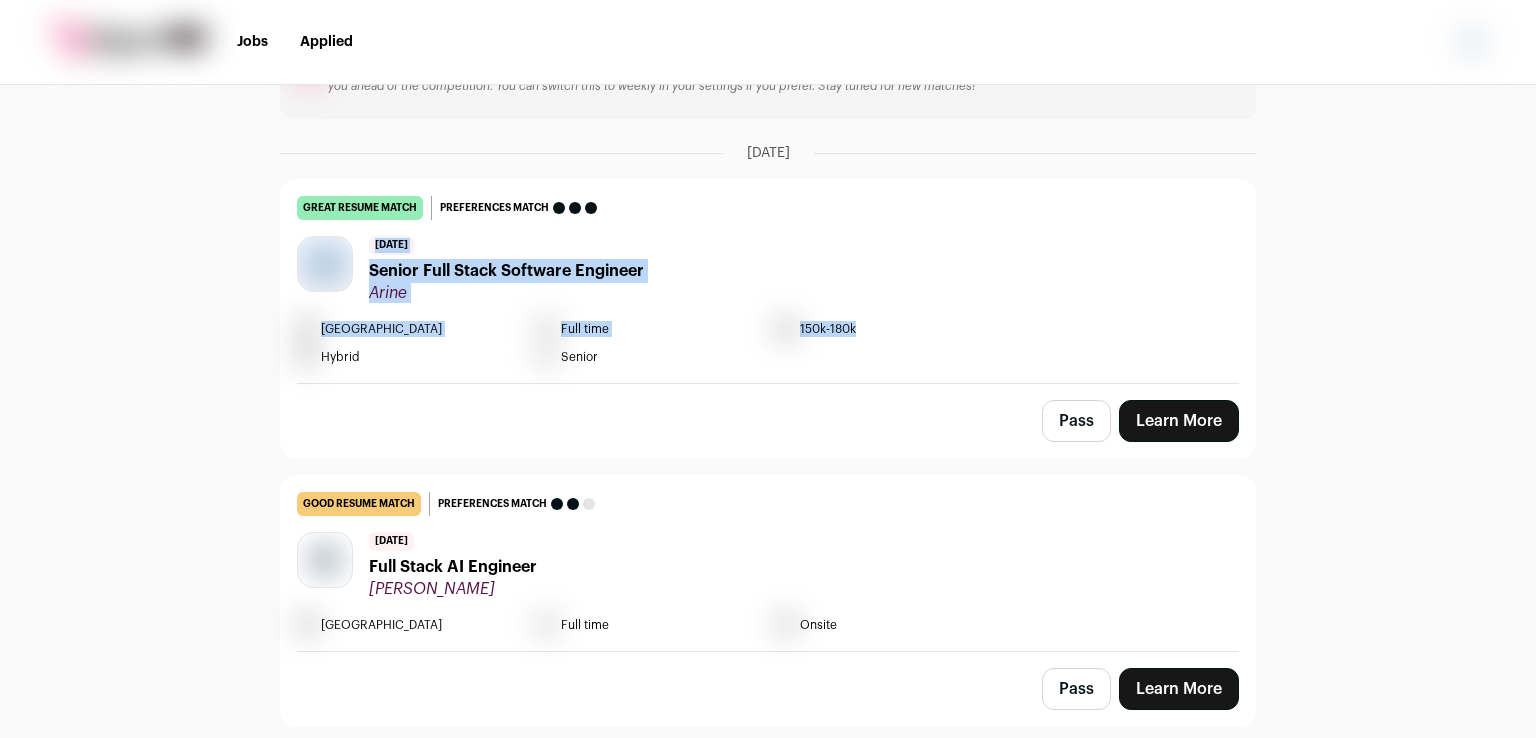 drag, startPoint x: 163, startPoint y: 518, endPoint x: 200, endPoint y: 255, distance: 265.5899 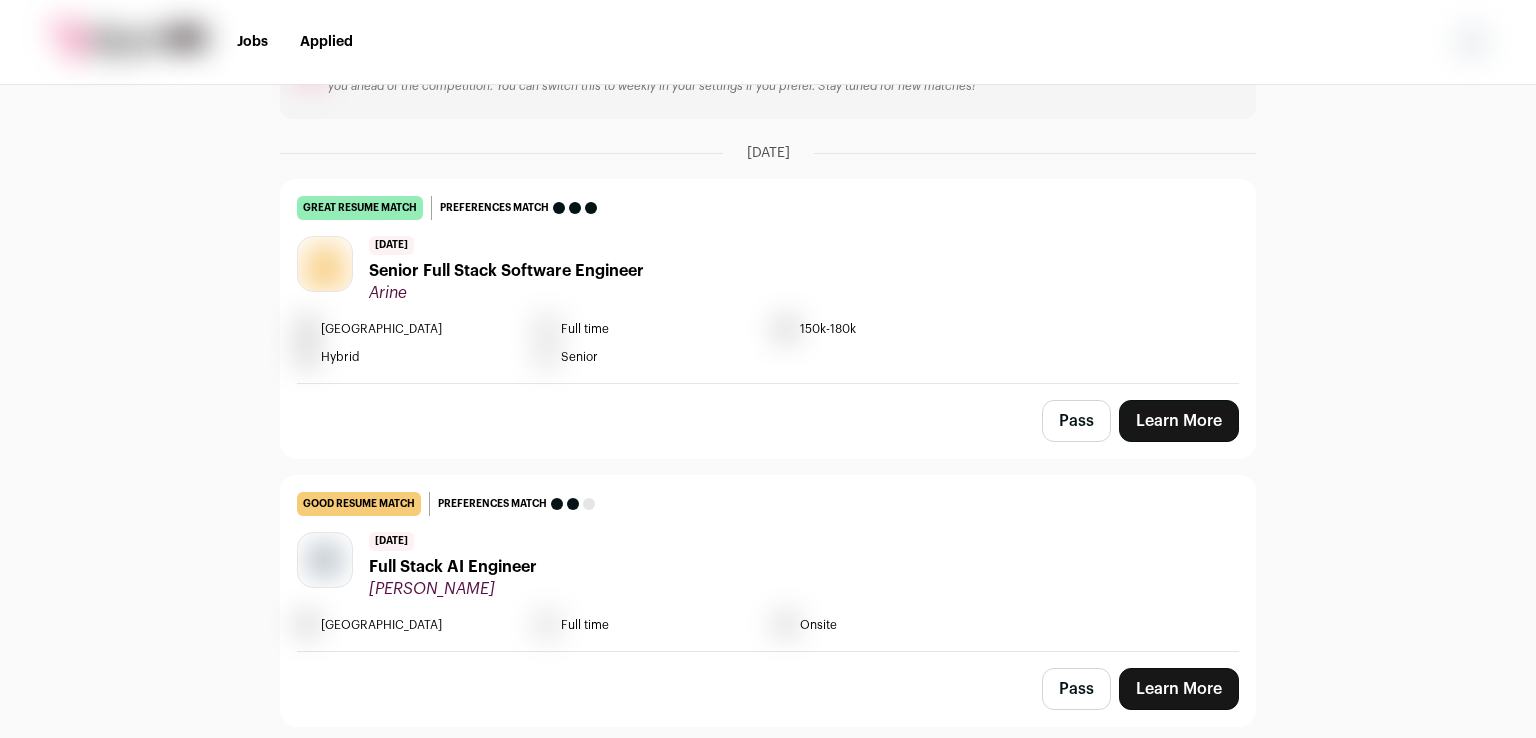 click on "Pass" at bounding box center [1076, 421] 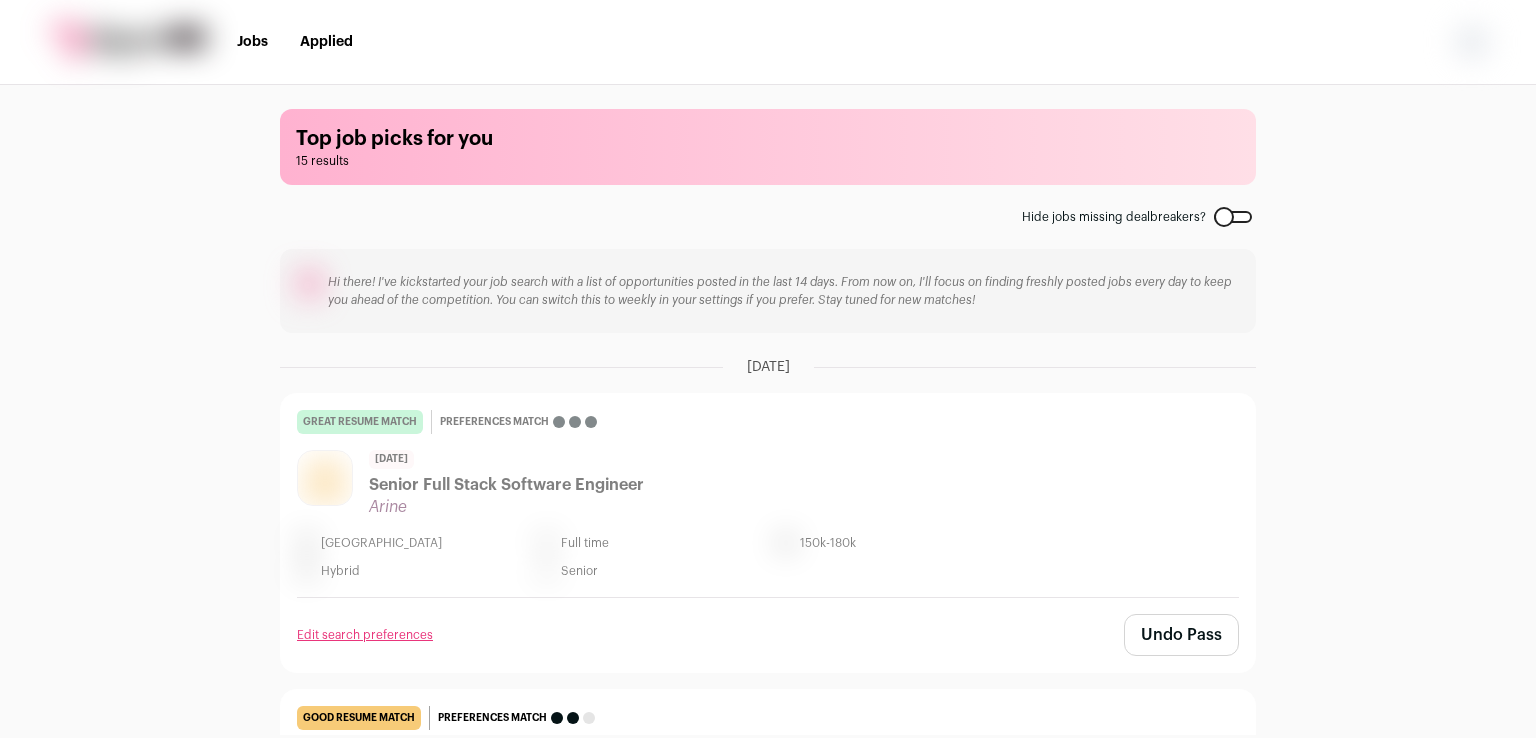 scroll, scrollTop: 0, scrollLeft: 0, axis: both 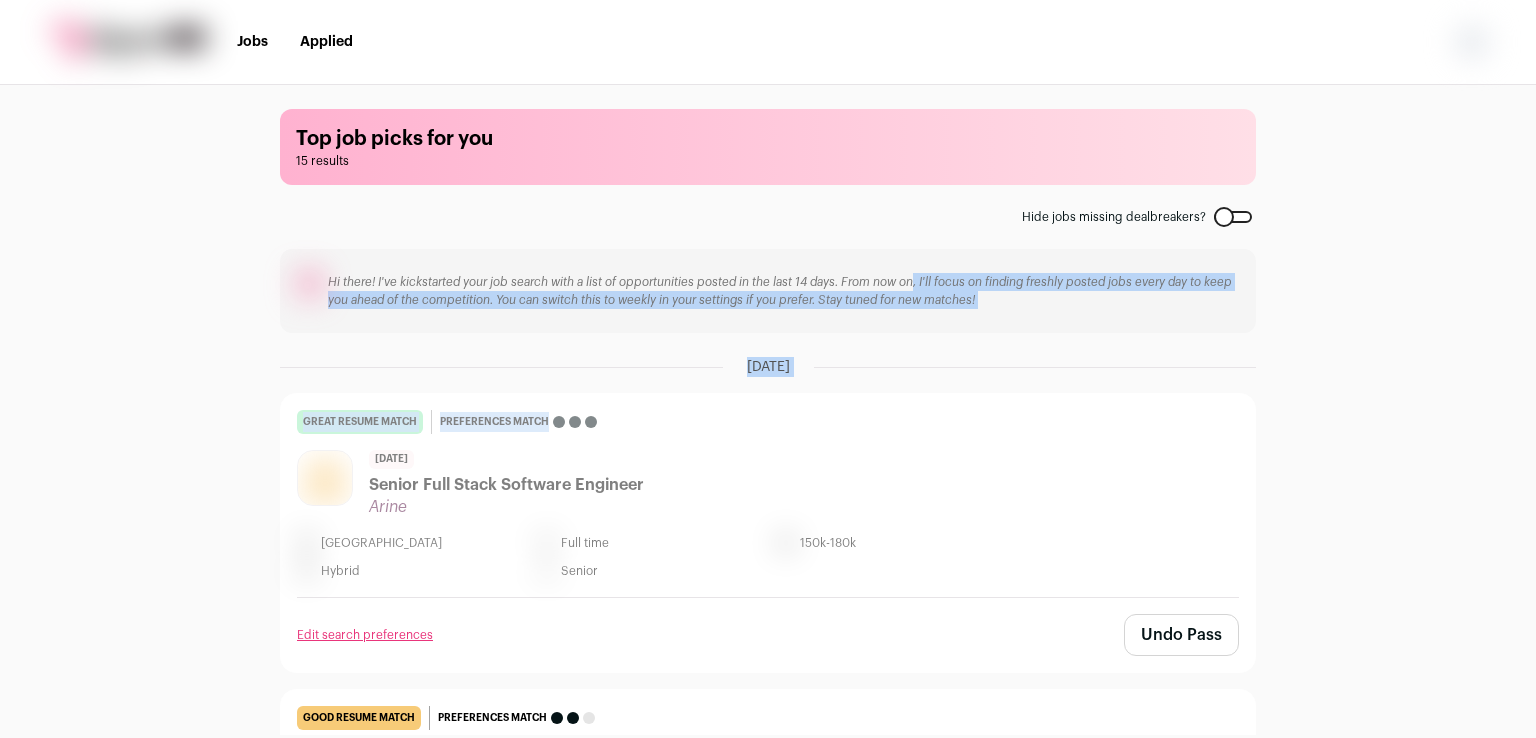 drag, startPoint x: 246, startPoint y: 449, endPoint x: 917, endPoint y: 282, distance: 691.4694 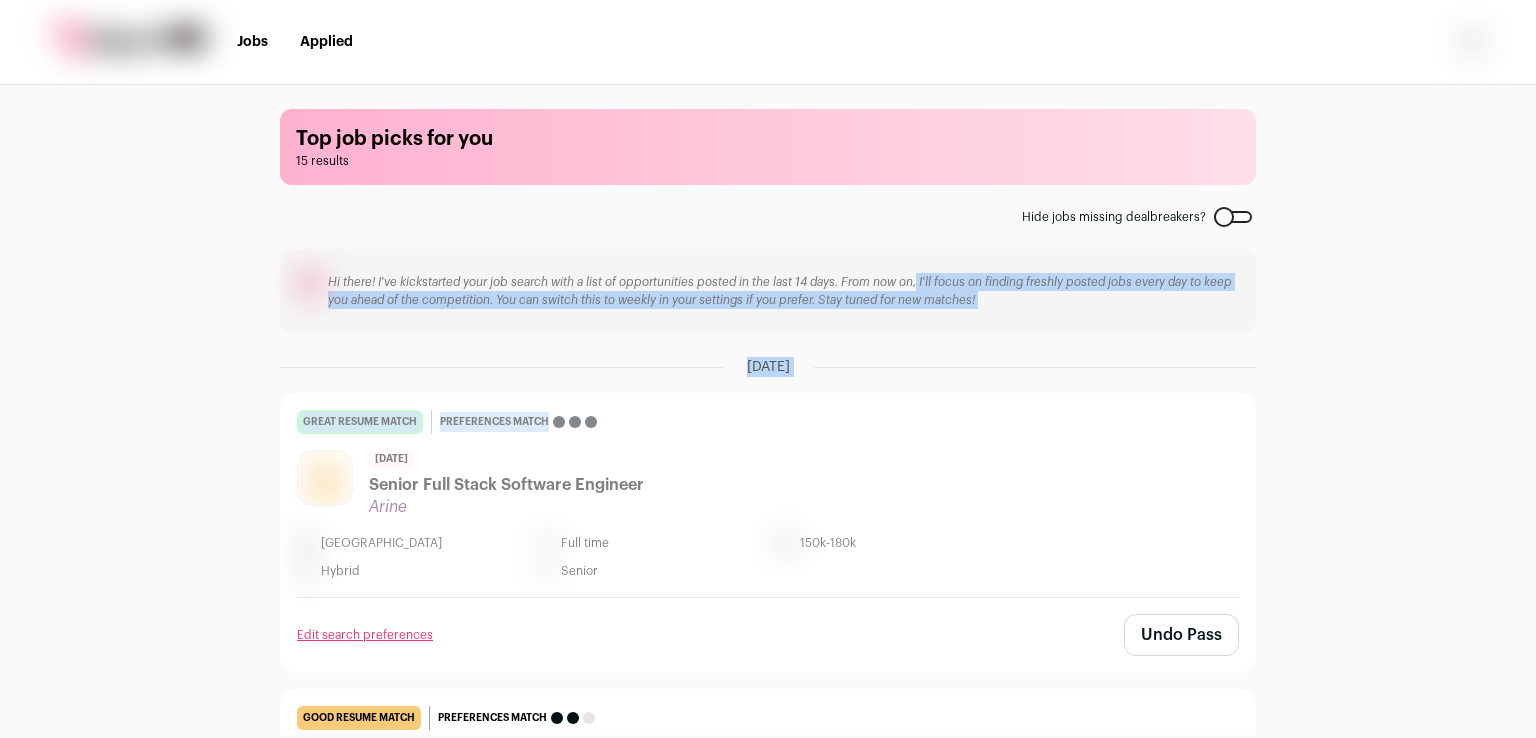 click on "Undo Pass" at bounding box center [1181, 635] 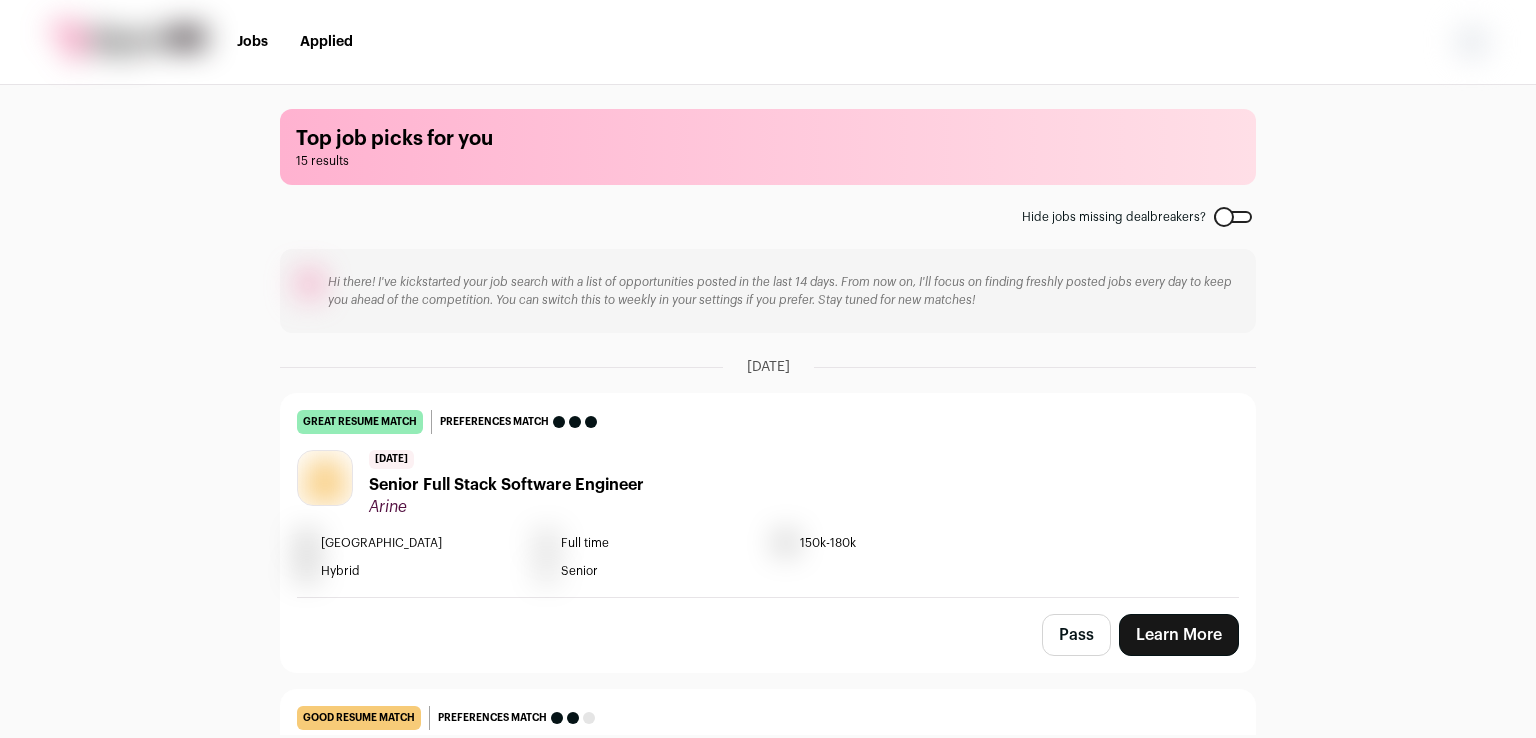 scroll, scrollTop: 0, scrollLeft: 0, axis: both 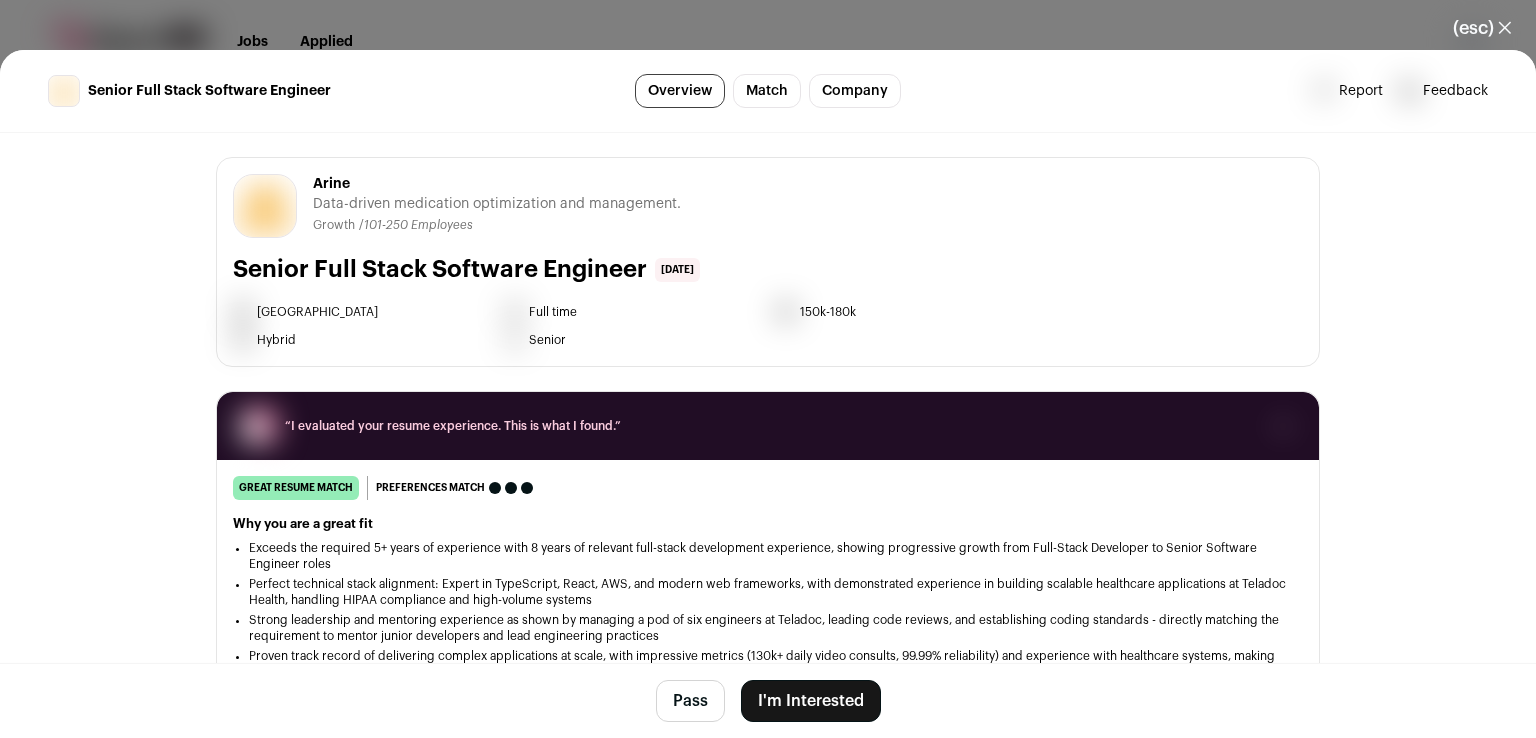 click on "Pass
I'm Interested" at bounding box center (768, 700) 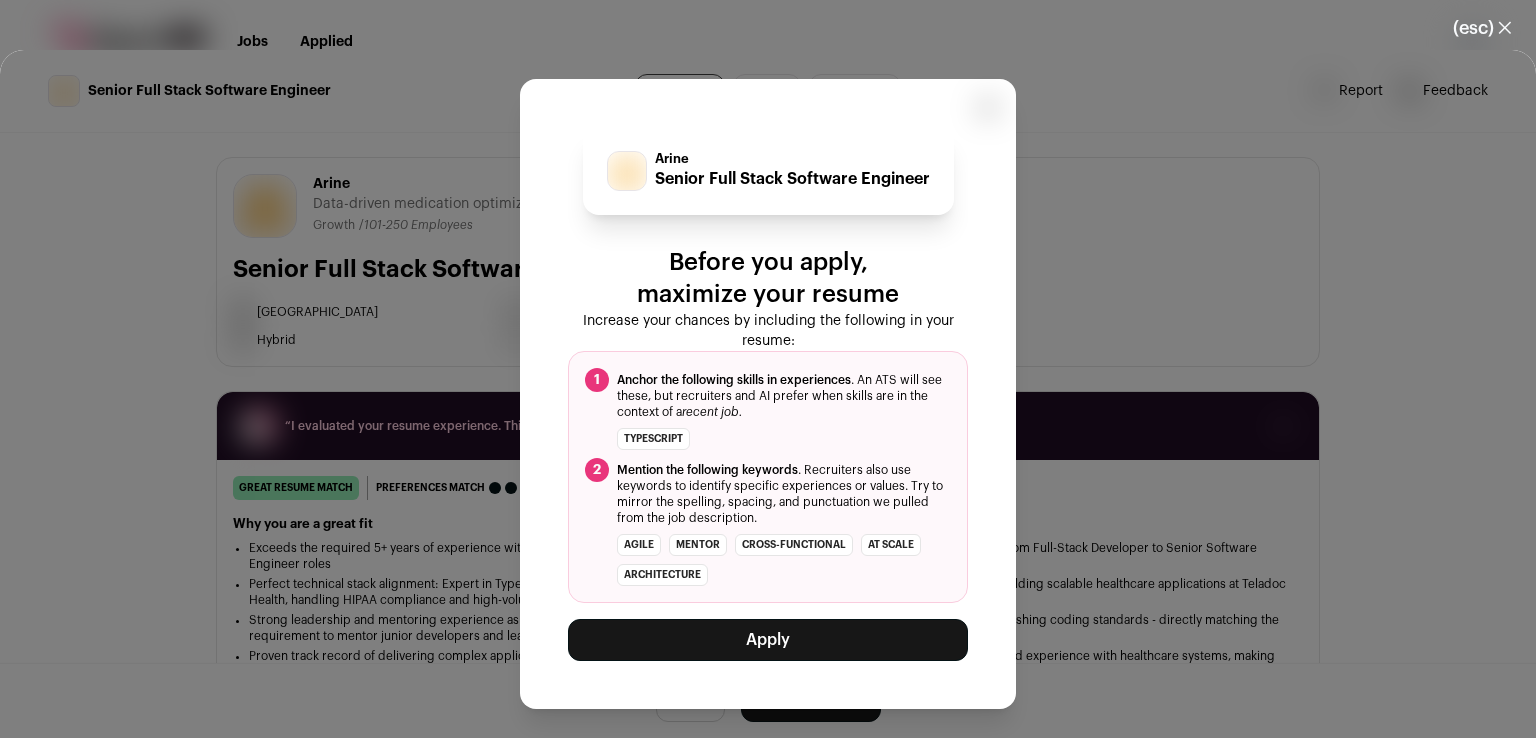 click on "Apply" 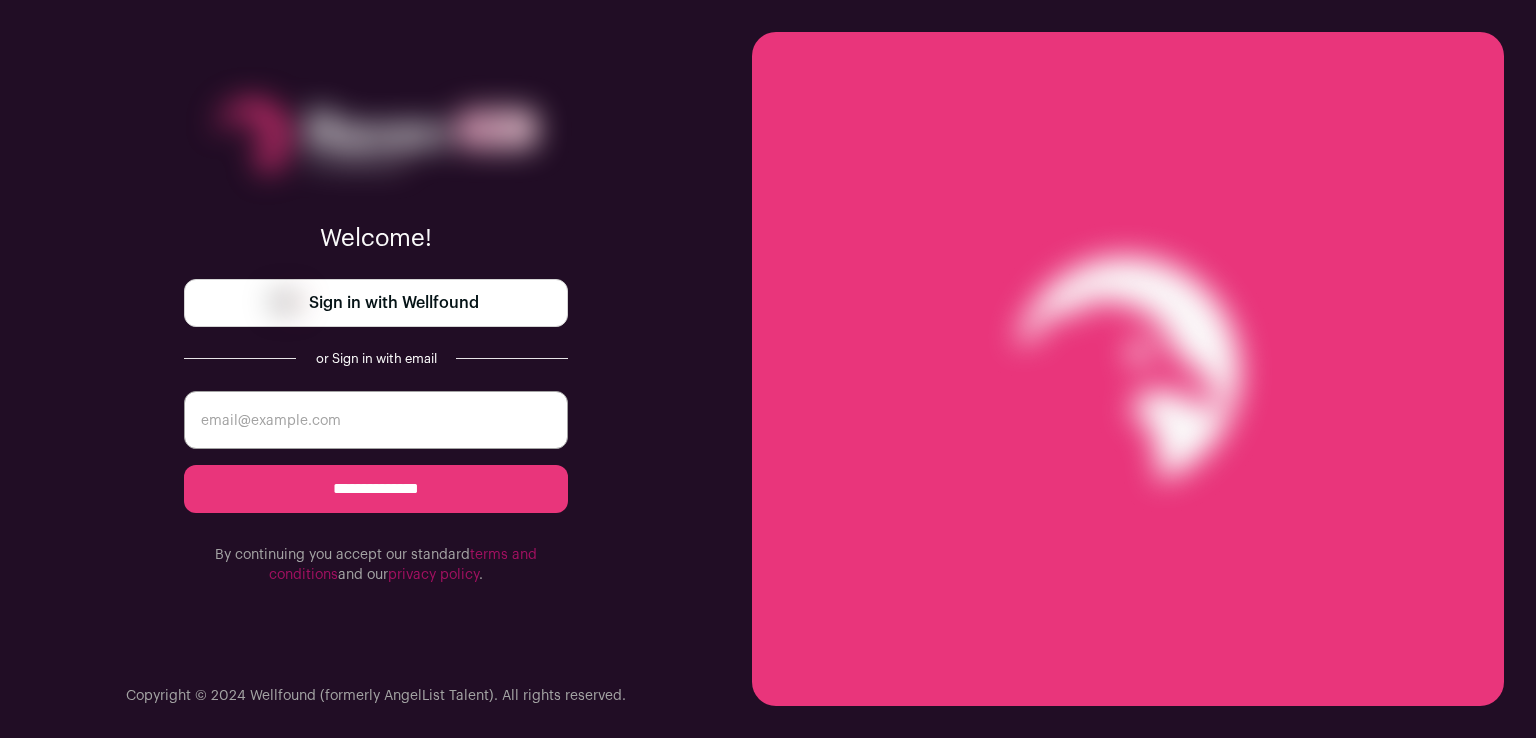 scroll, scrollTop: 0, scrollLeft: 0, axis: both 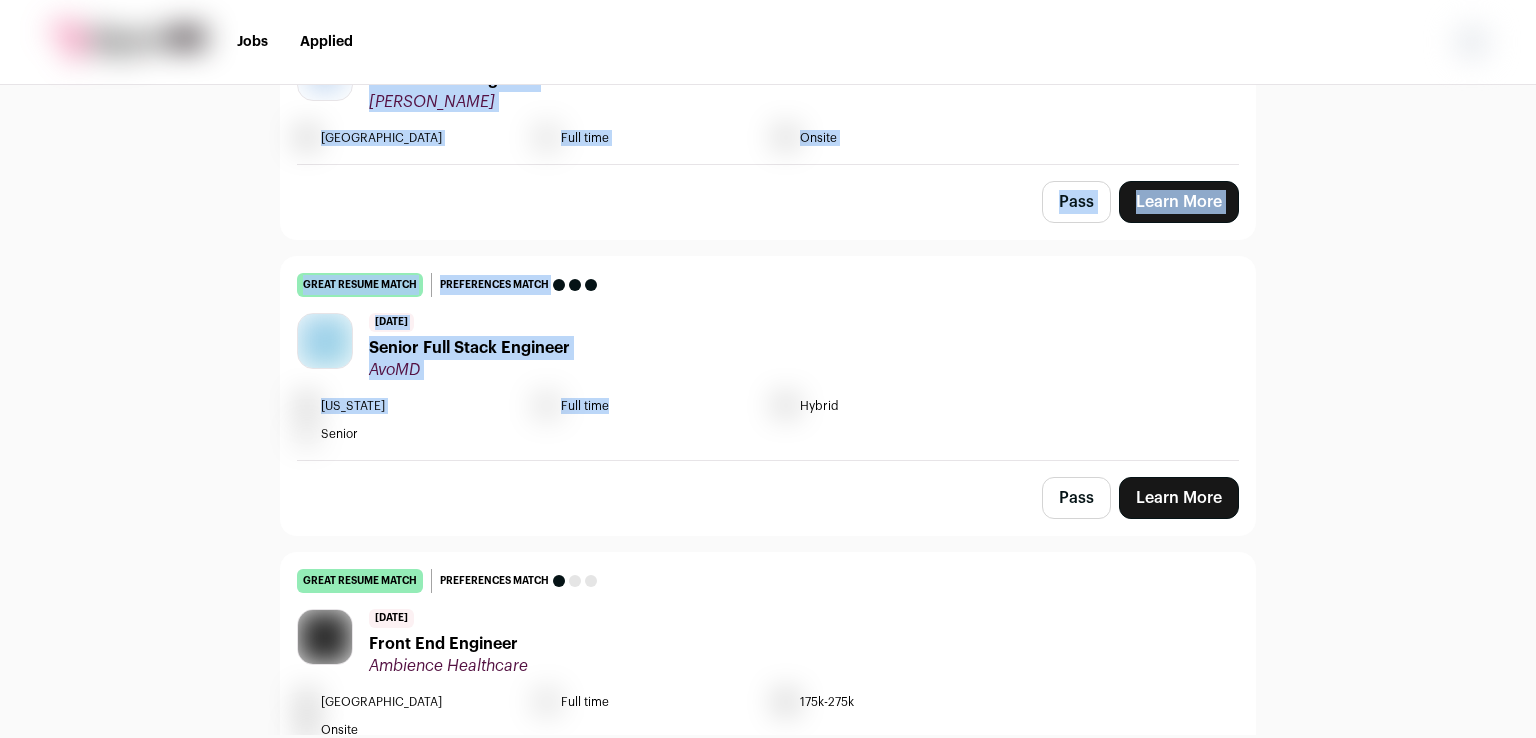 drag, startPoint x: 1507, startPoint y: 217, endPoint x: 1494, endPoint y: 401, distance: 184.45866 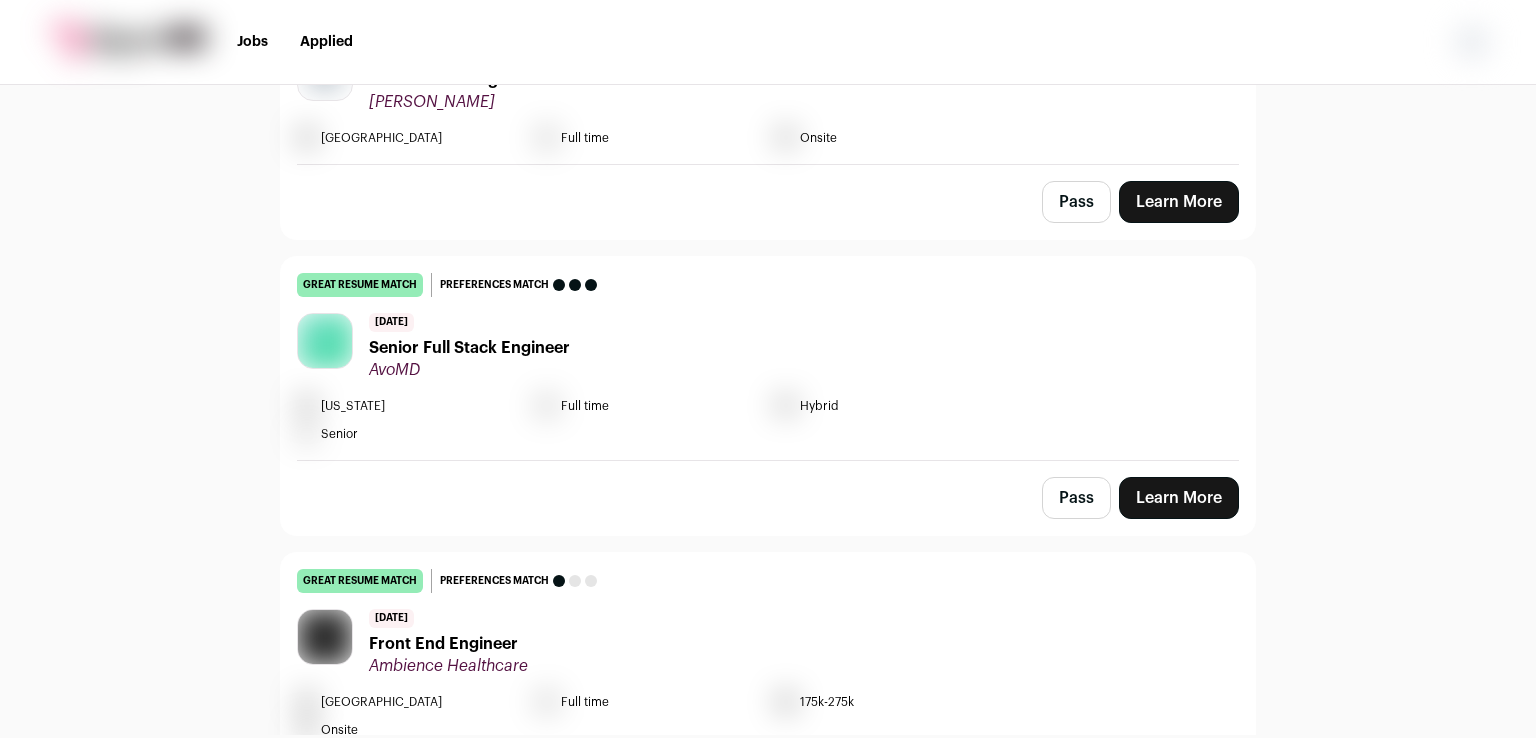 click on "Learn More" at bounding box center [1179, 498] 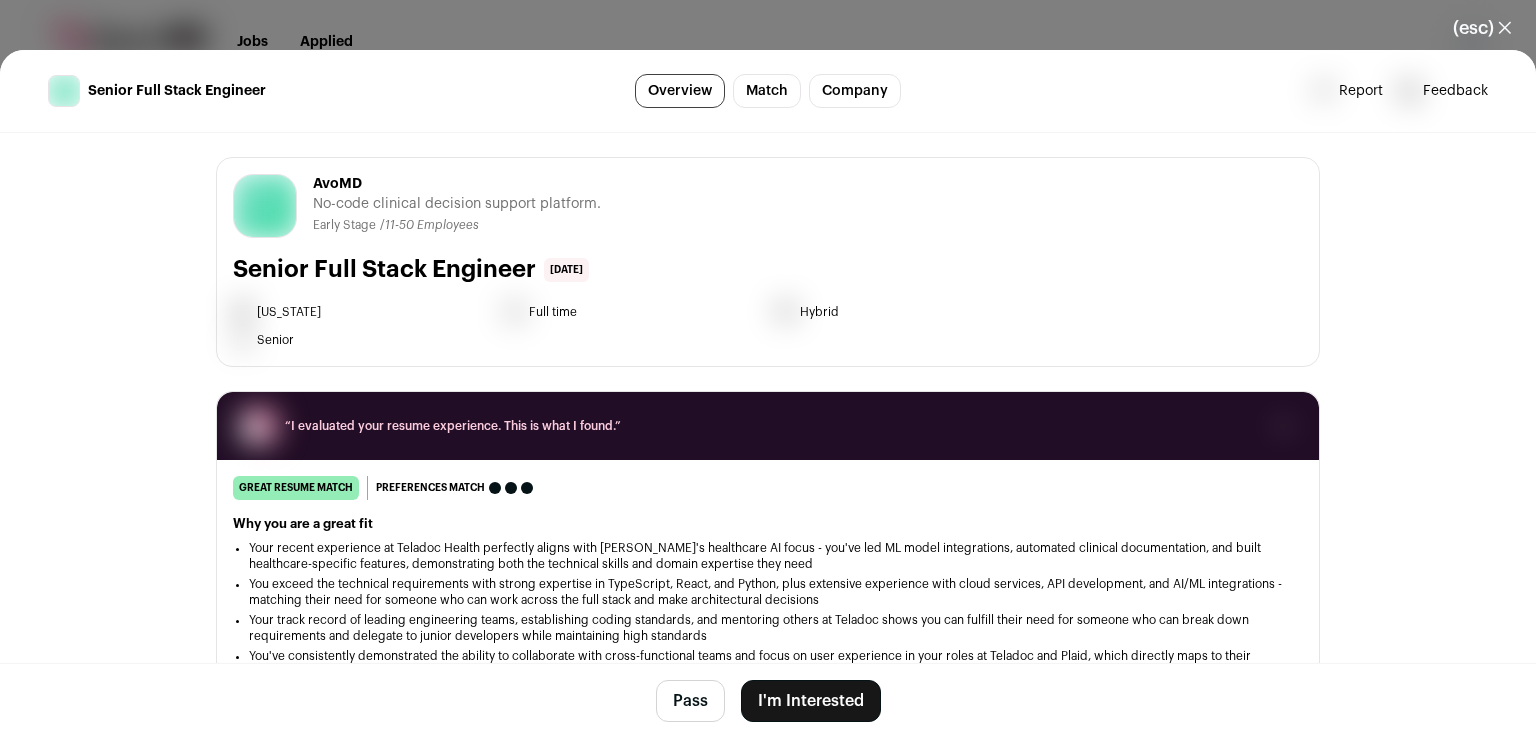click on "I'm Interested" at bounding box center (811, 701) 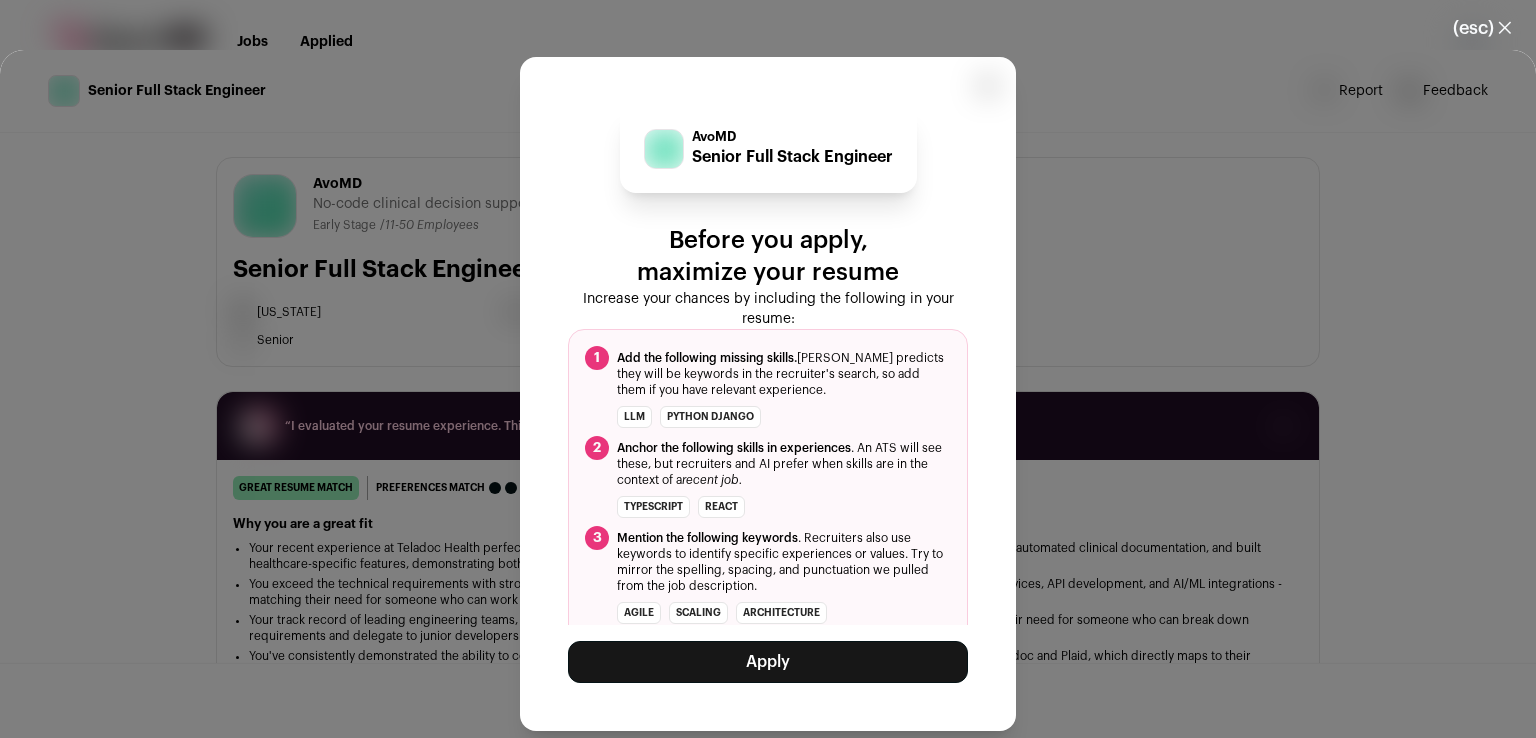 click on "Apply" at bounding box center [768, 662] 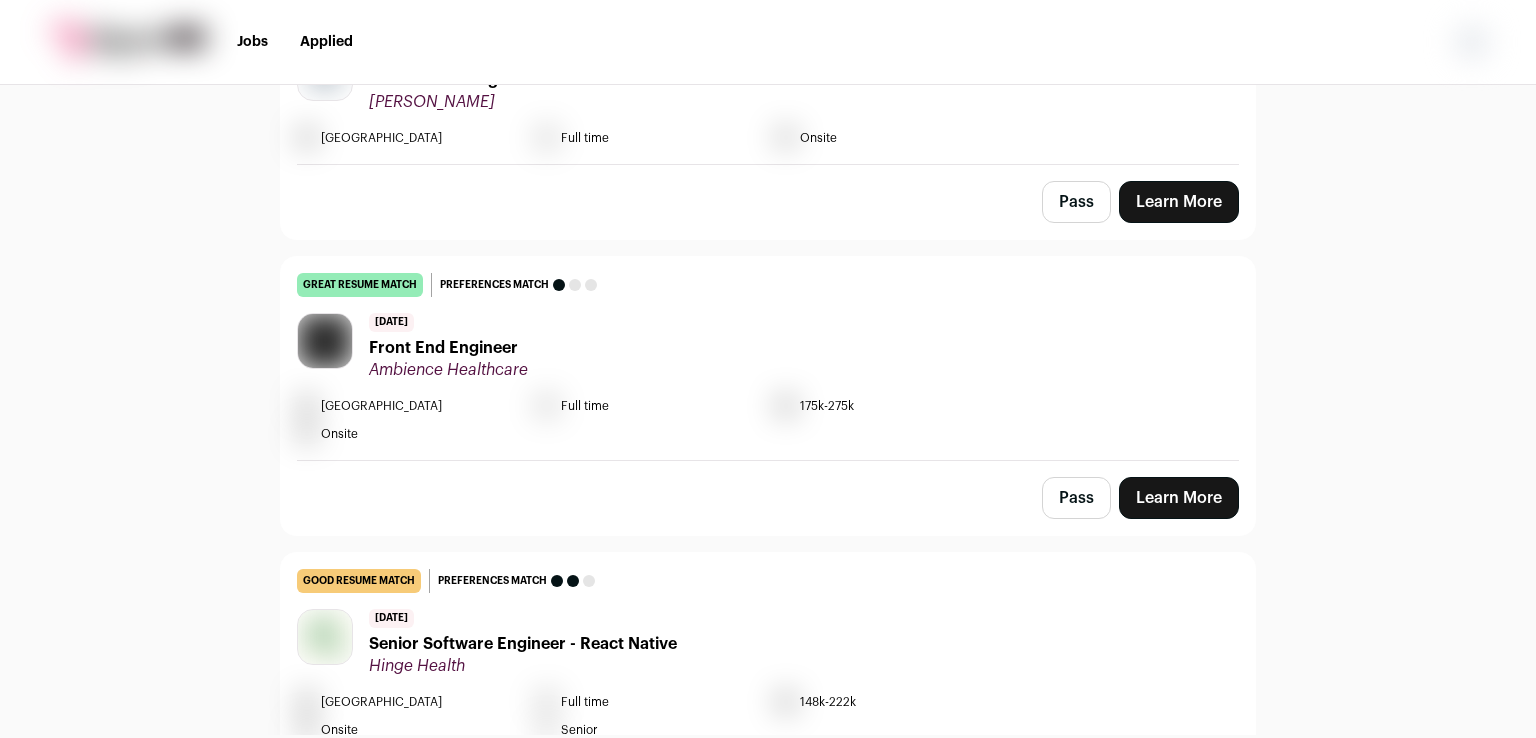 drag, startPoint x: 1413, startPoint y: 472, endPoint x: 1464, endPoint y: 266, distance: 212.21922 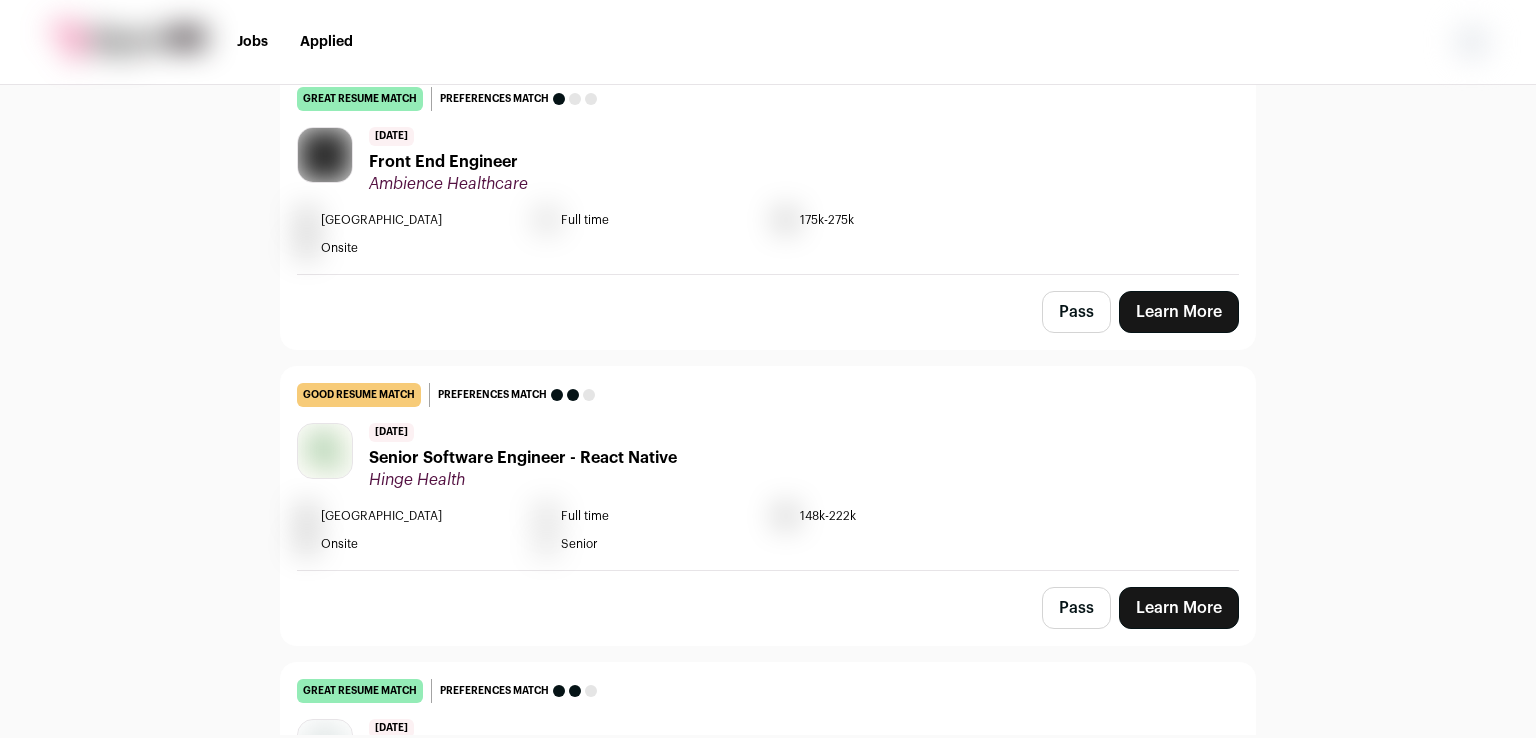 scroll, scrollTop: 632, scrollLeft: 0, axis: vertical 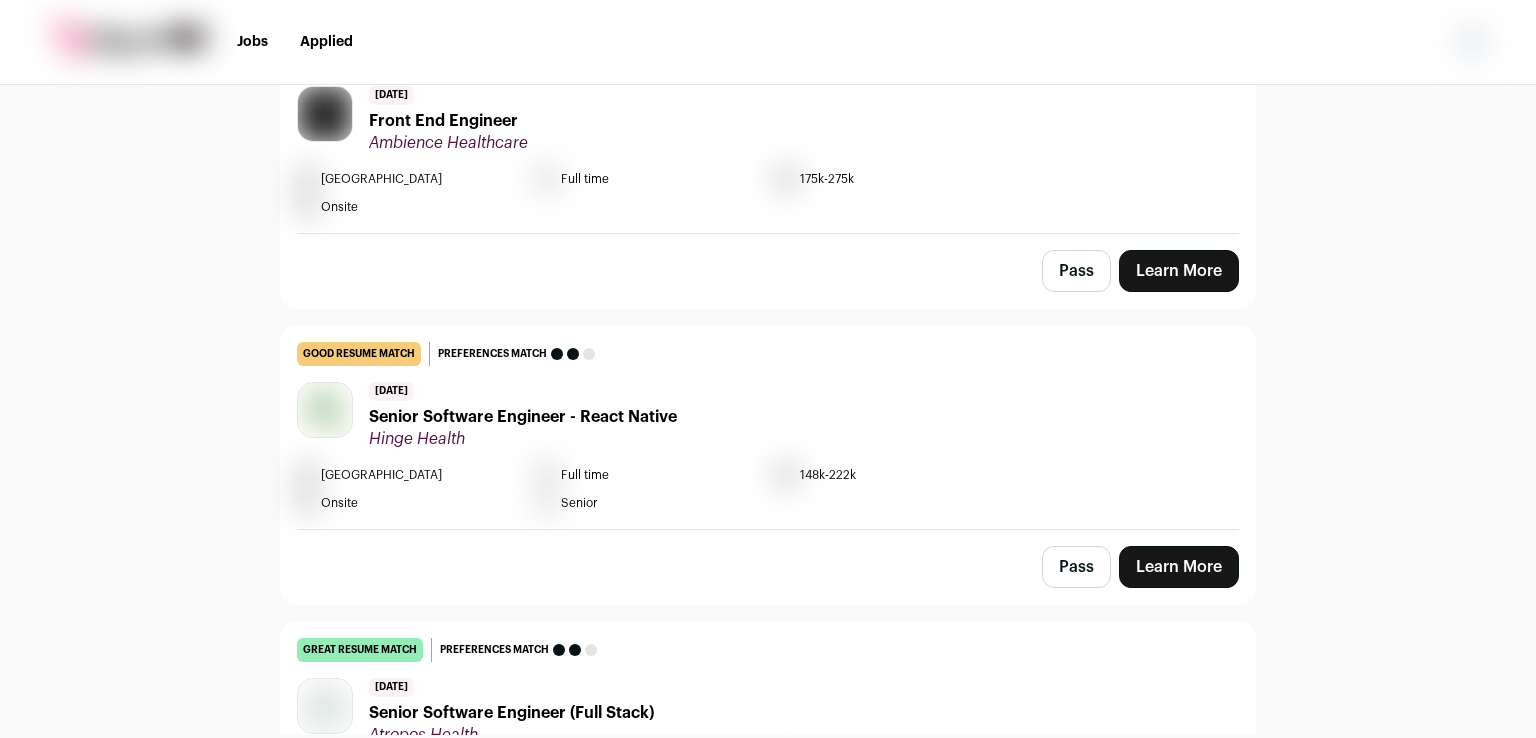 drag, startPoint x: 1506, startPoint y: 562, endPoint x: 1404, endPoint y: 634, distance: 124.85191 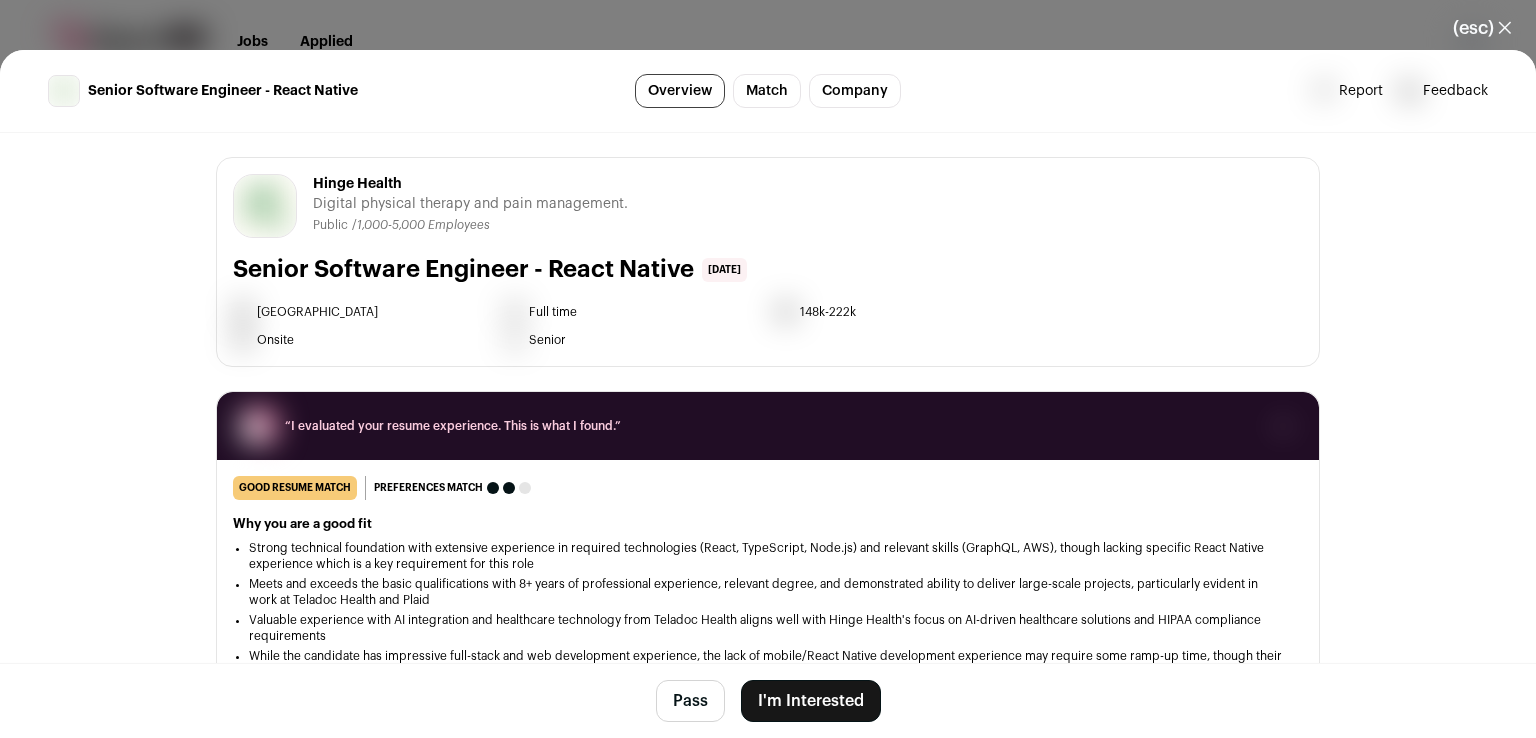 click on "I'm Interested" at bounding box center [811, 701] 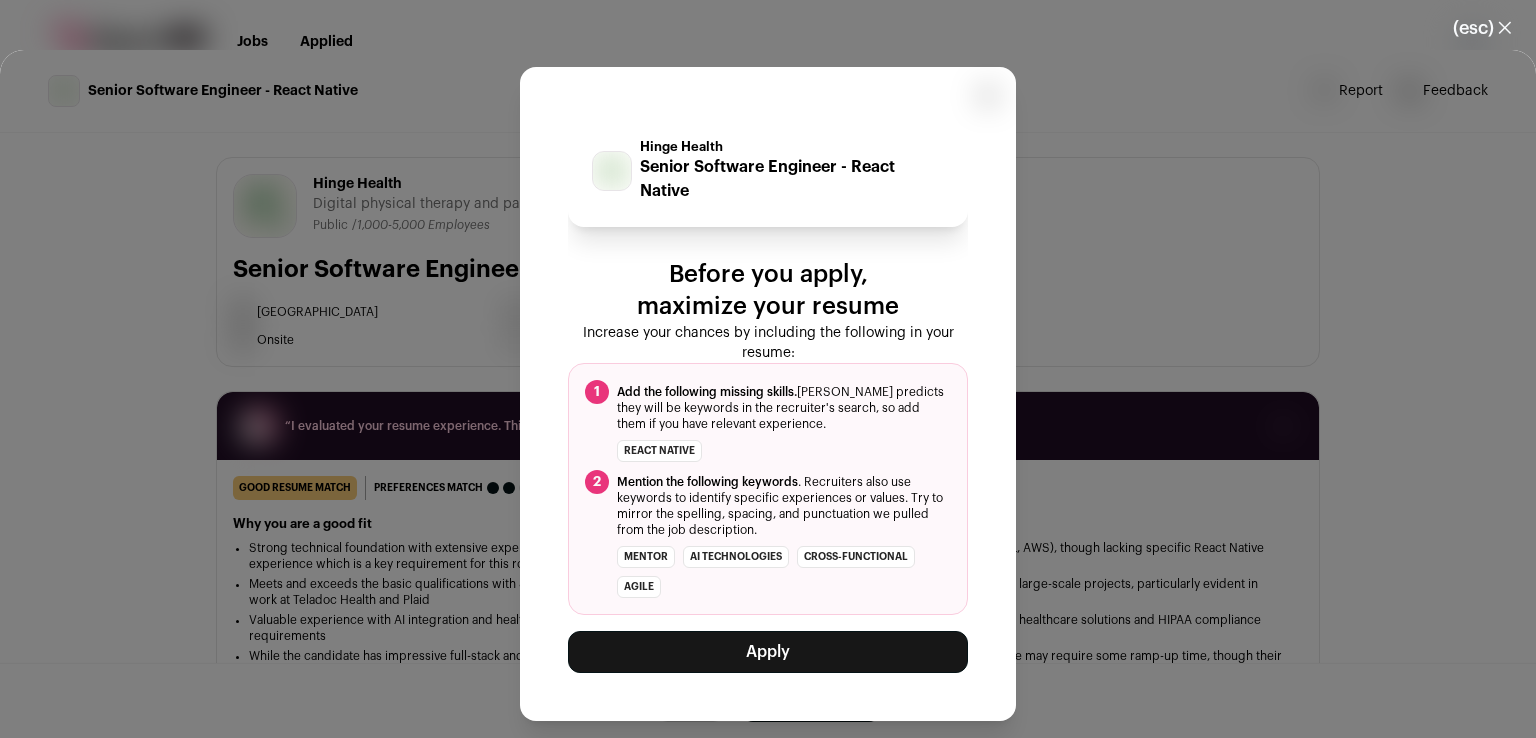 click on "Apply" at bounding box center [768, 652] 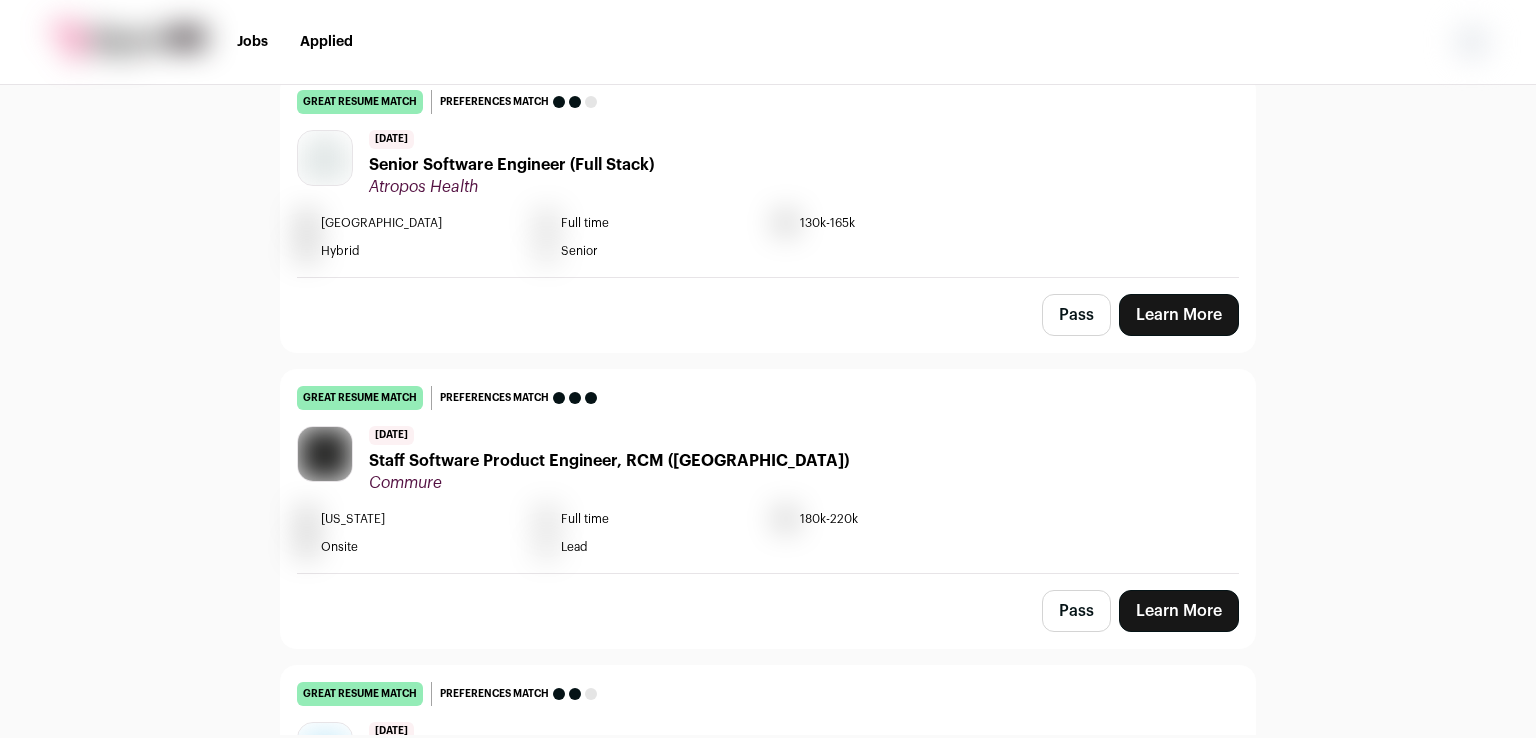 scroll, scrollTop: 954, scrollLeft: 0, axis: vertical 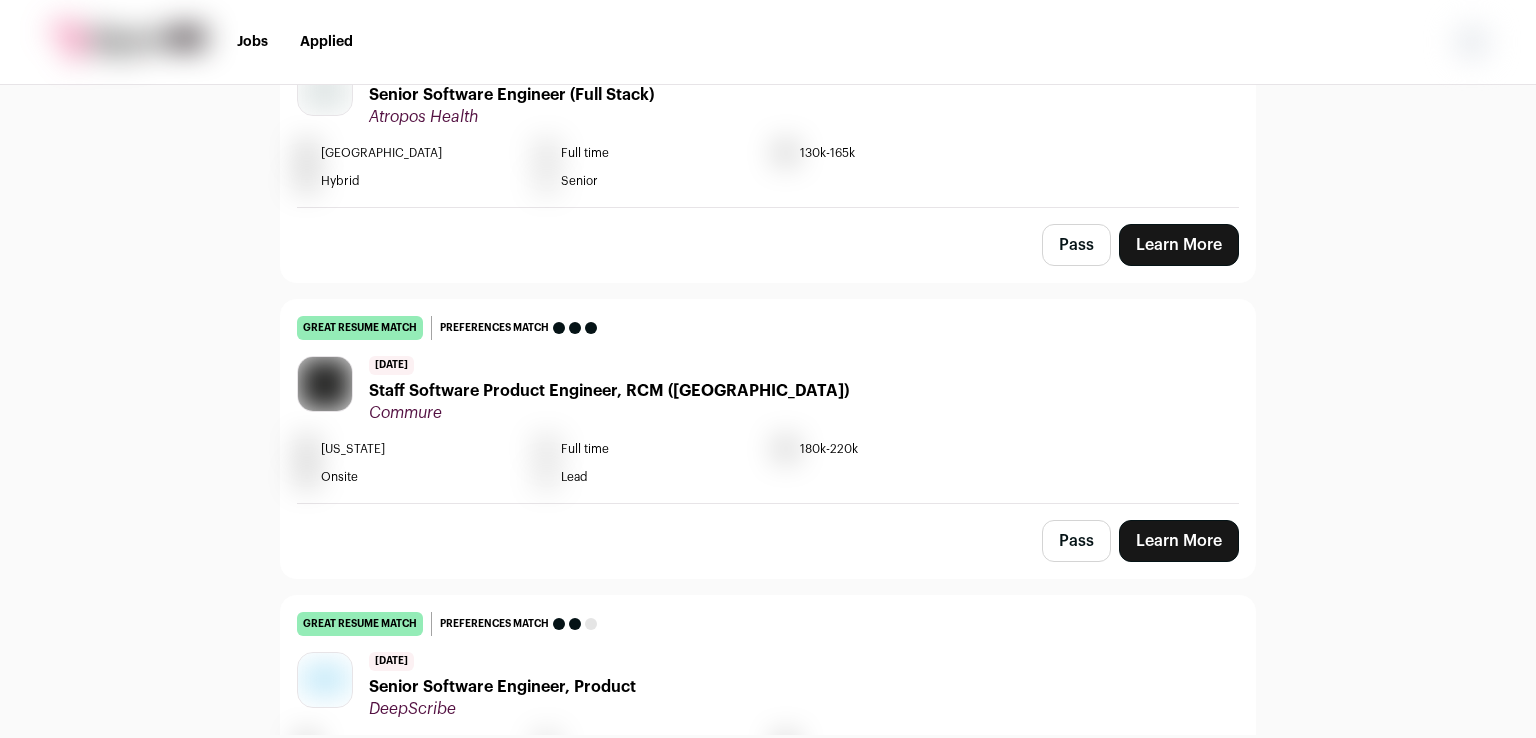 click on "Staff Software Product Engineer, RCM (NYC)" at bounding box center (609, 391) 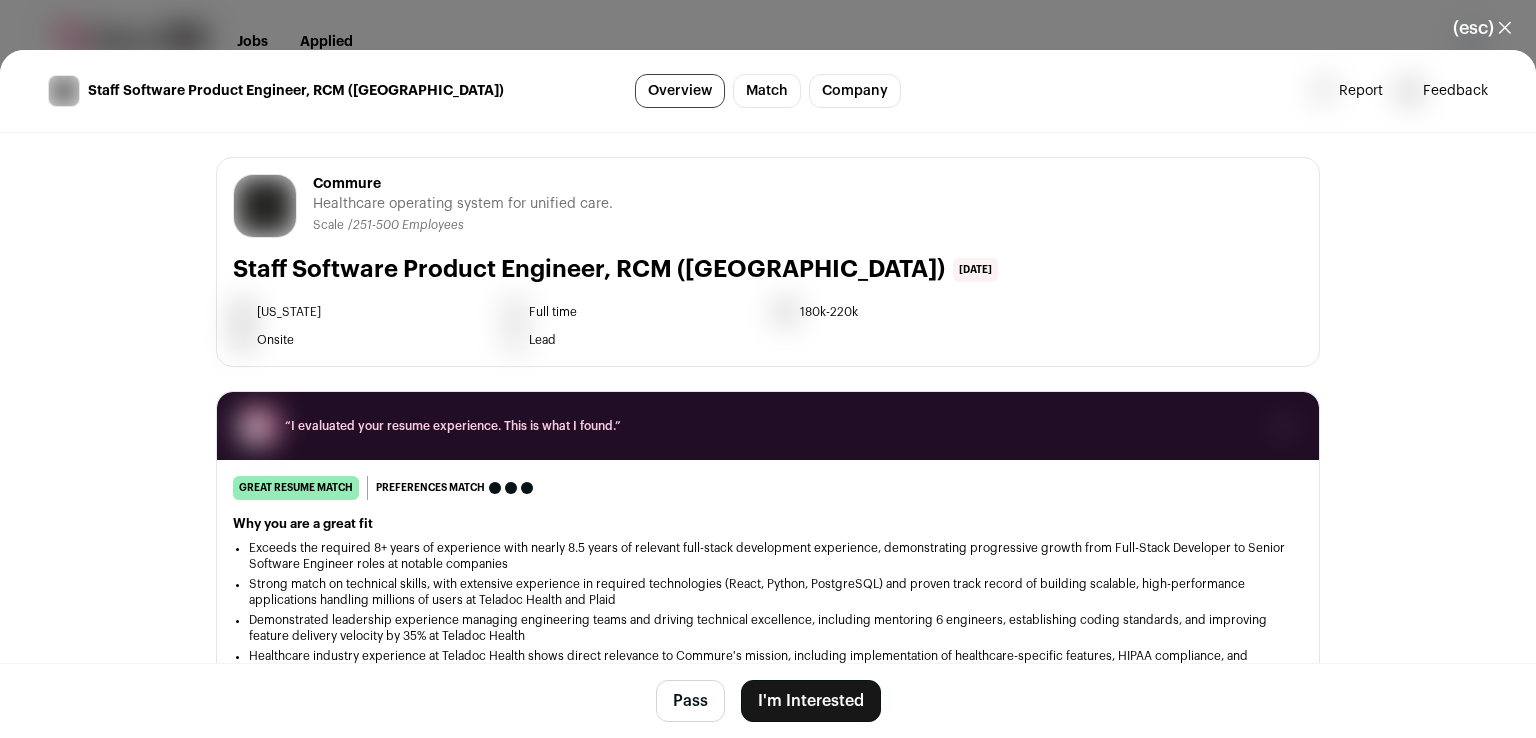 click on "I'm Interested" at bounding box center [811, 701] 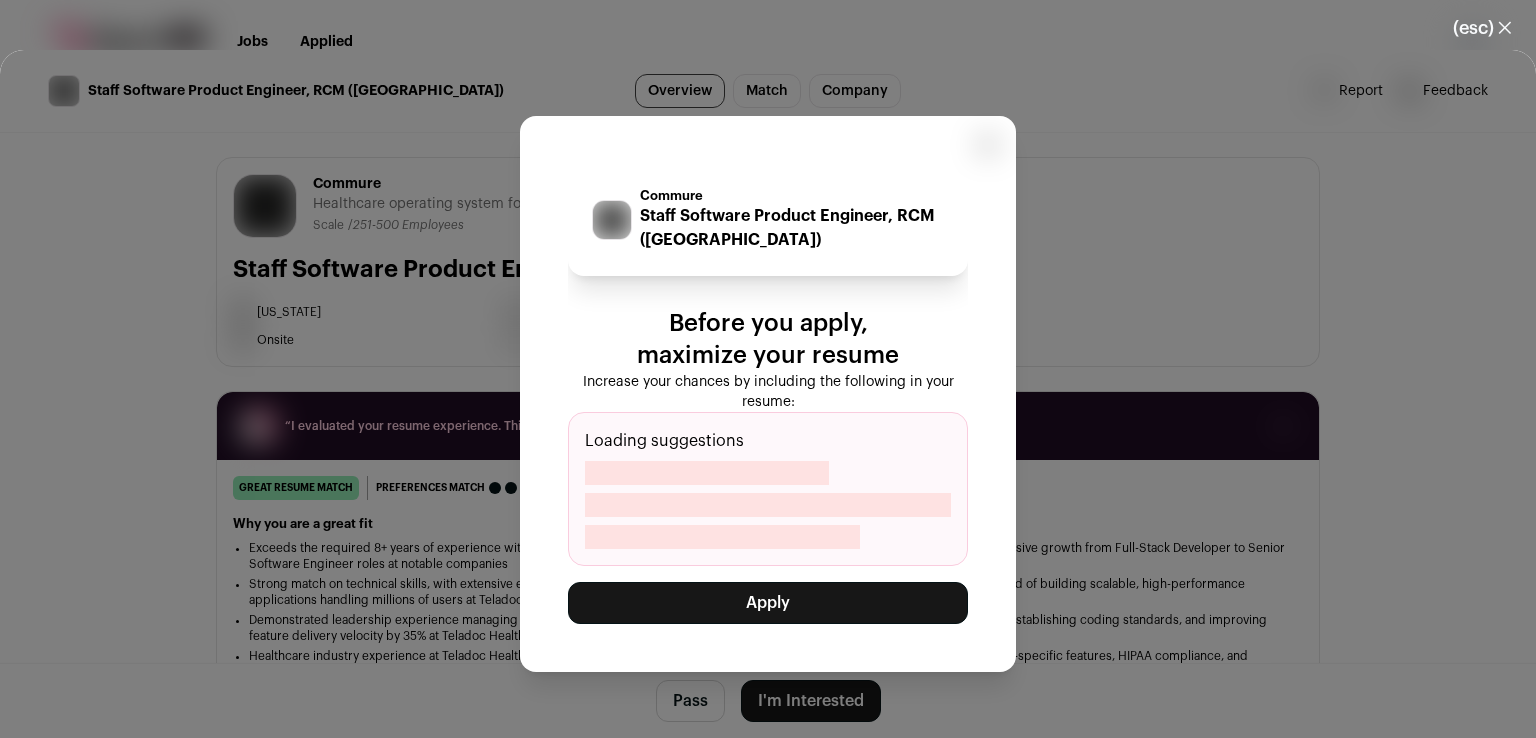 click on "Apply" at bounding box center [768, 603] 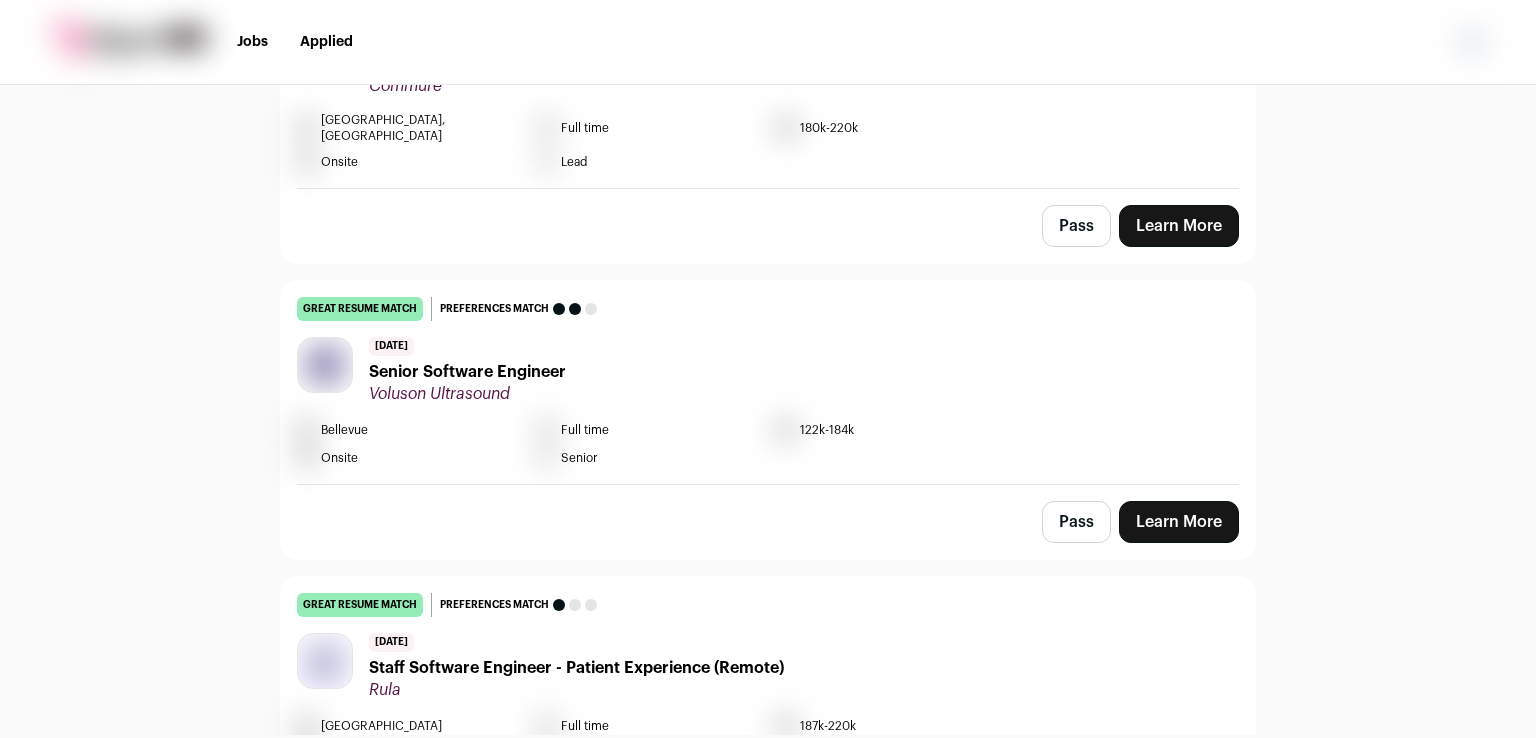 scroll, scrollTop: 1641, scrollLeft: 0, axis: vertical 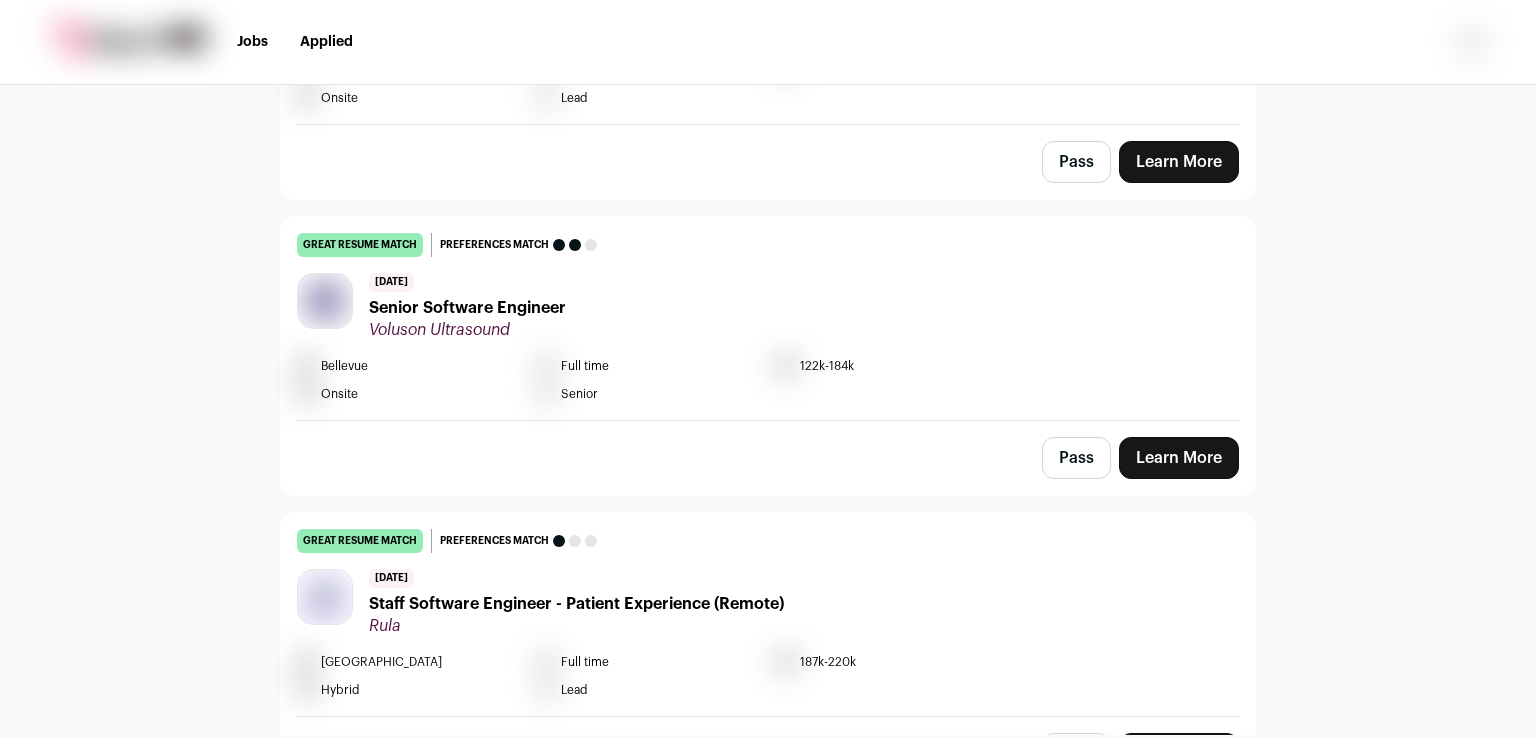 click on "Learn More" at bounding box center [1179, 458] 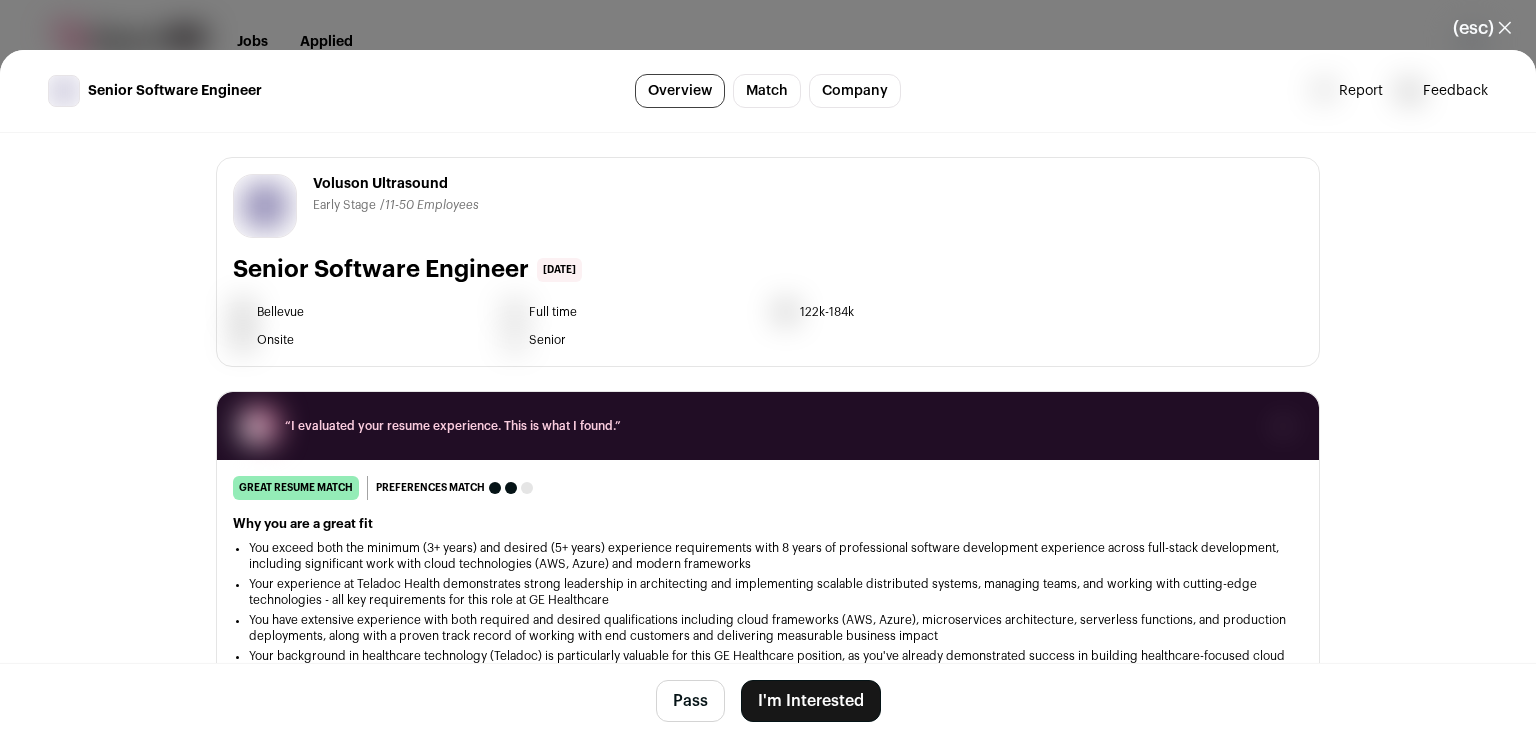 click on "I'm Interested" at bounding box center [811, 701] 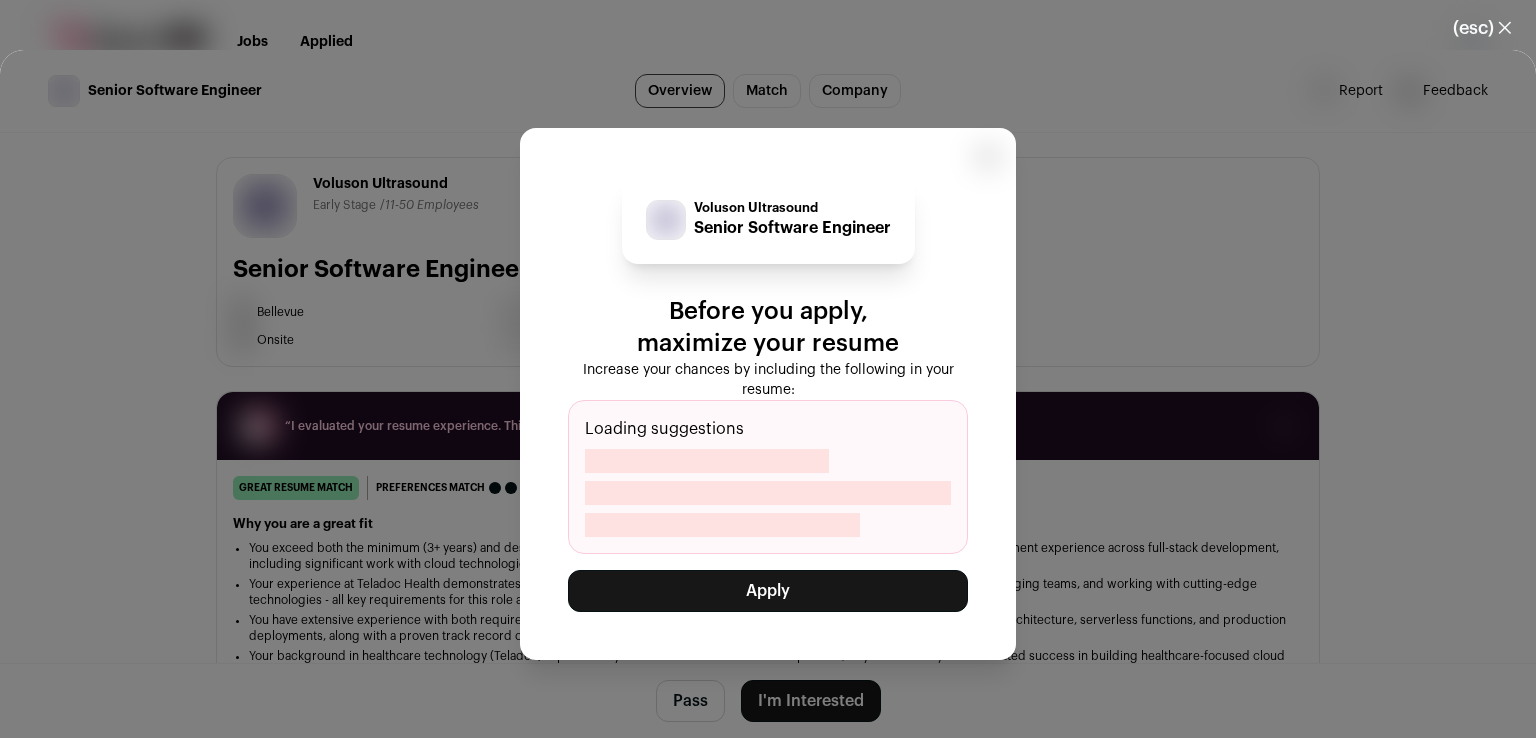 click on "Apply" at bounding box center [768, 591] 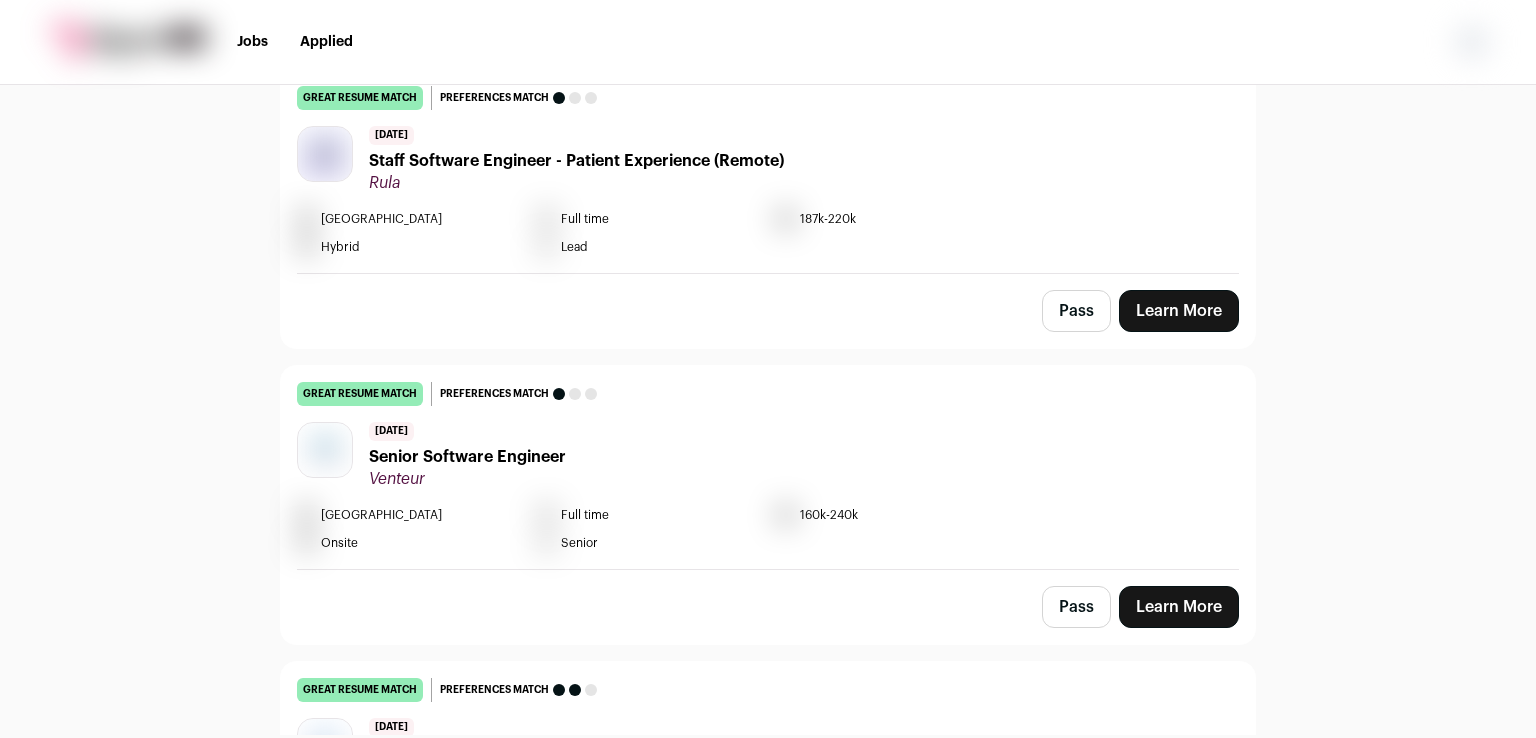 scroll, scrollTop: 1802, scrollLeft: 0, axis: vertical 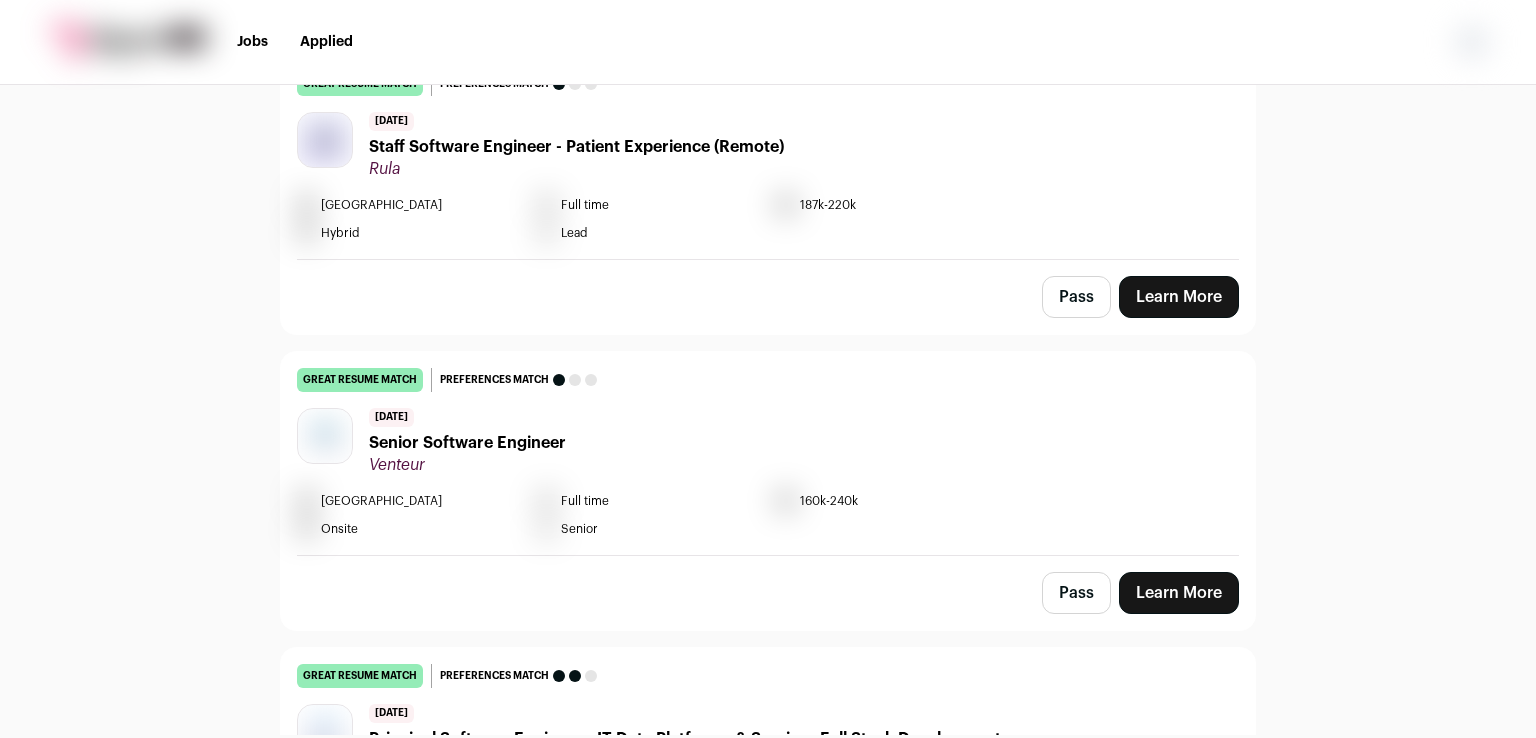 click on "Learn More" at bounding box center [1179, 593] 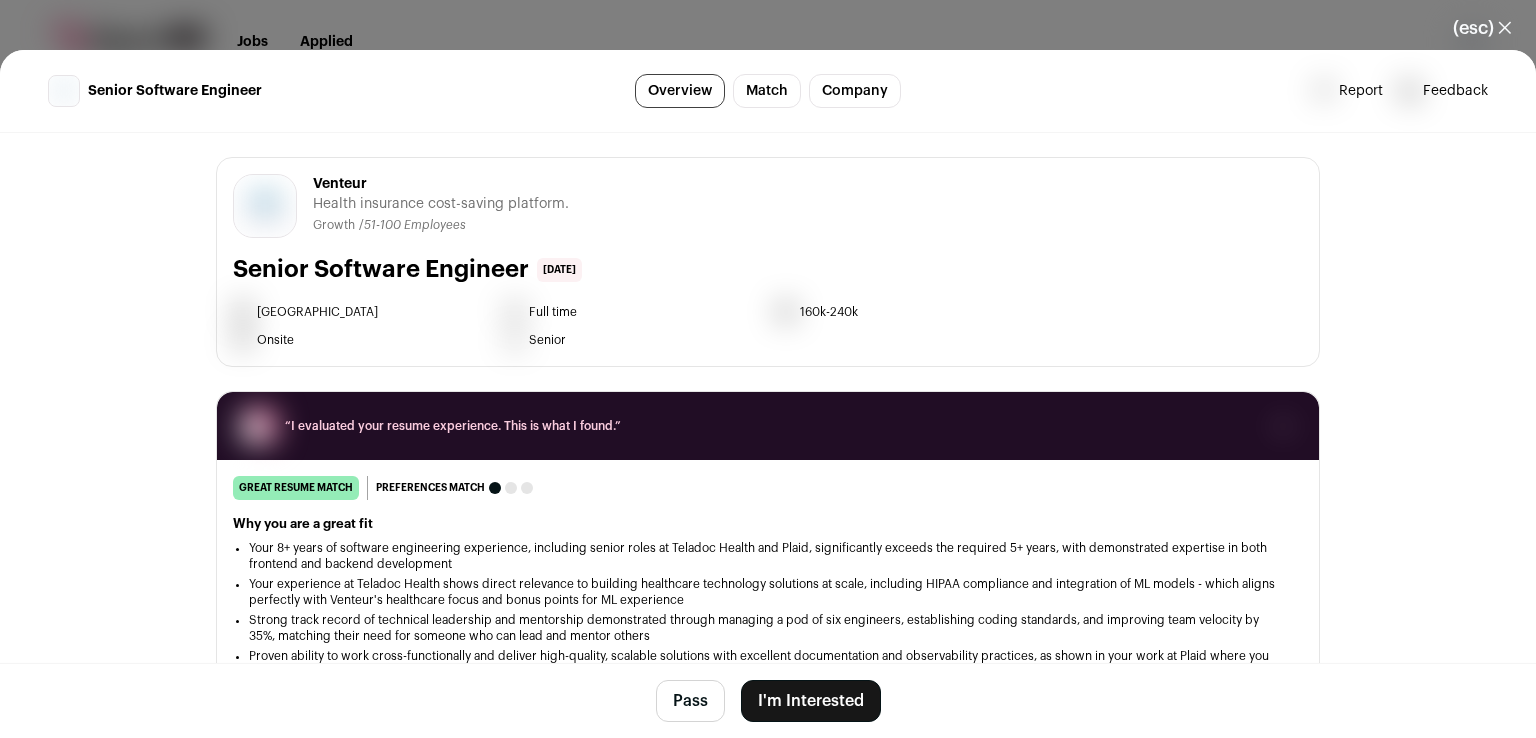 click on "I'm Interested" at bounding box center (811, 701) 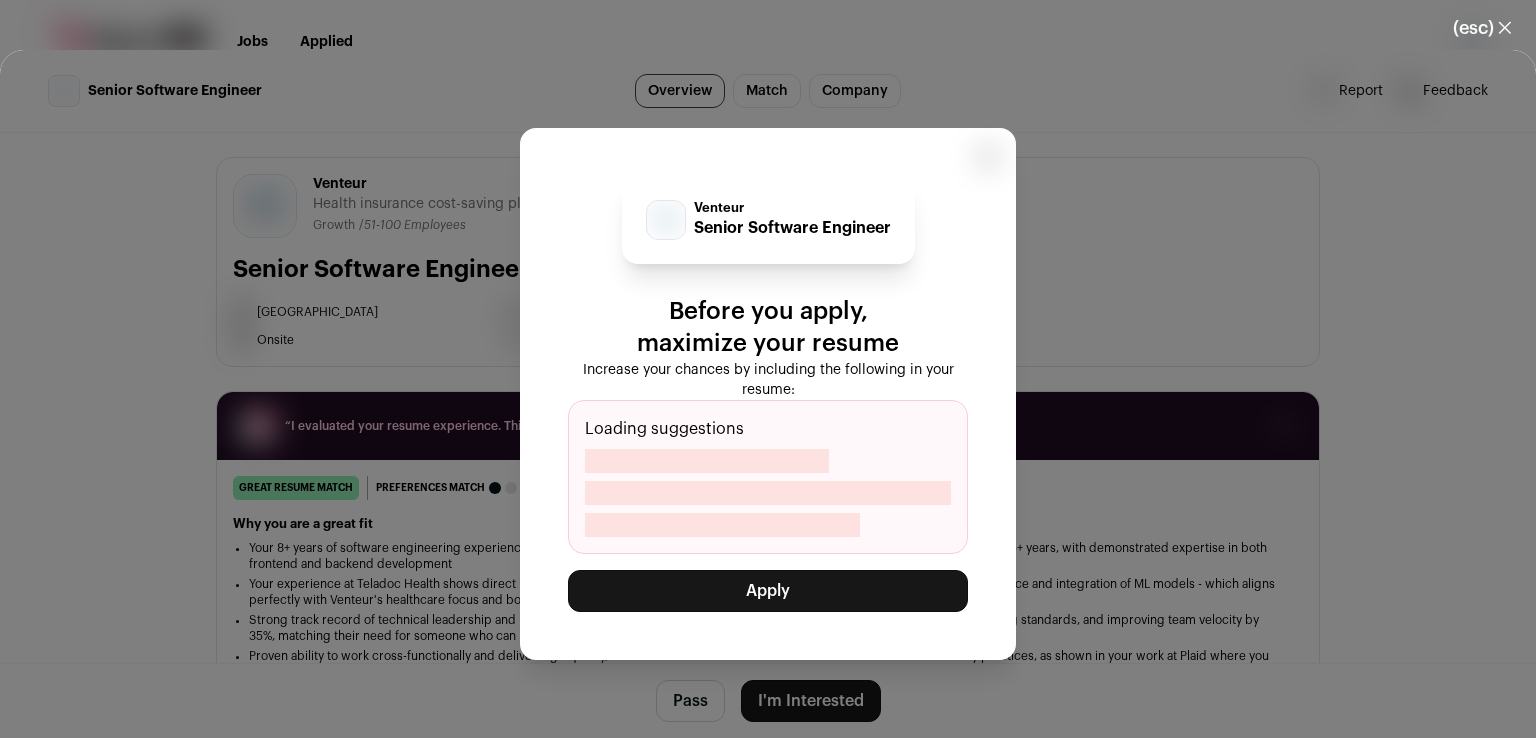 click on "Loading suggestions" at bounding box center [768, 477] 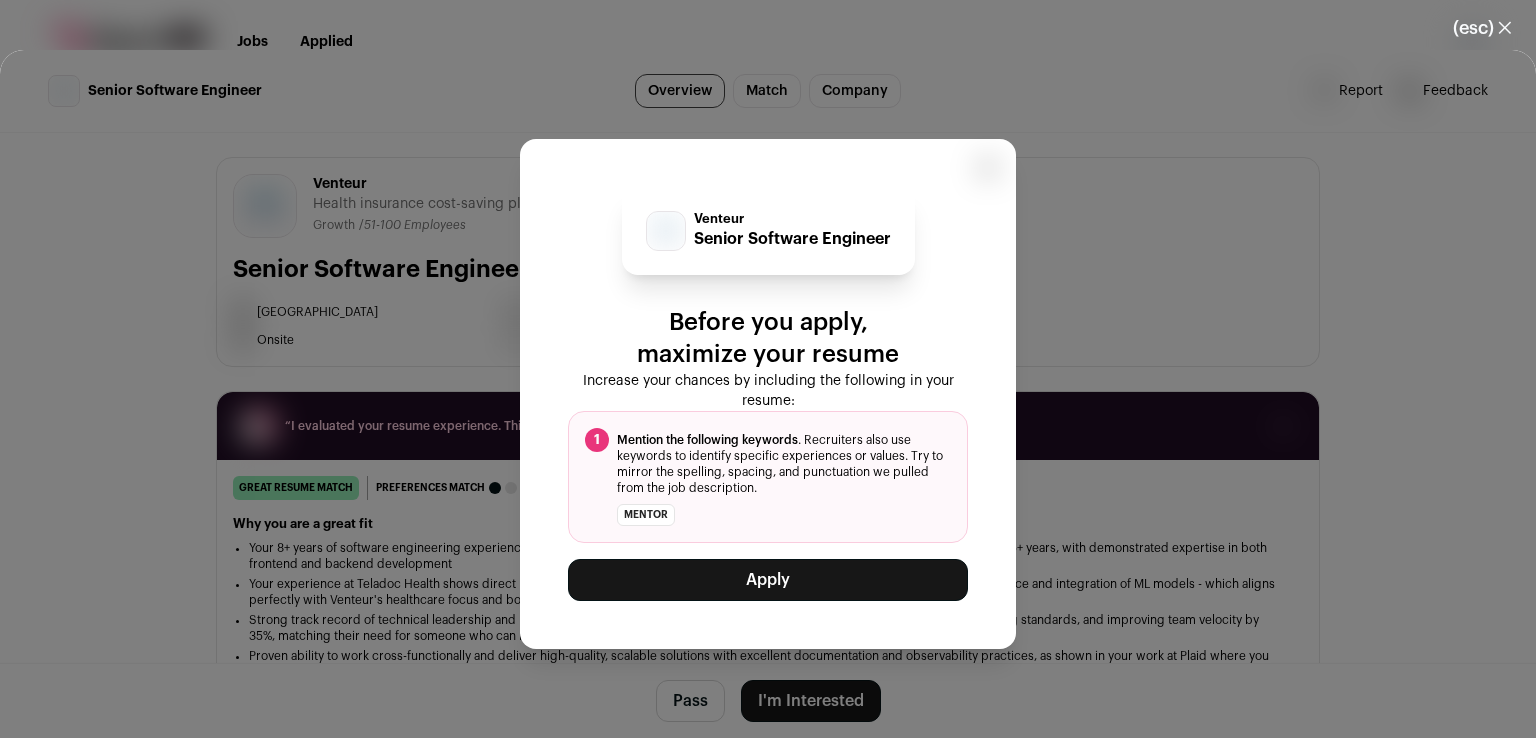 click on "Mention the following keywords . Recruiters also use keywords to identify specific experiences or values. Try to mirror the spelling, spacing, and punctuation we pulled from the job description." at bounding box center [784, 464] 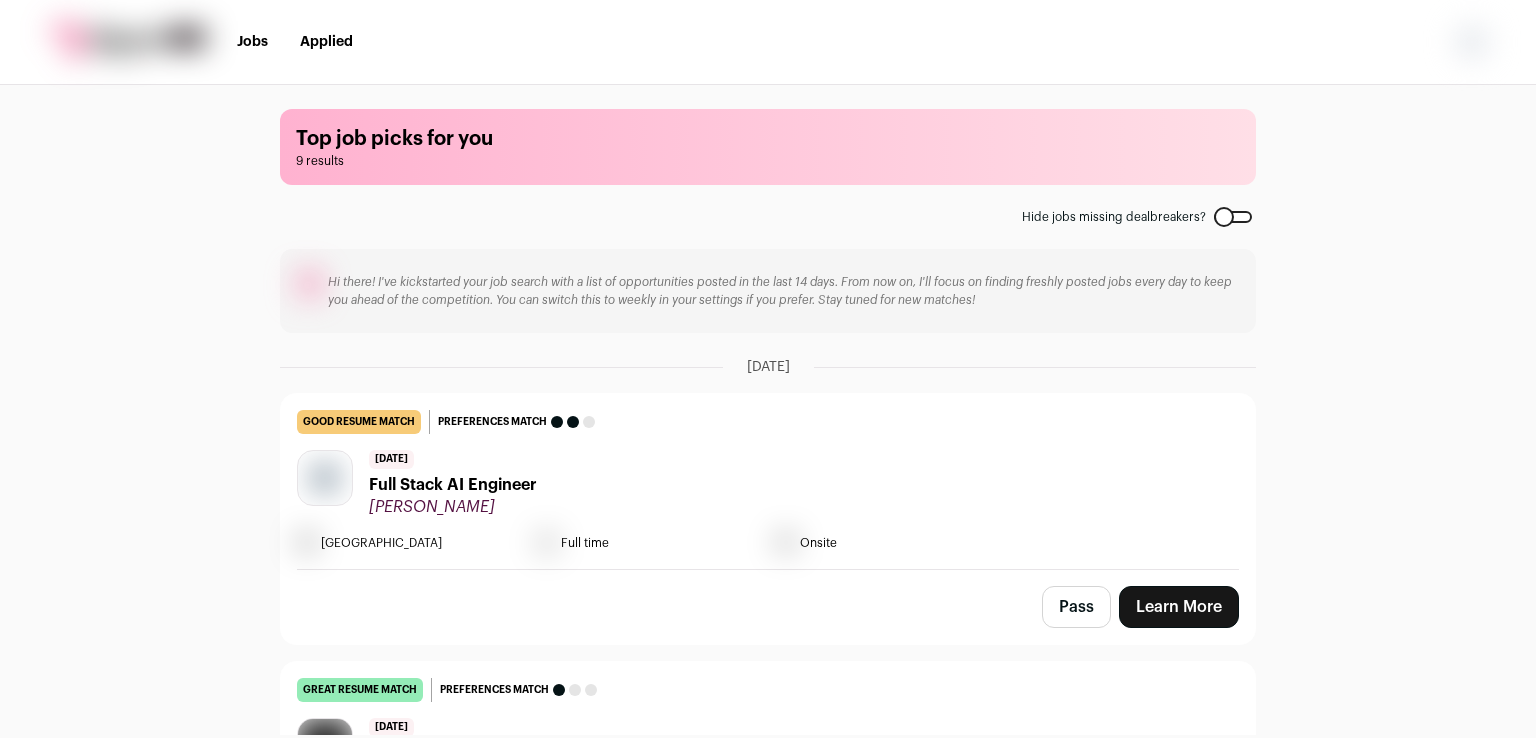 scroll, scrollTop: 0, scrollLeft: 0, axis: both 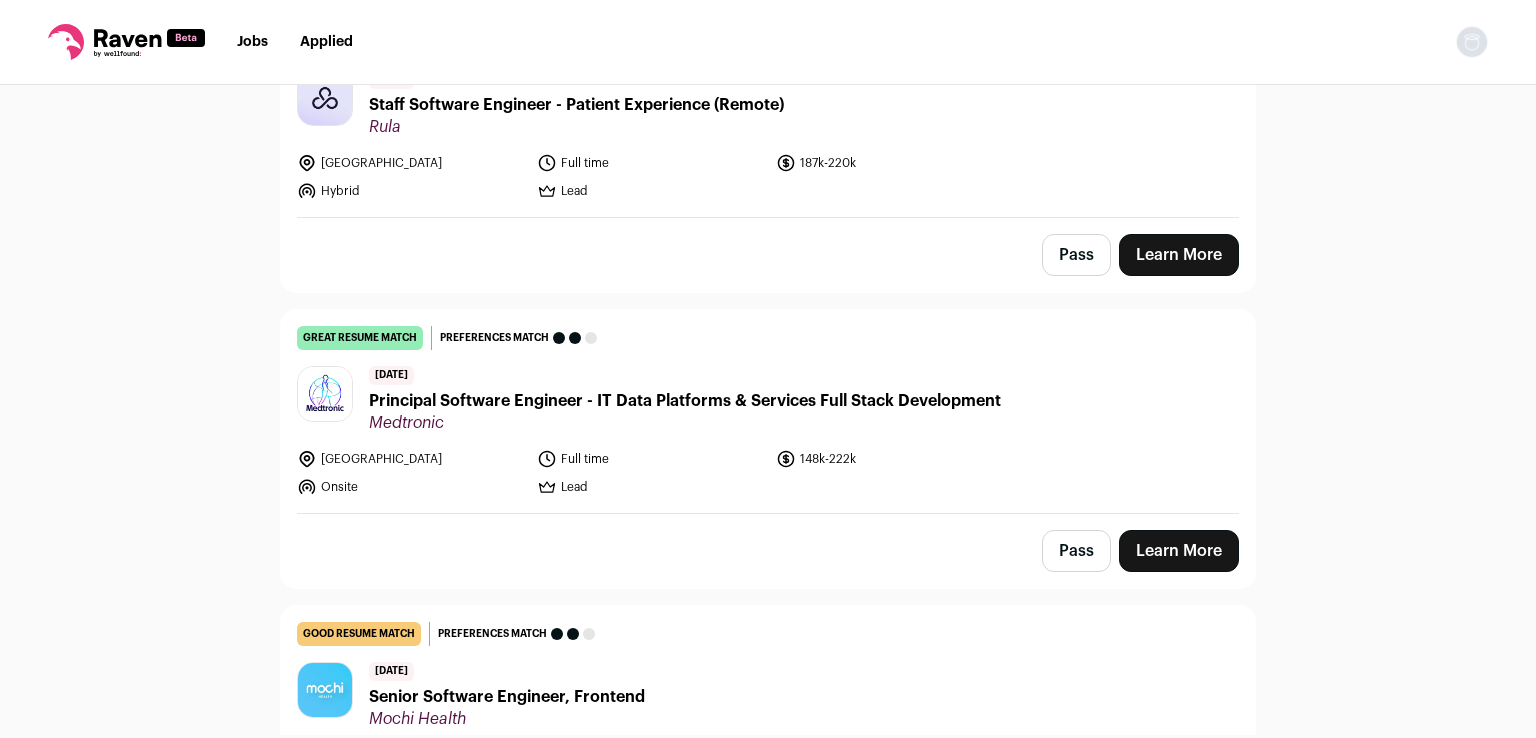 click on "Learn More" at bounding box center [1179, 551] 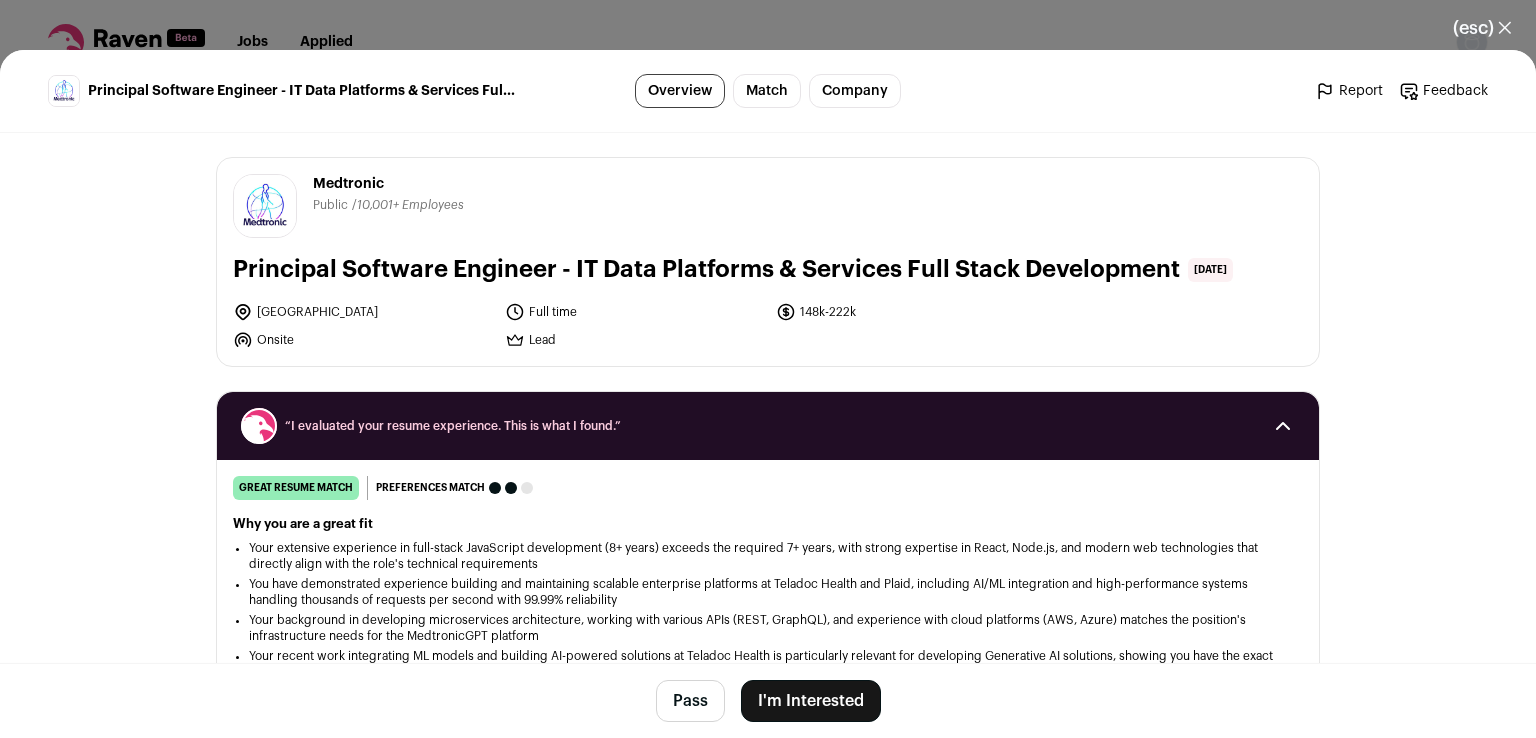click on "I'm Interested" at bounding box center [811, 701] 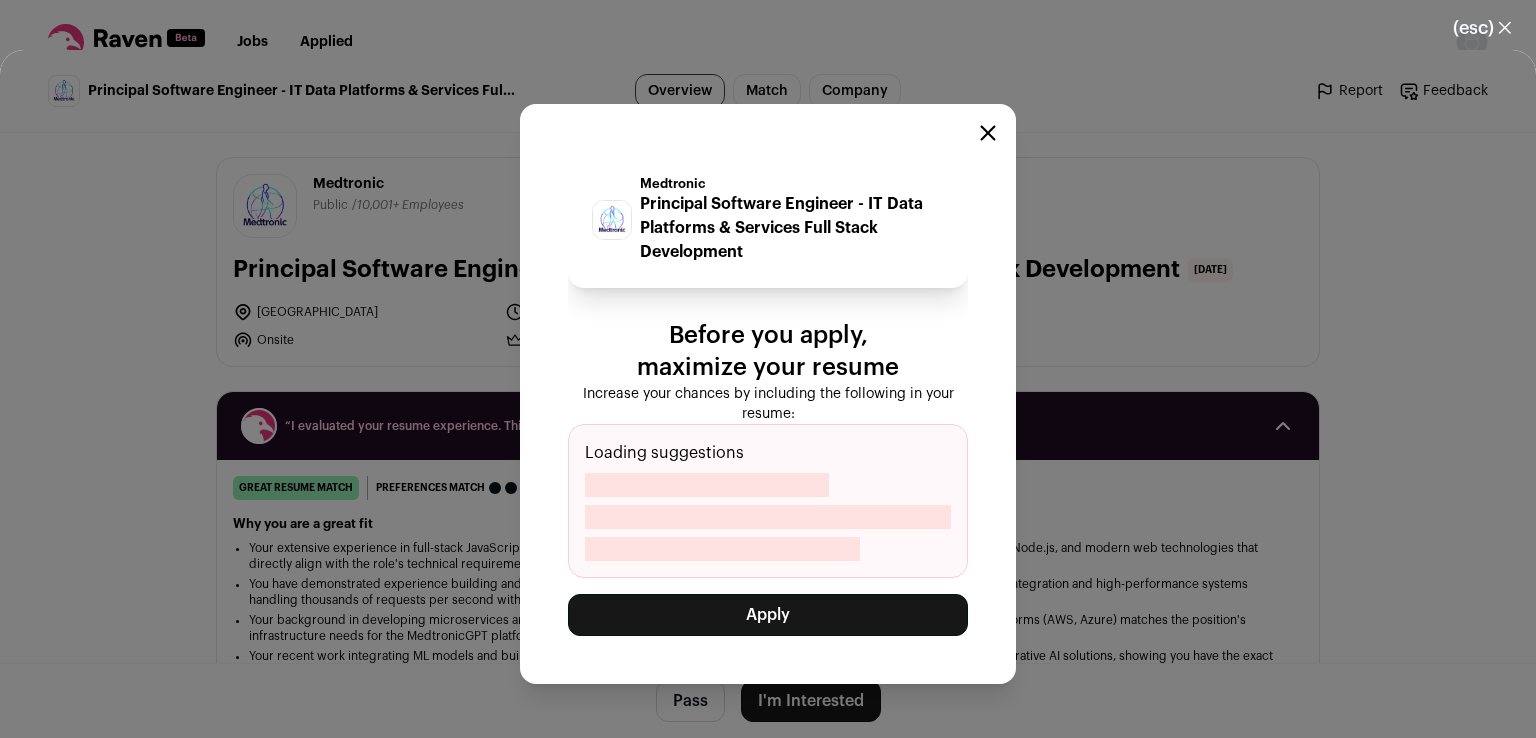 click at bounding box center [988, 136] 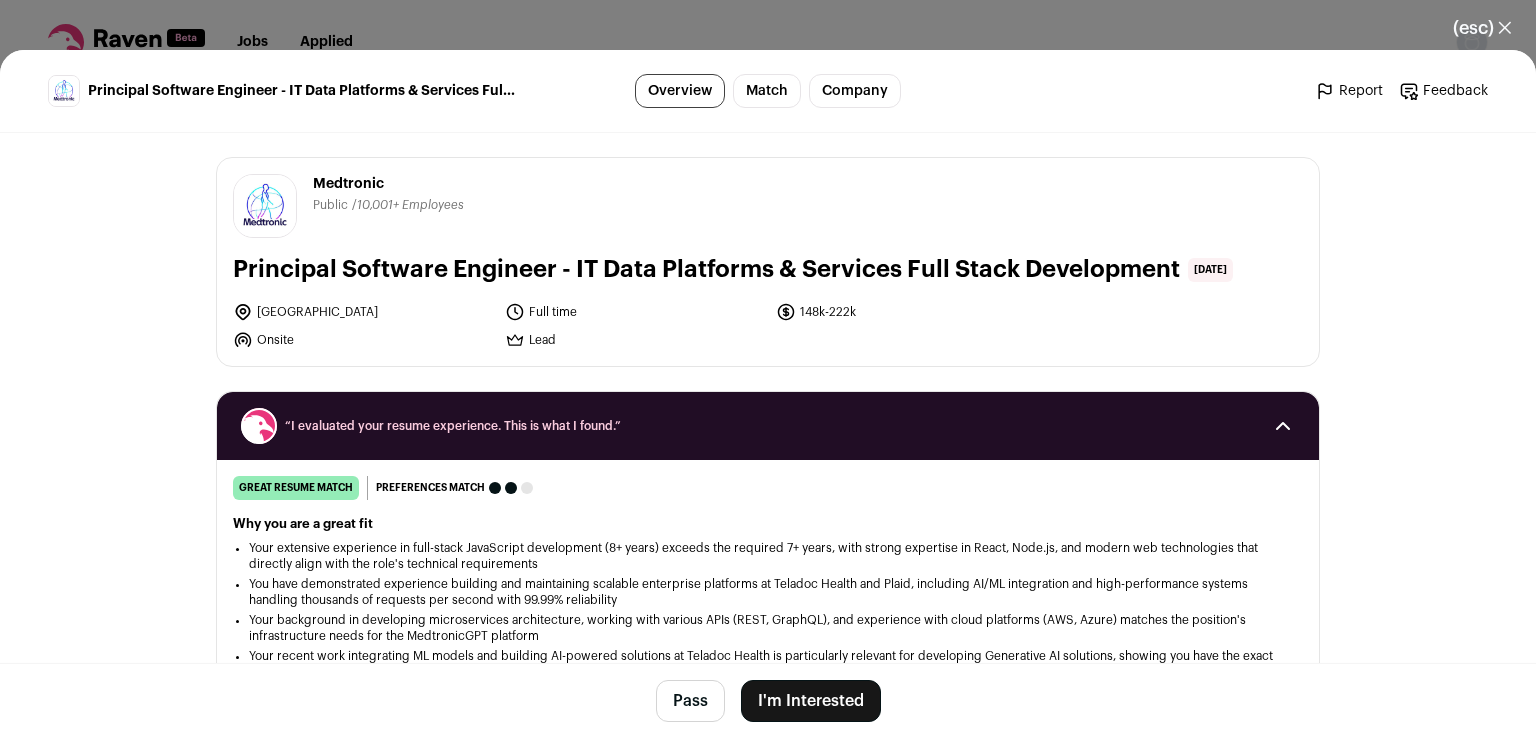 click on "Principal Software Engineer - IT Data Platforms & Services Full Stack Development
Overview
Match
Company
Report
Feedback
Report
Feedback
Medtronic
medtronic.com" at bounding box center (768, 394) 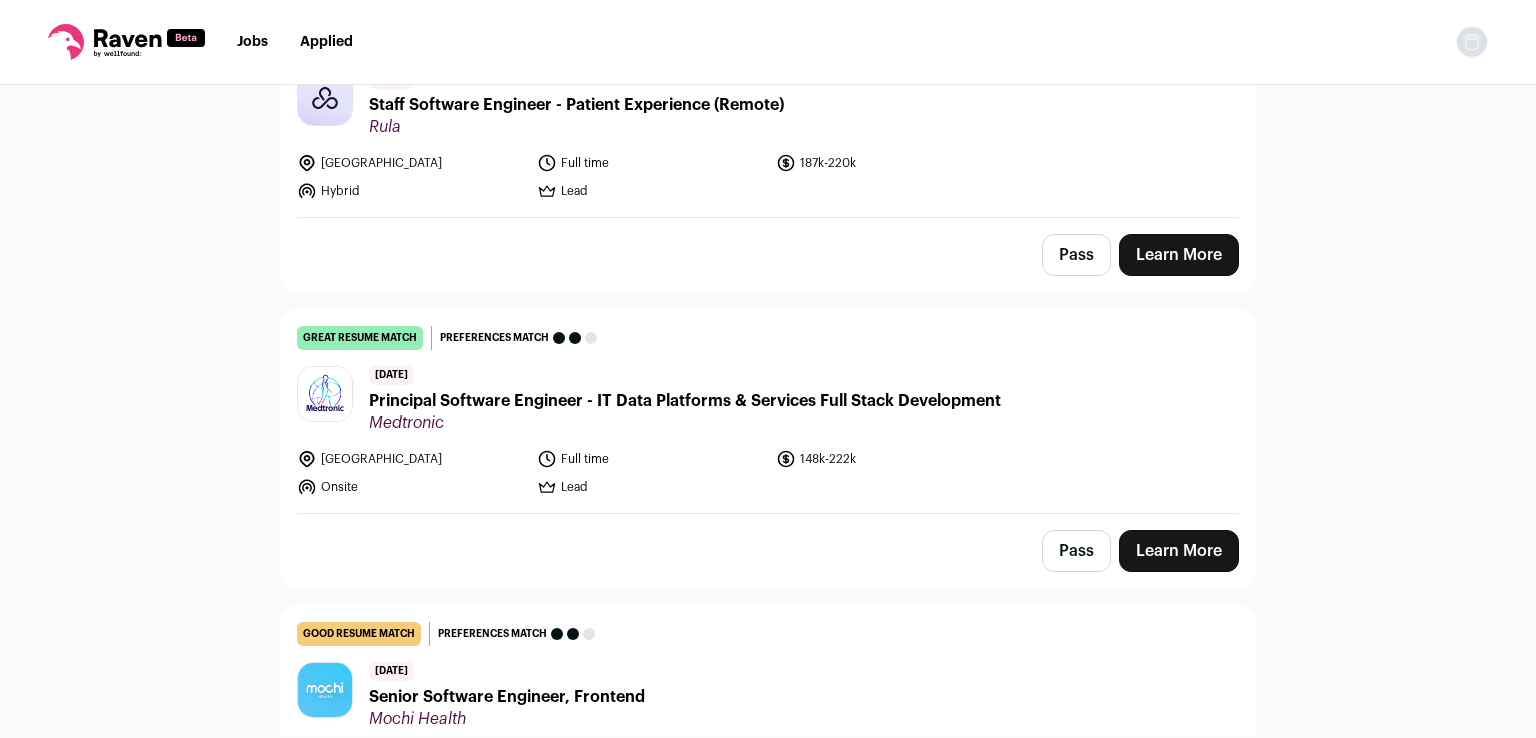 click on "Learn More" at bounding box center [1179, 255] 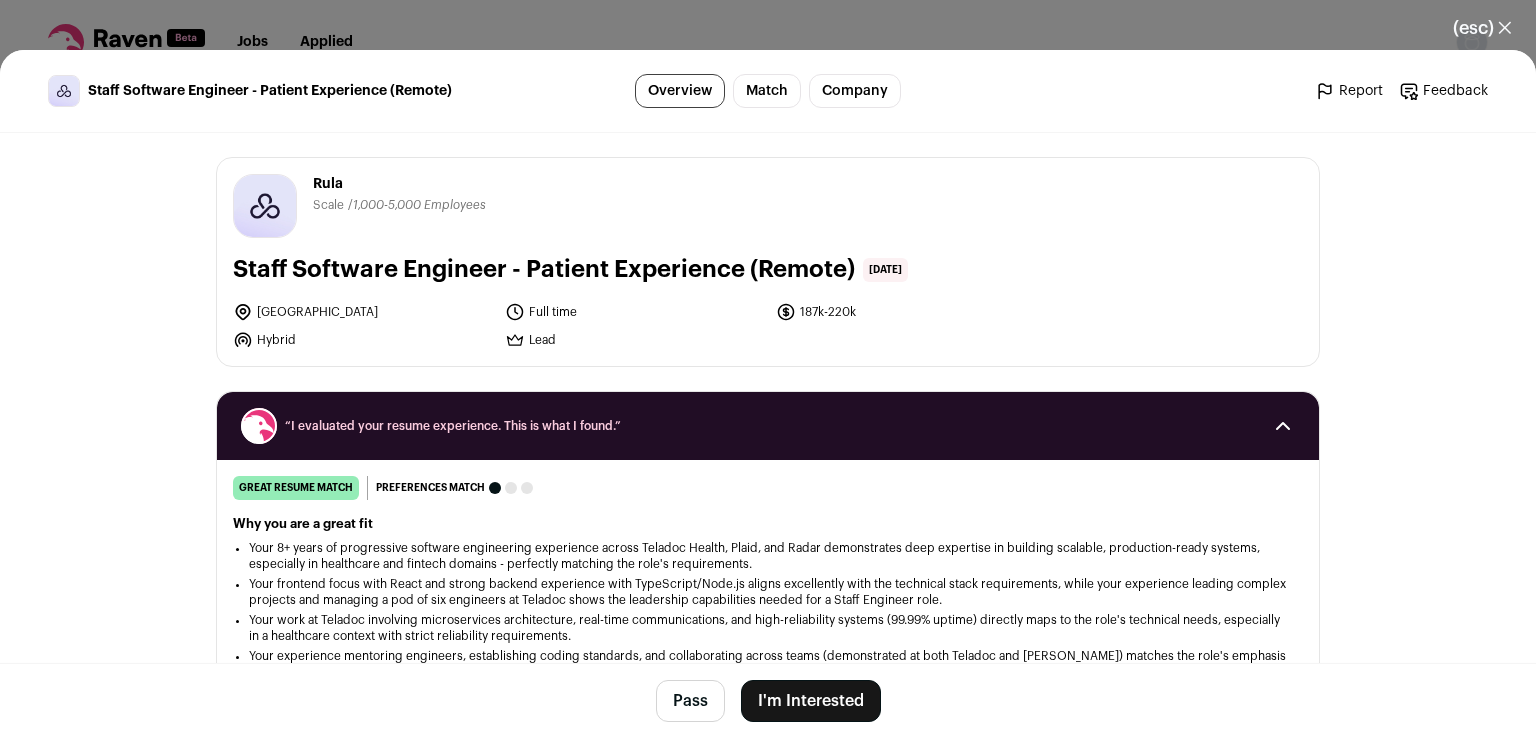 click on "(esc) ✕
Staff Software Engineer - Patient Experience (Remote)
Overview
Match
Company
Report
Feedback
Report
Feedback
Rula
rula.com" at bounding box center (768, 369) 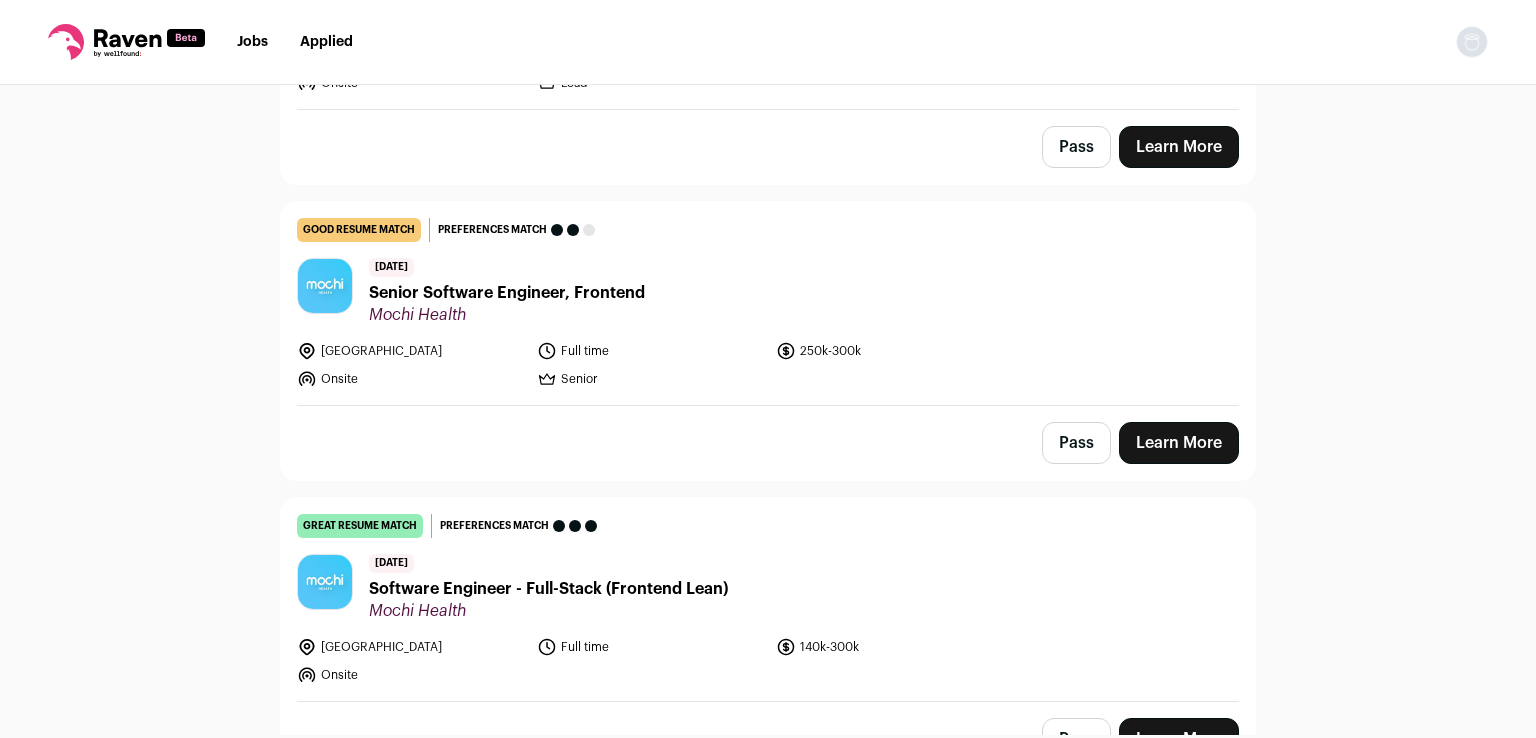 scroll, scrollTop: 2271, scrollLeft: 0, axis: vertical 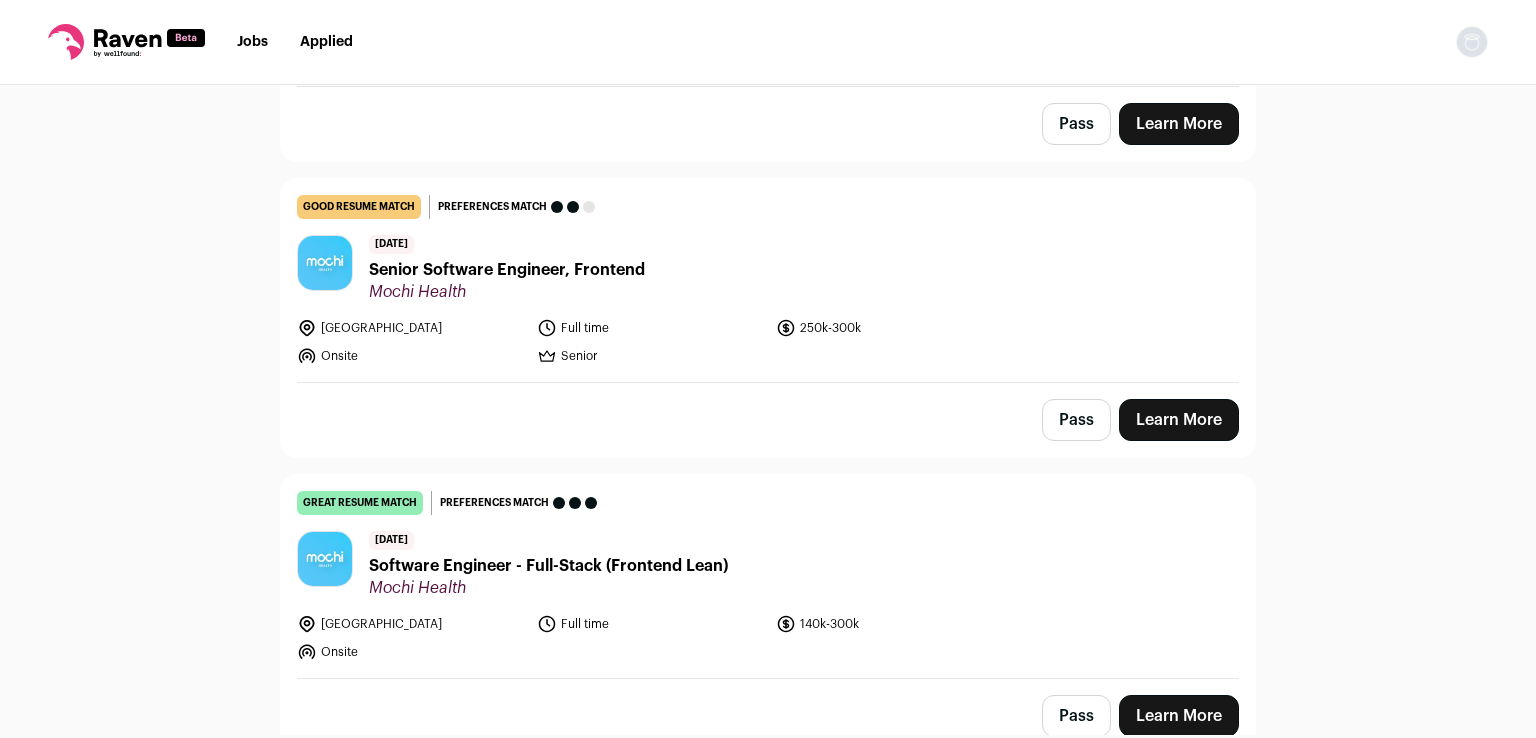 click on "Learn More" at bounding box center [1179, 420] 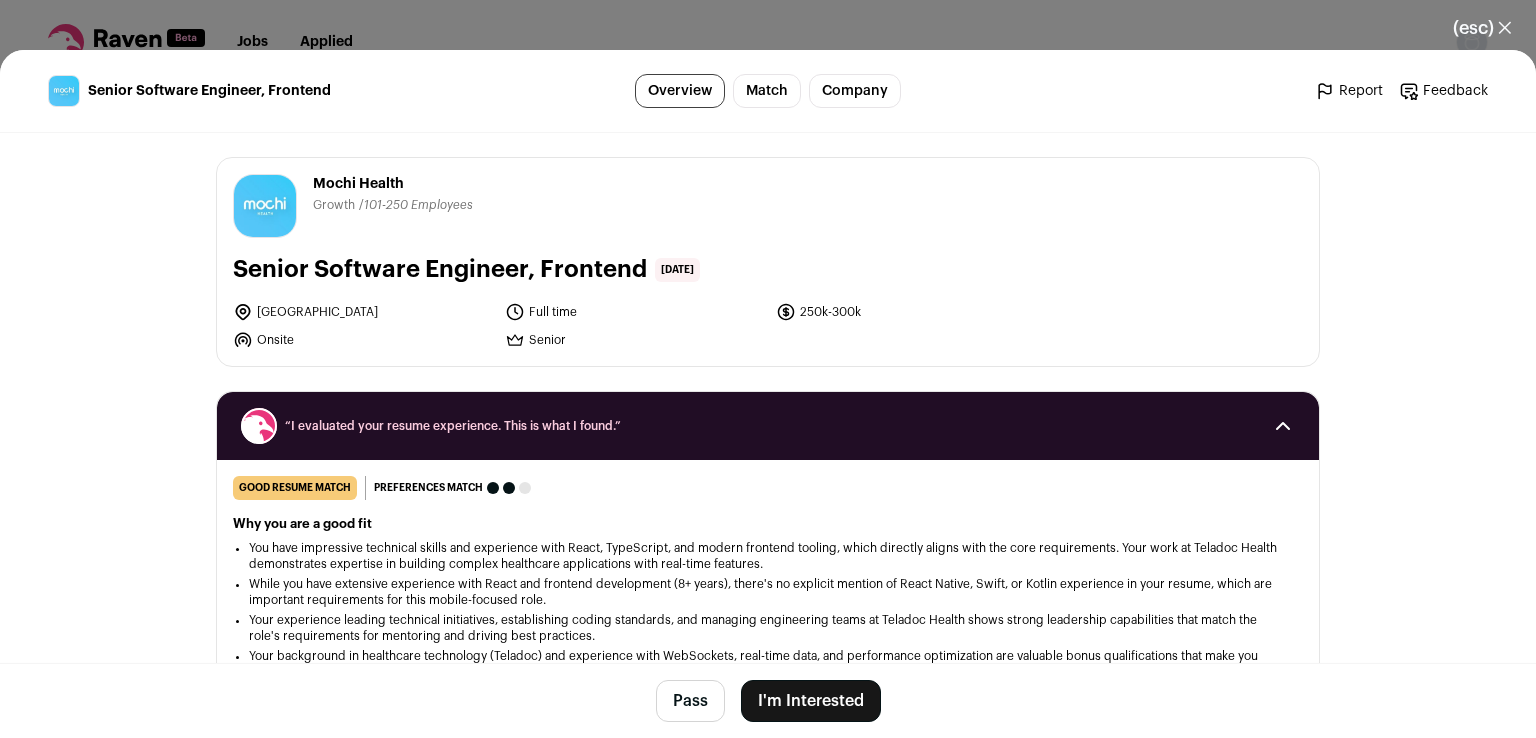 click on "Pass
I'm Interested" at bounding box center [768, 700] 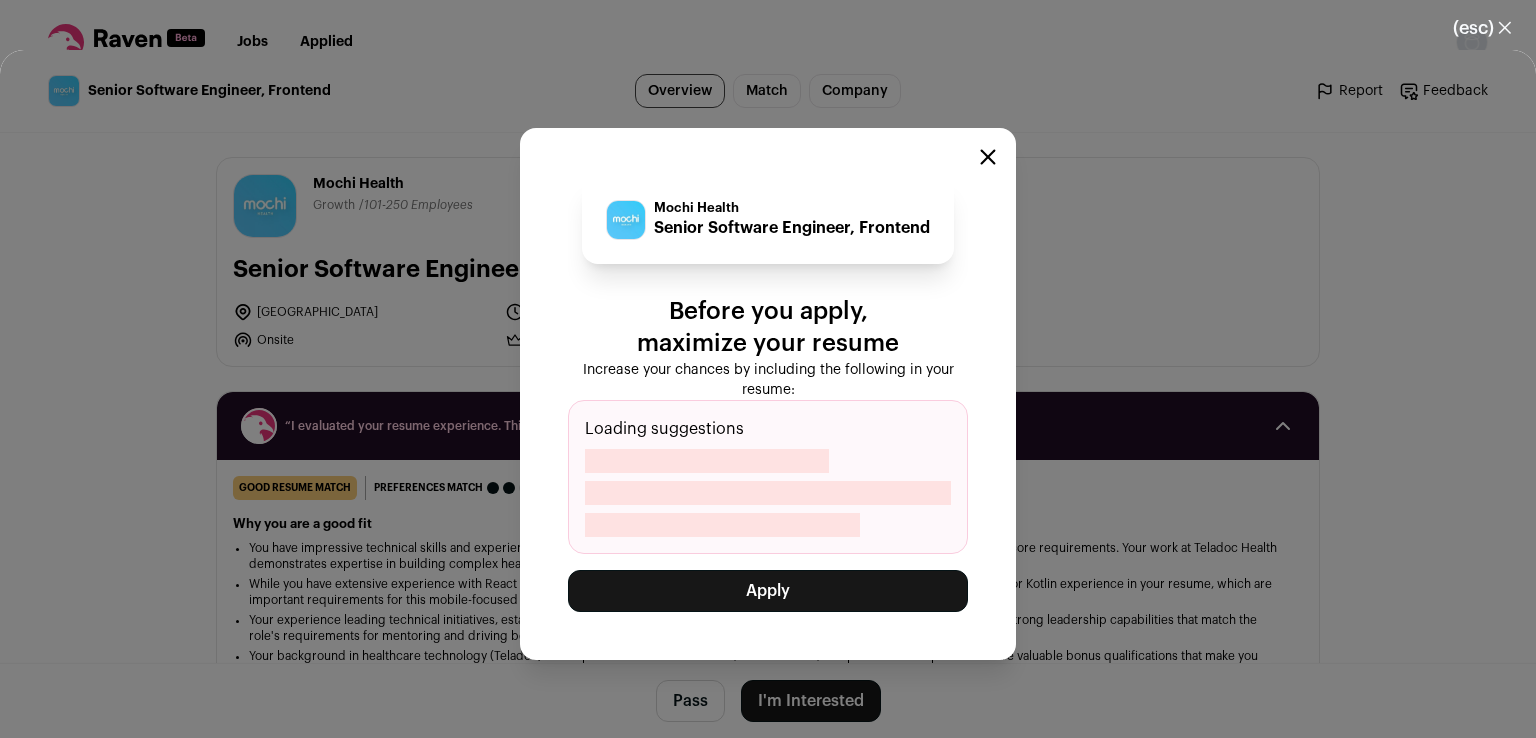 click on "Apply" at bounding box center [768, 591] 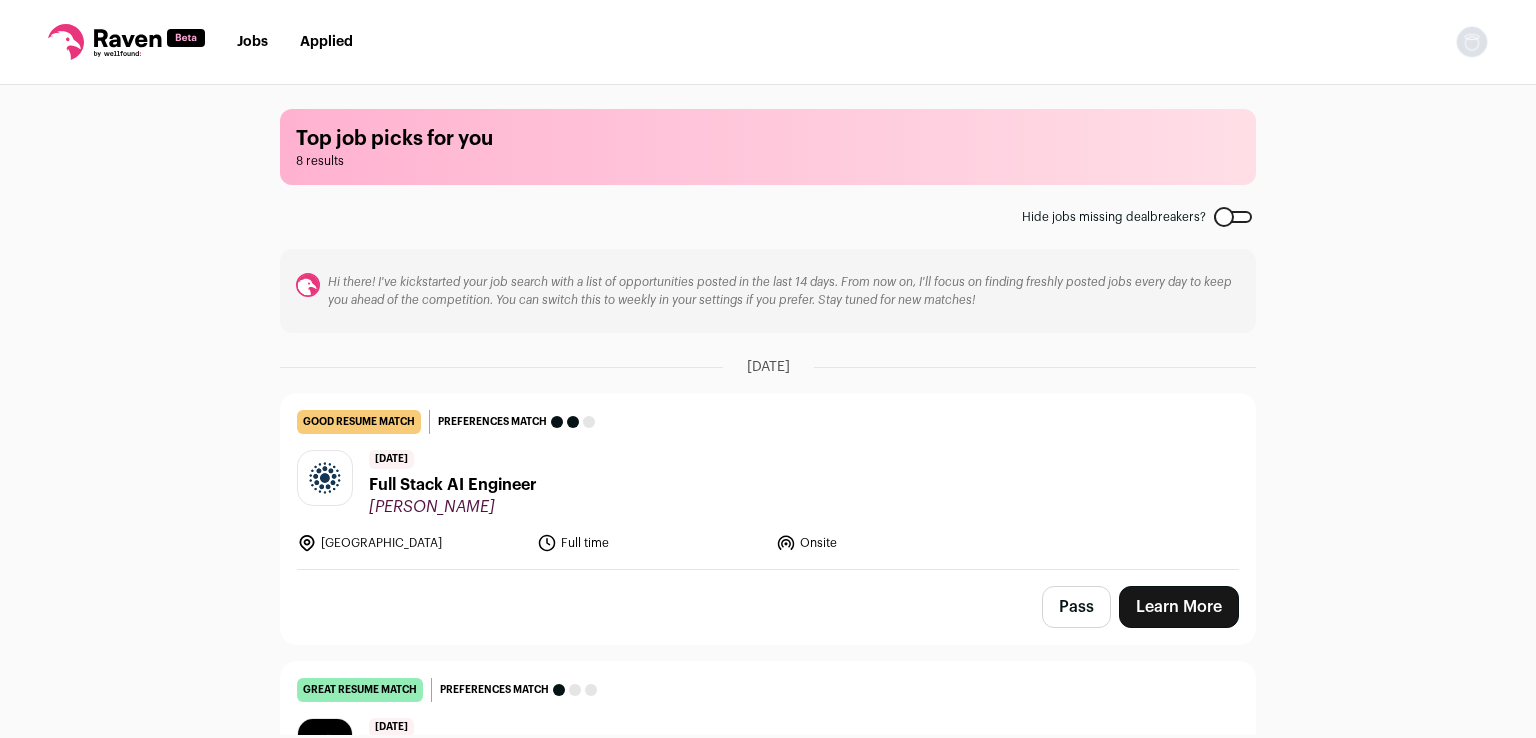 scroll, scrollTop: 0, scrollLeft: 0, axis: both 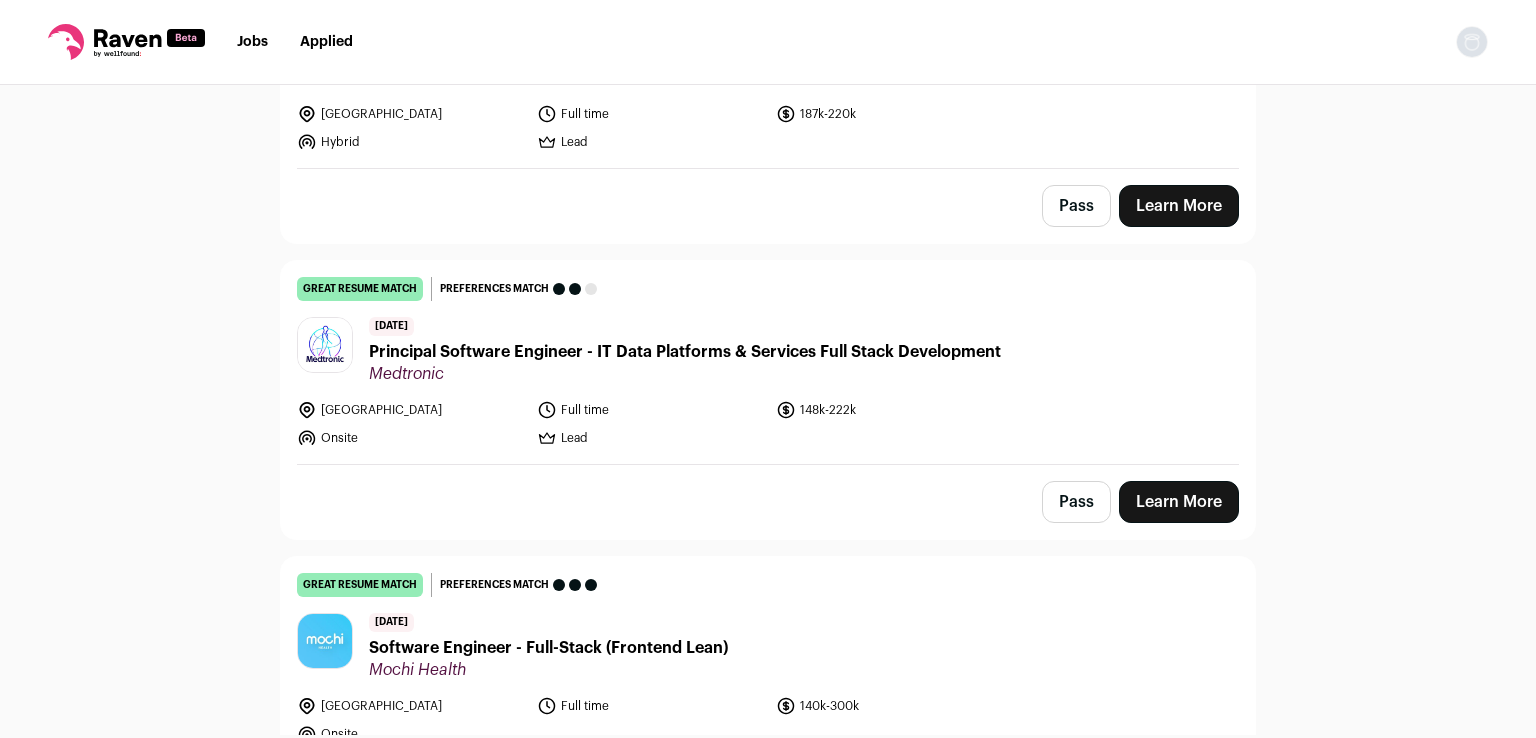 click on "Learn More" at bounding box center (1179, 502) 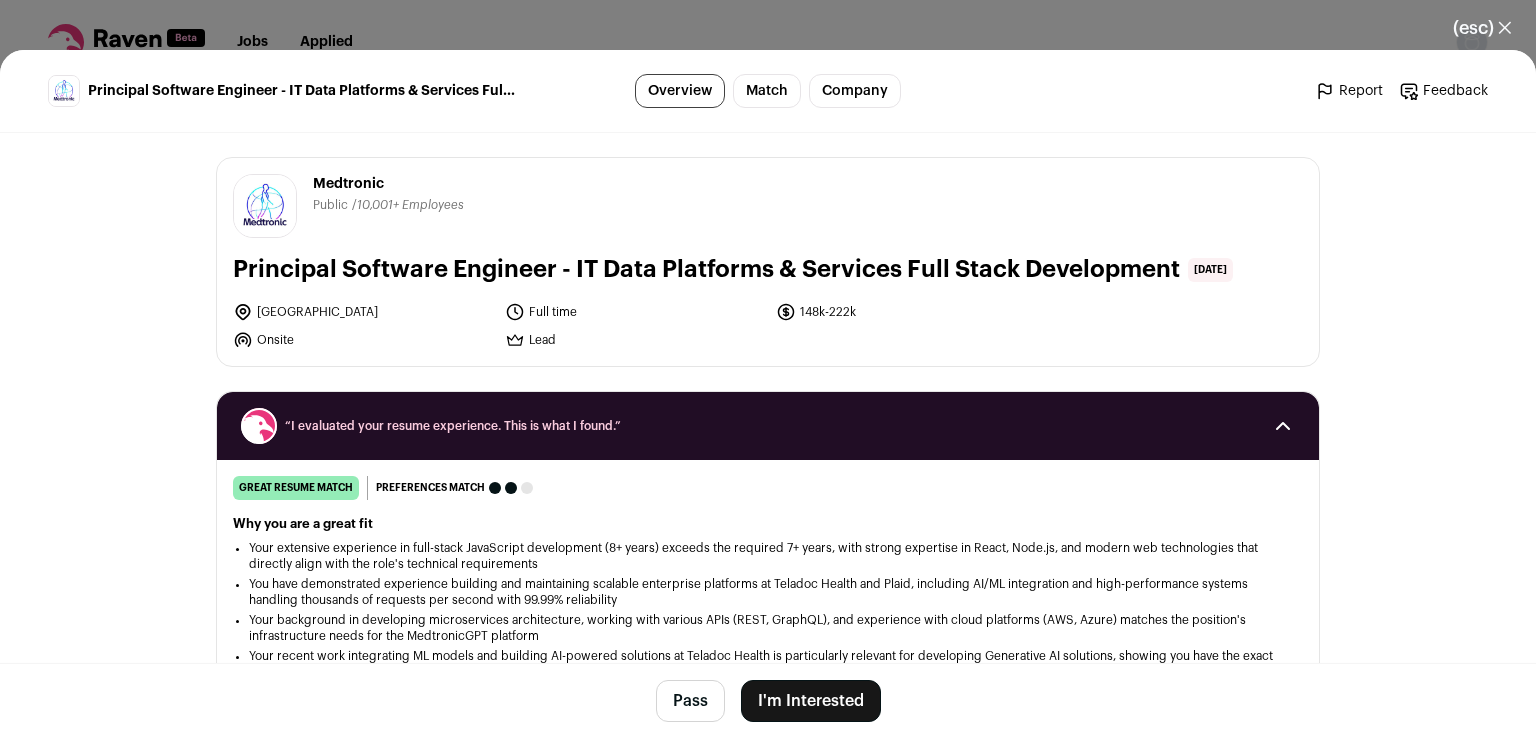 click on "I'm Interested" at bounding box center [811, 701] 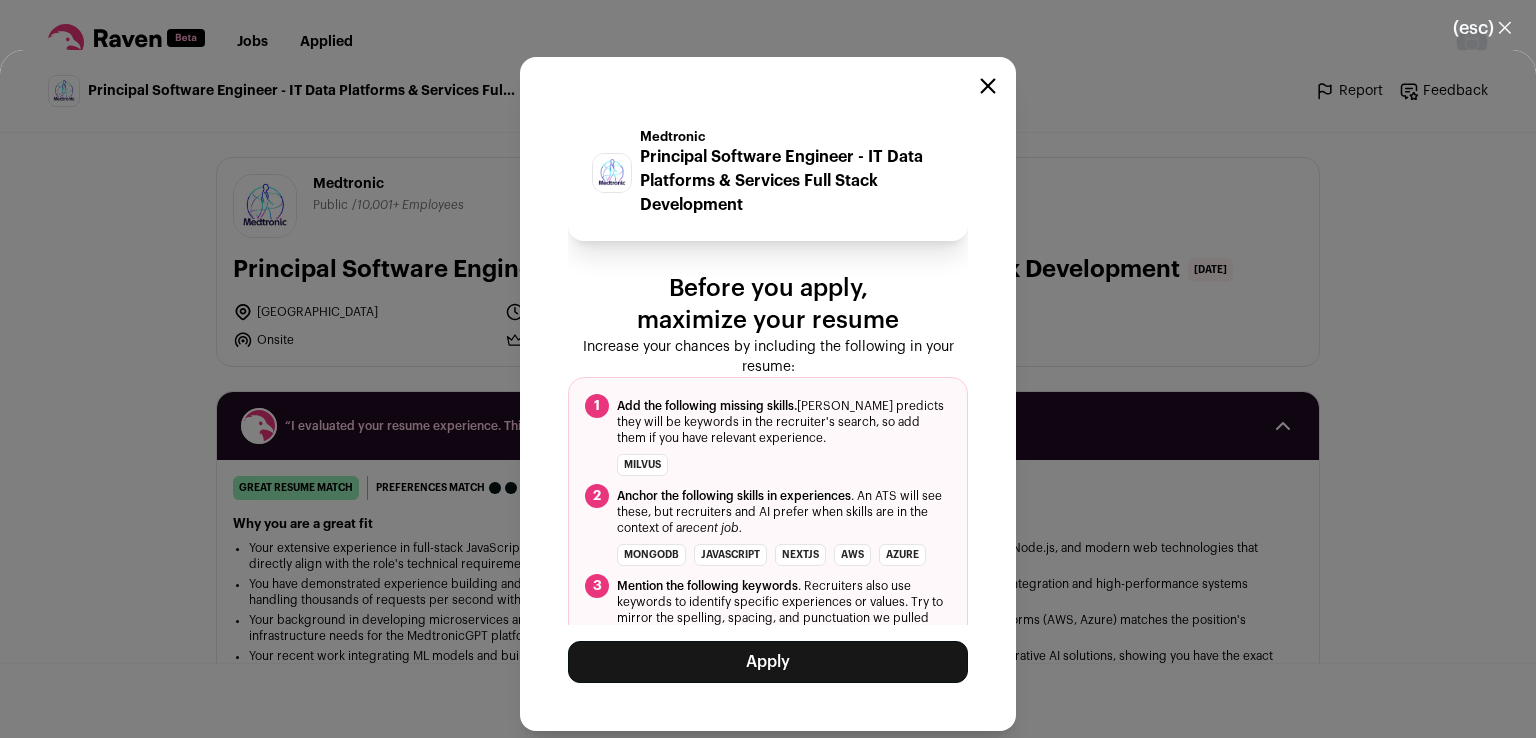 click on "Apply" at bounding box center [768, 662] 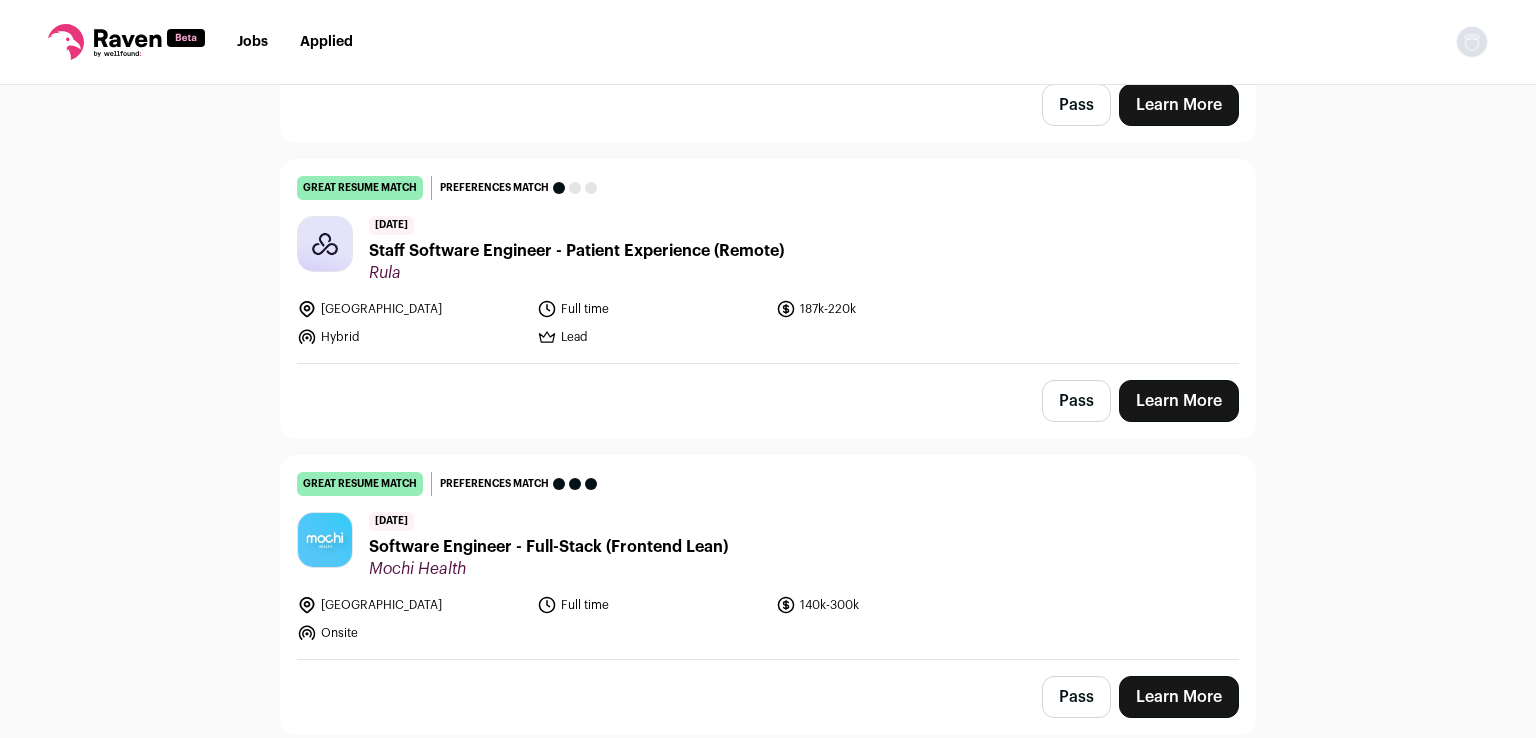 scroll, scrollTop: 1680, scrollLeft: 0, axis: vertical 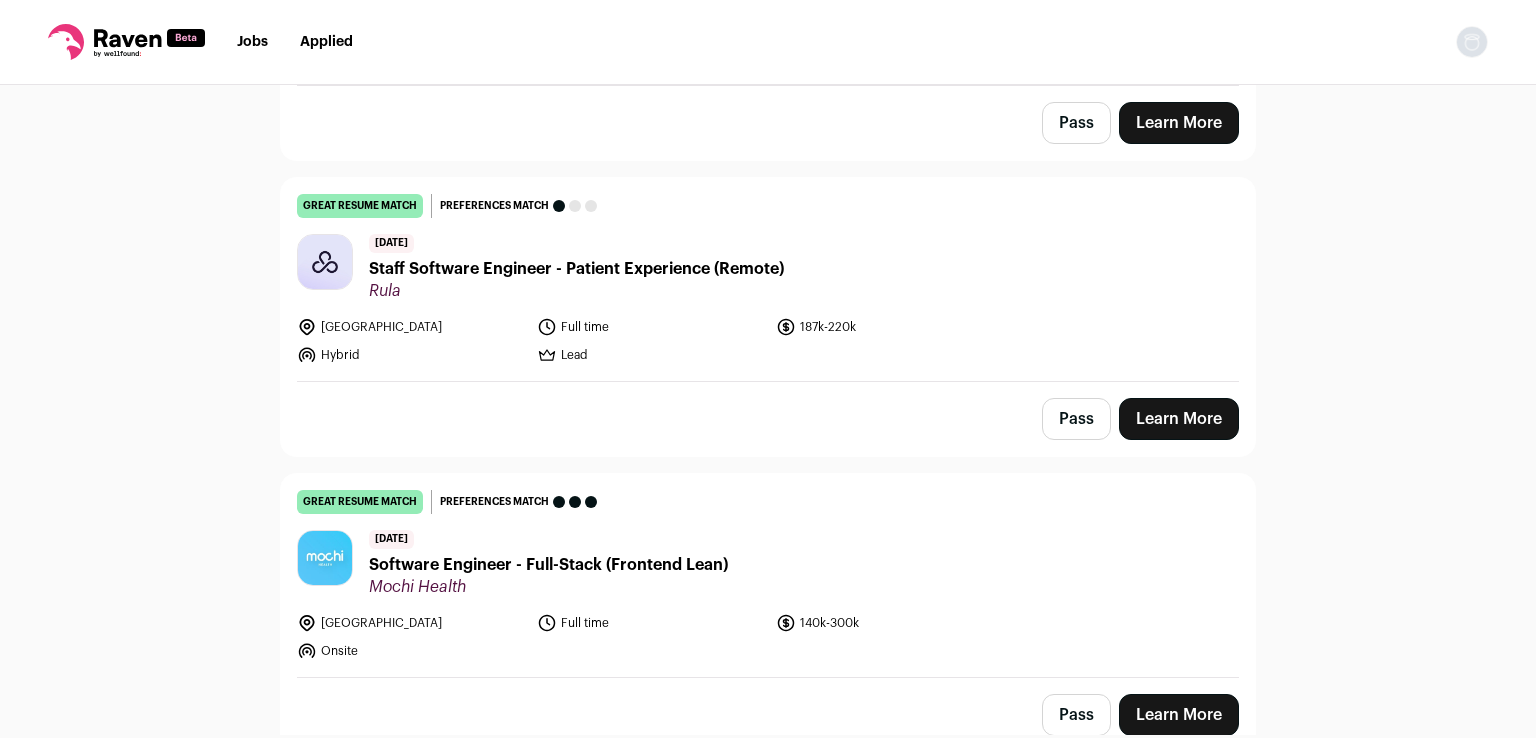 click on "Learn More" at bounding box center (1179, 419) 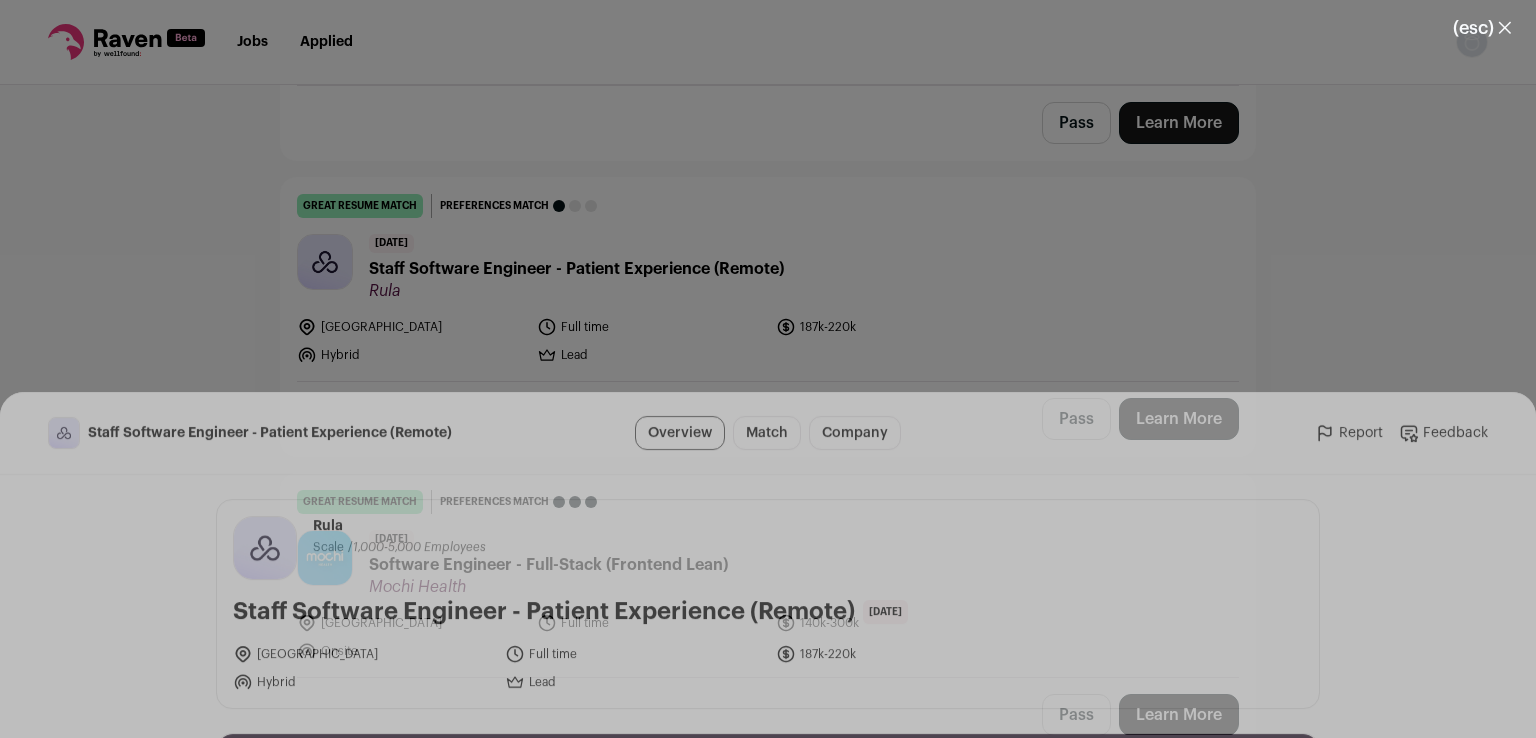 click on "I'm Interested" at bounding box center [811, 701] 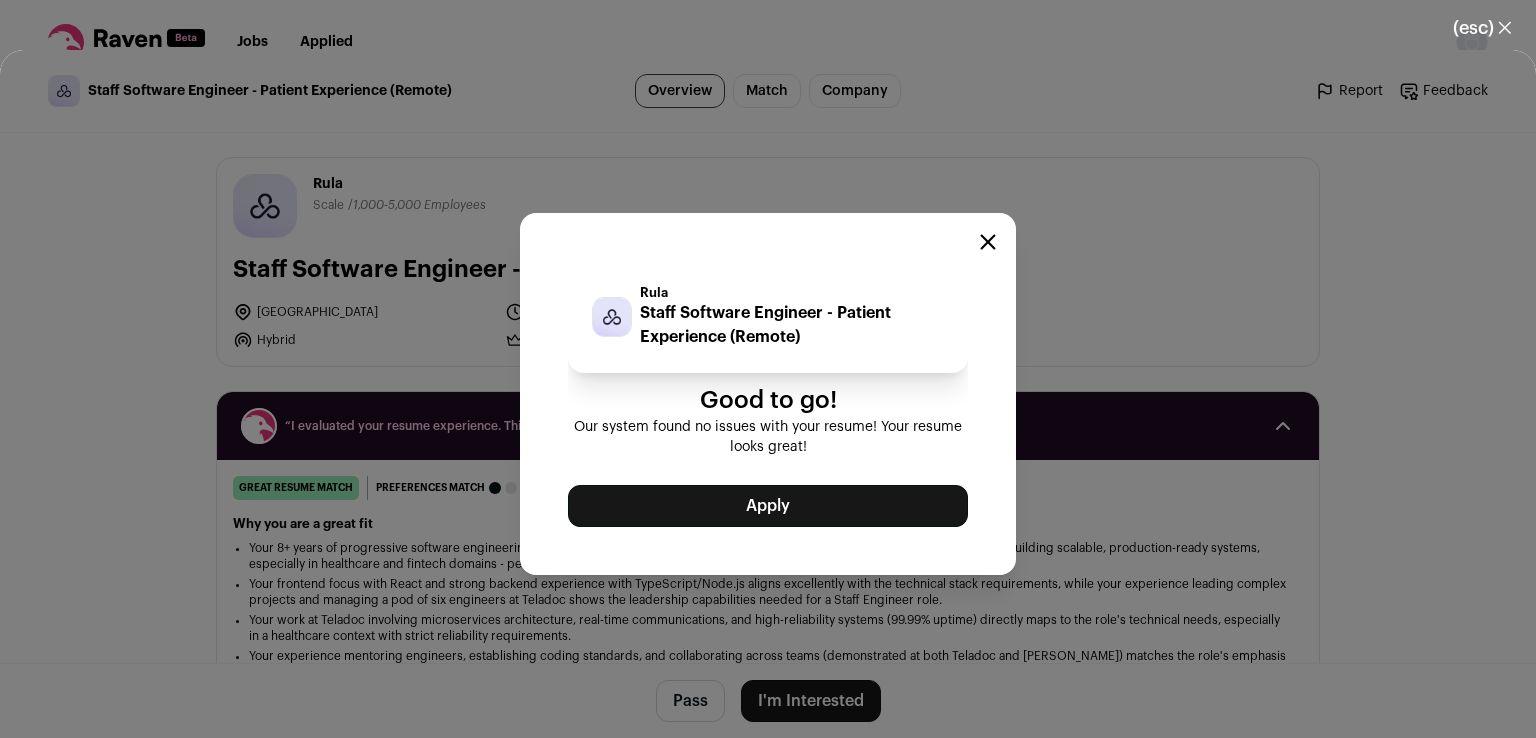 click on "Apply" at bounding box center [768, 506] 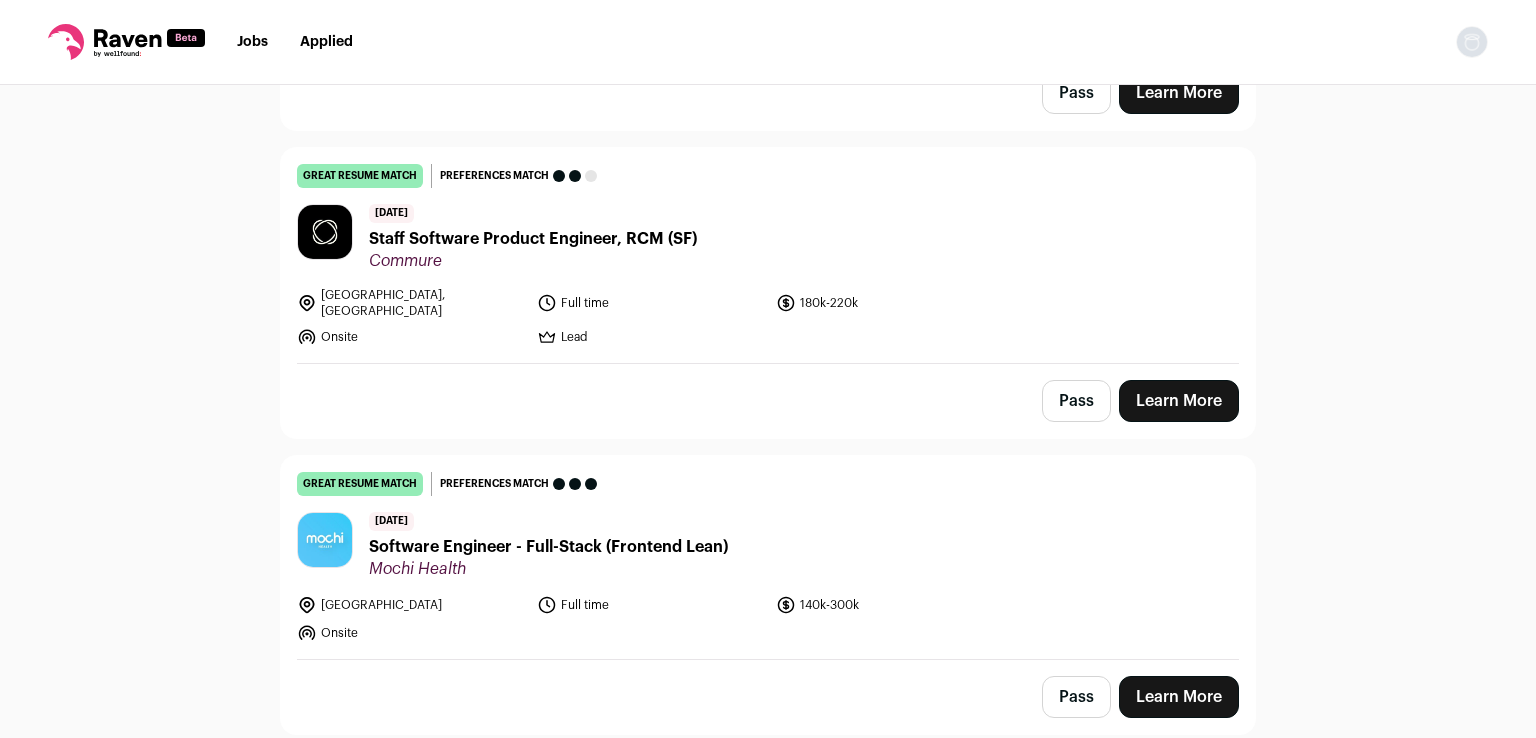scroll, scrollTop: 1385, scrollLeft: 0, axis: vertical 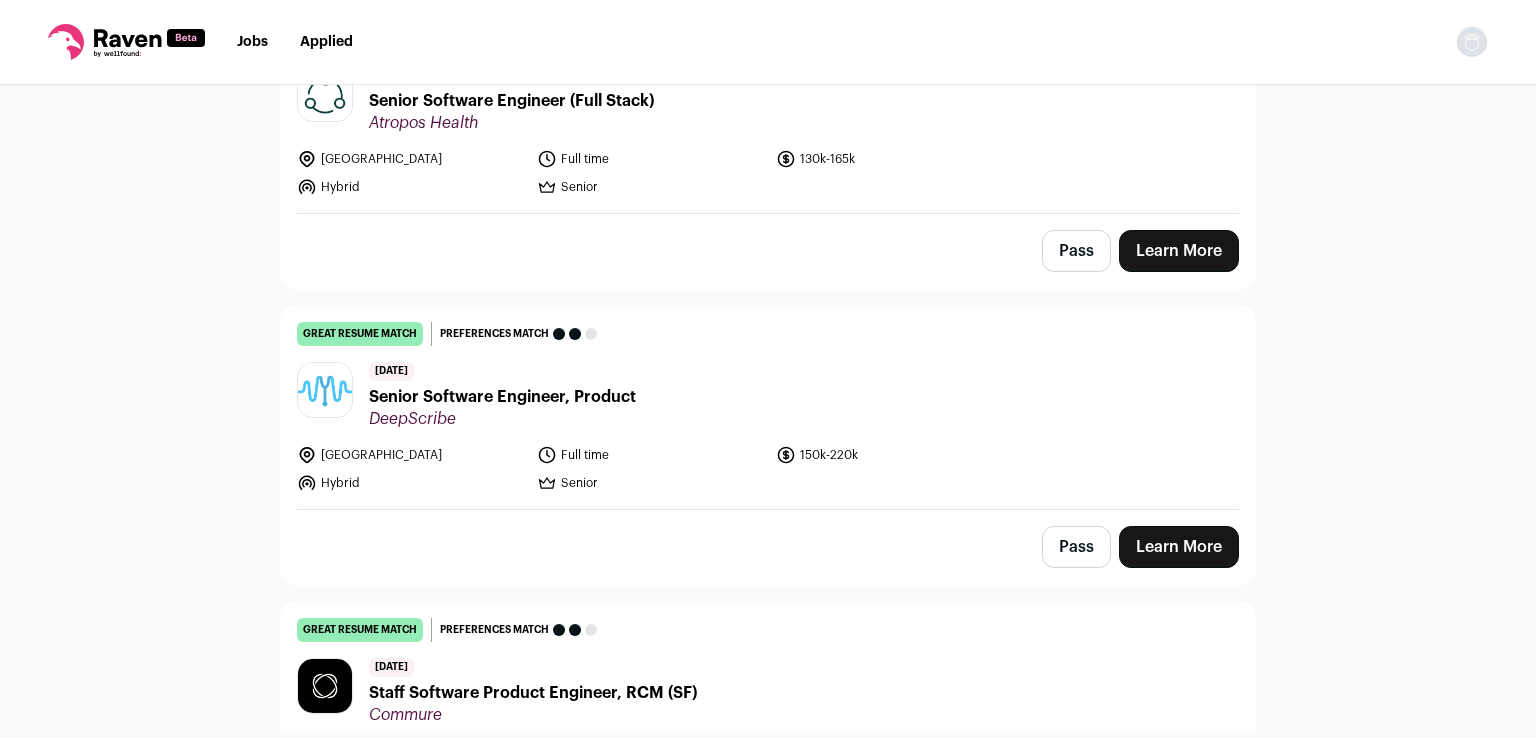 click on "Learn More" at bounding box center [1179, 547] 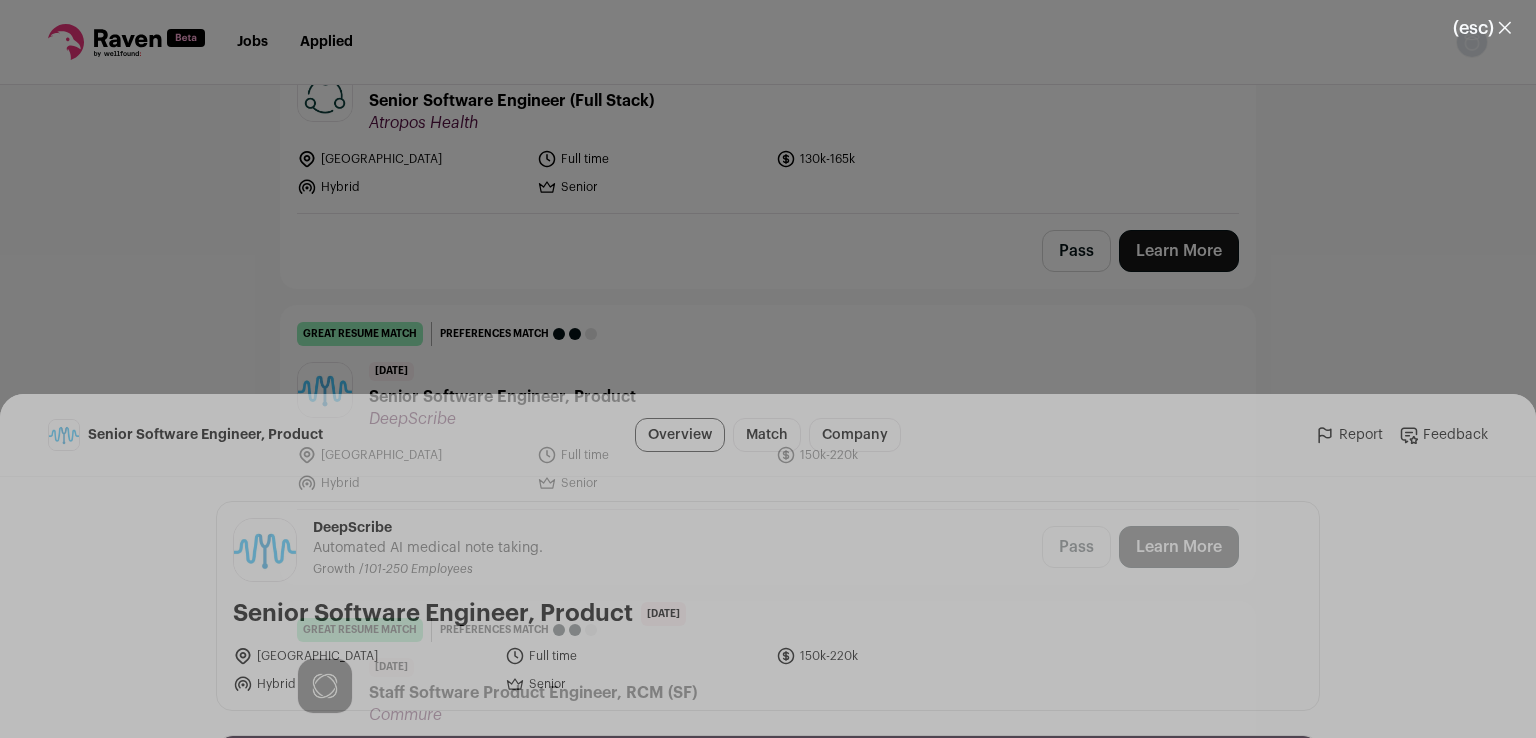 click on "(esc) ✕" at bounding box center [1482, 28] 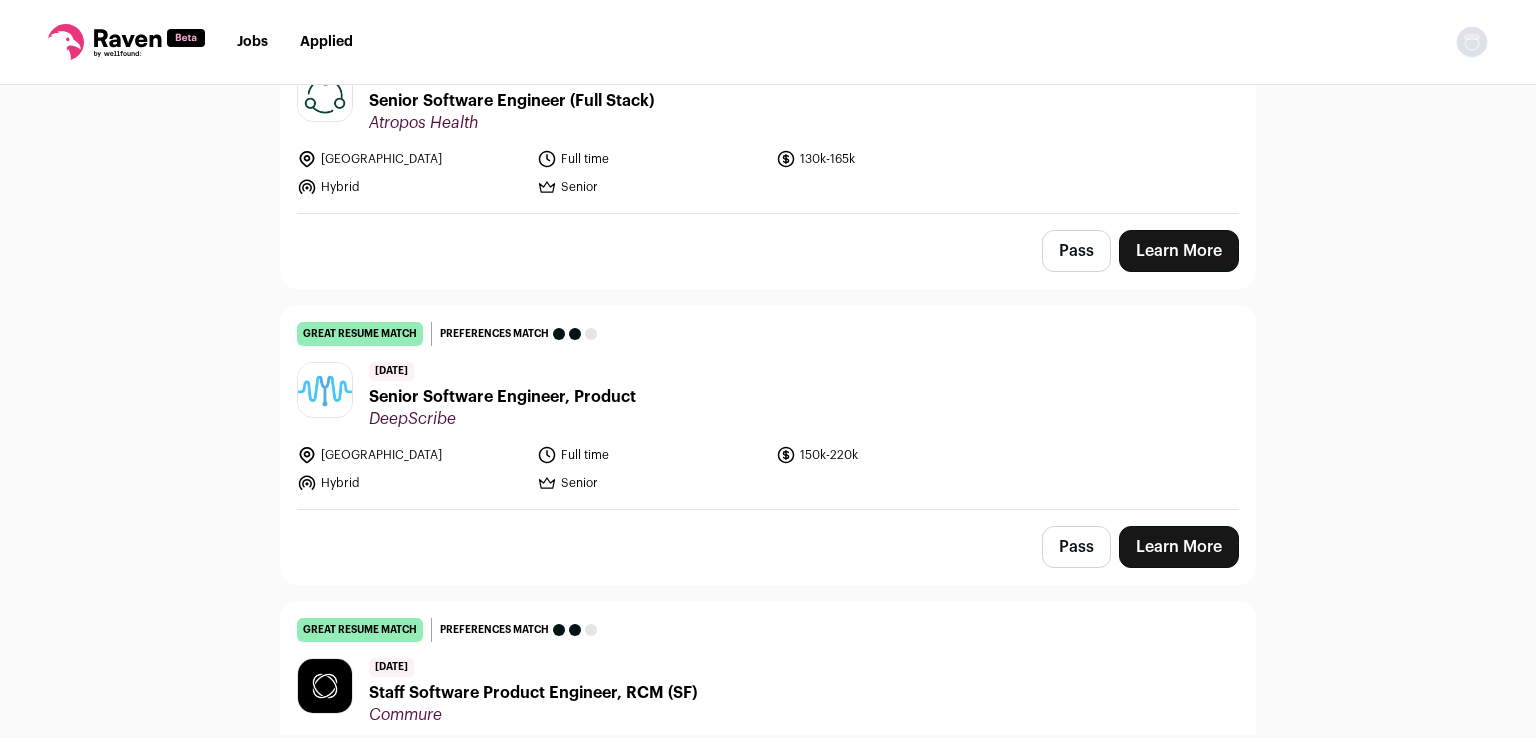 click on "Learn More" at bounding box center (1179, 547) 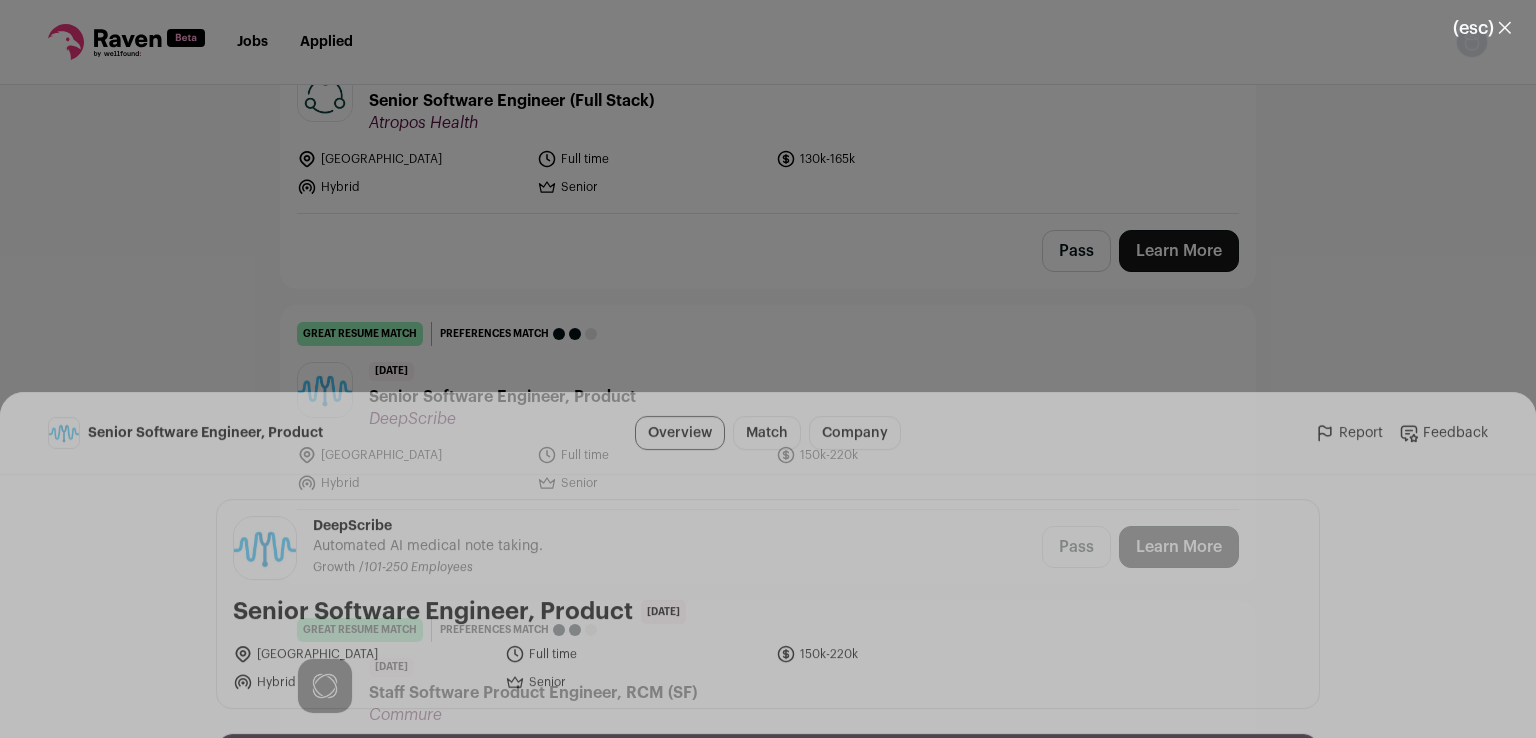 click on "I'm Interested" at bounding box center [811, 701] 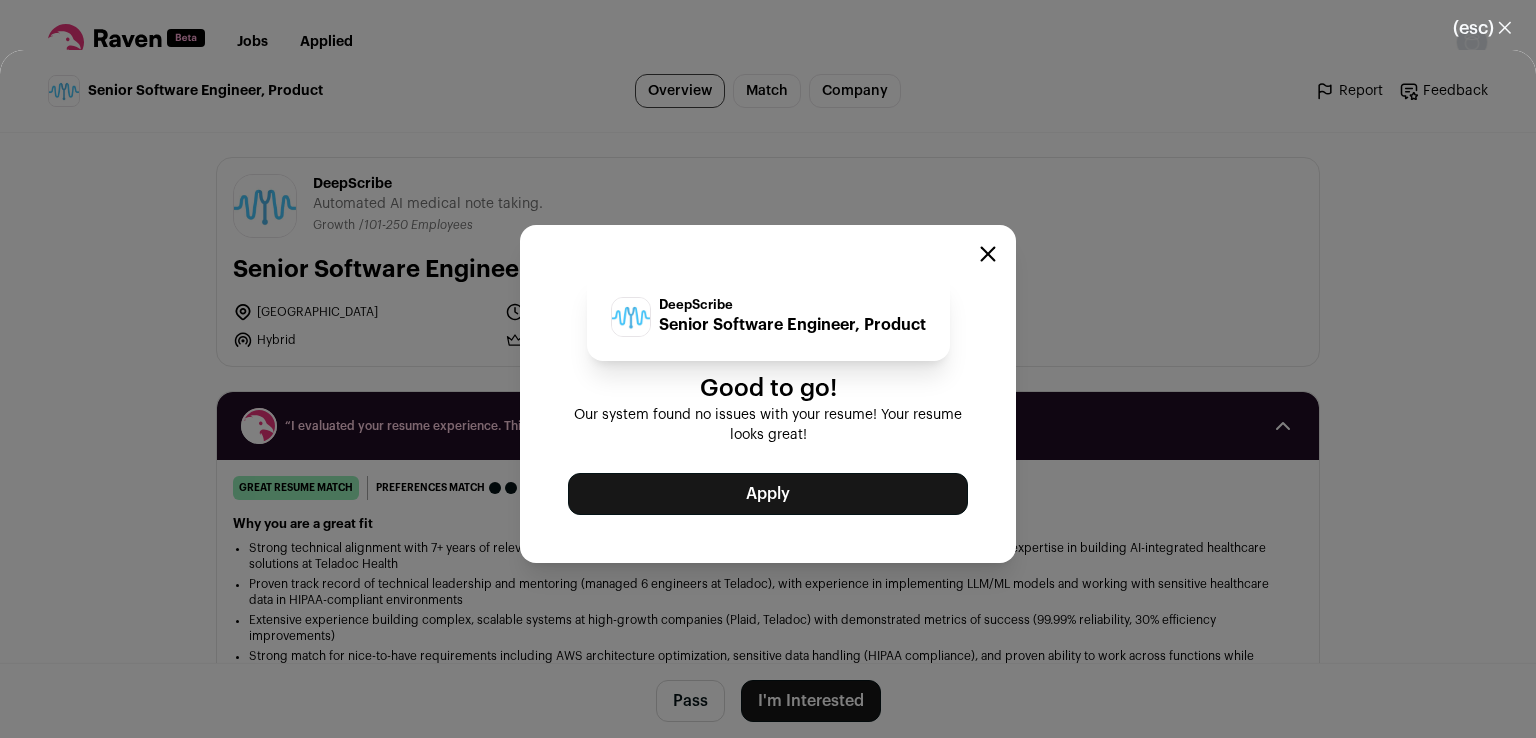 click on "Apply" at bounding box center [768, 494] 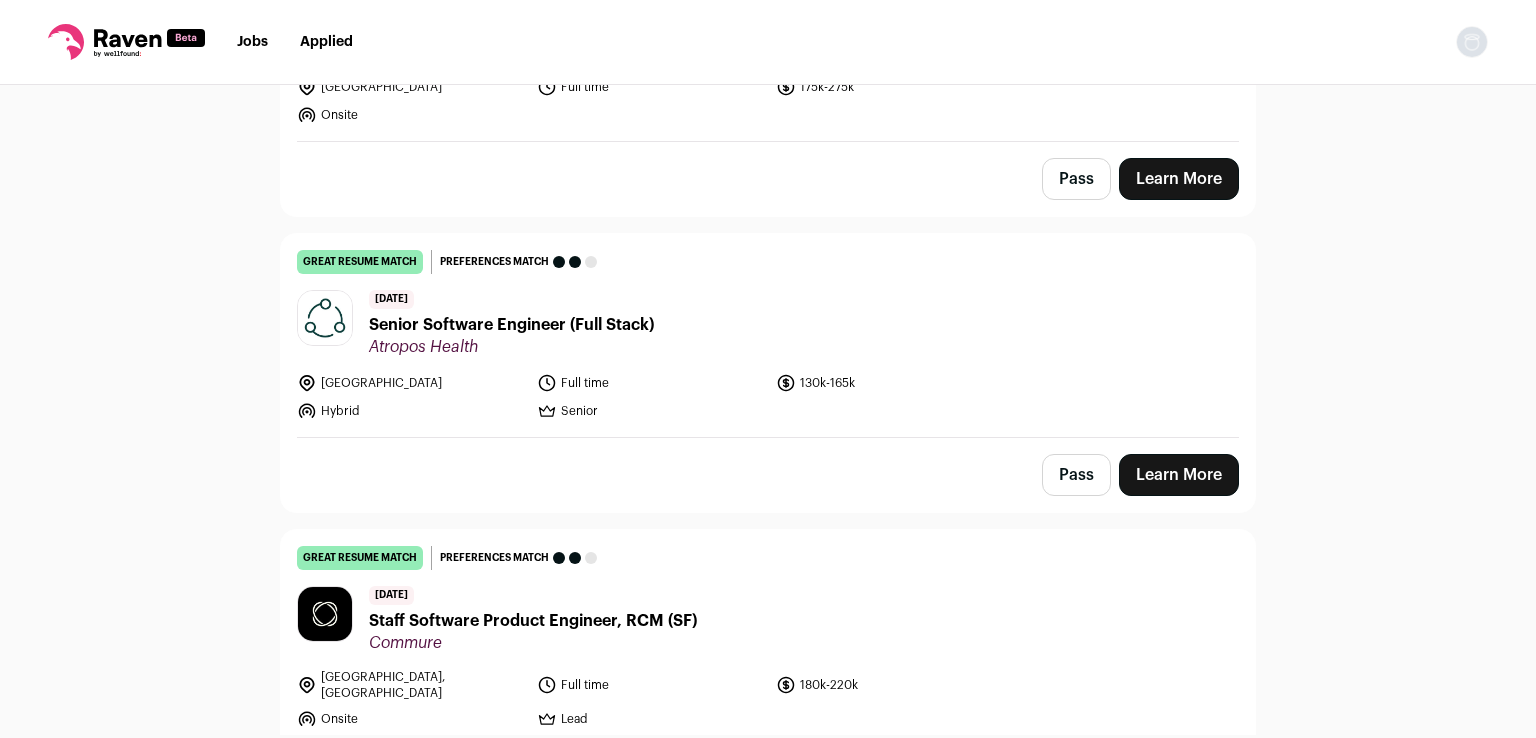 scroll, scrollTop: 722, scrollLeft: 0, axis: vertical 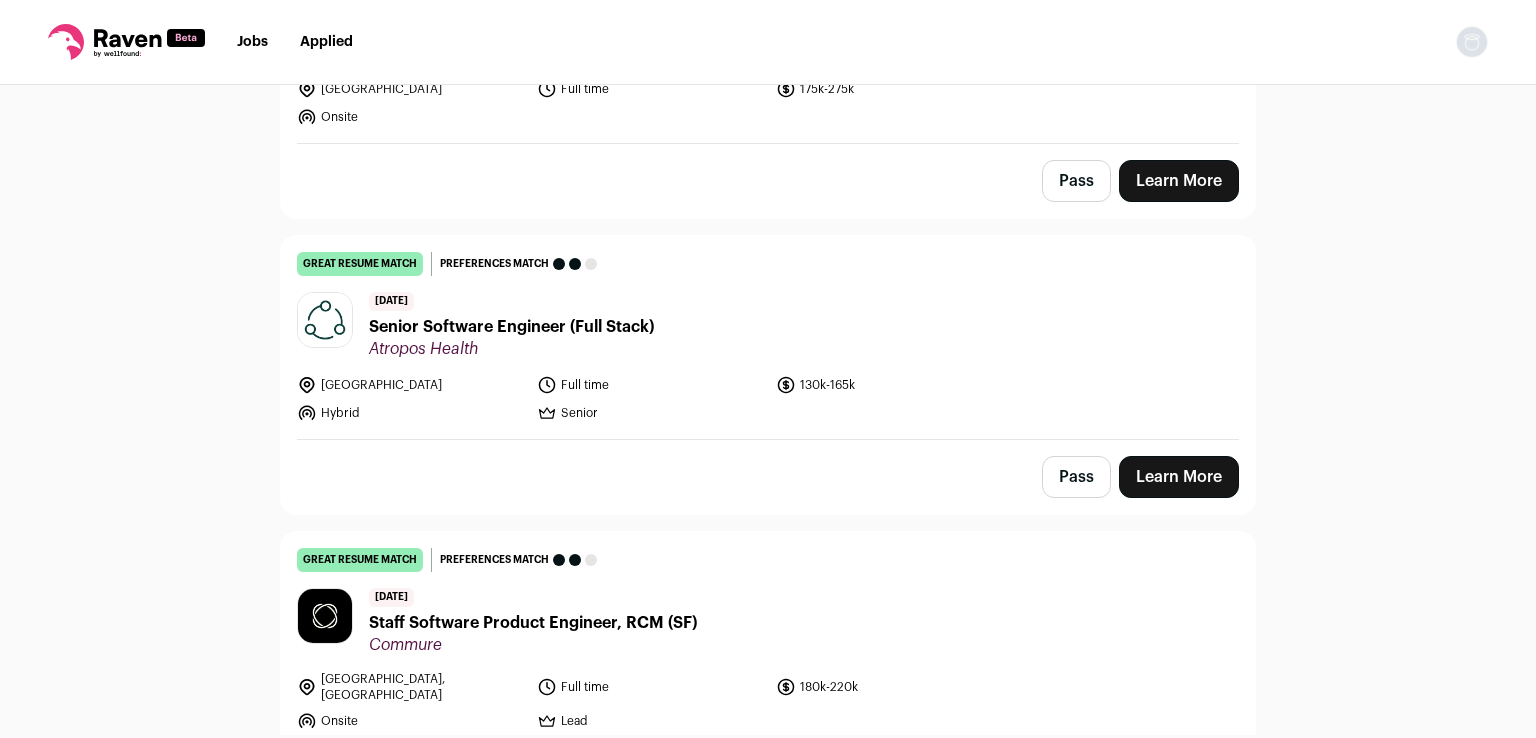 click on "Learn More" at bounding box center (1179, 477) 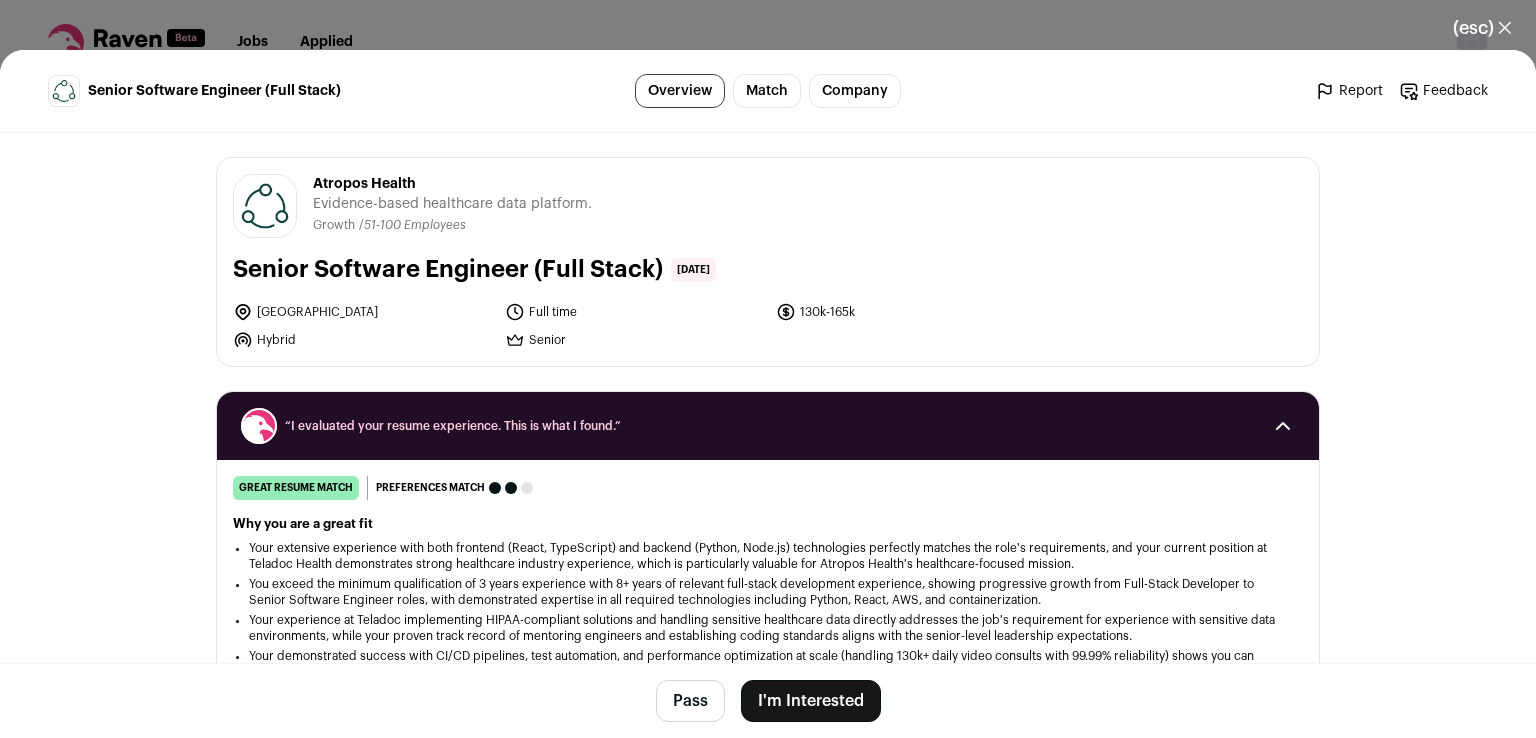 click on "great resume match
You meet the must-have requirements, the nice-to-have requirements, and are a strong fit for the job responsibilities. You may still want some resume edits to stand out, but your resume is a strong match as-is.
Preferences match
This job meets your dealbreakers but is missing one or more of your nice-to-haves" at bounding box center [768, 488] 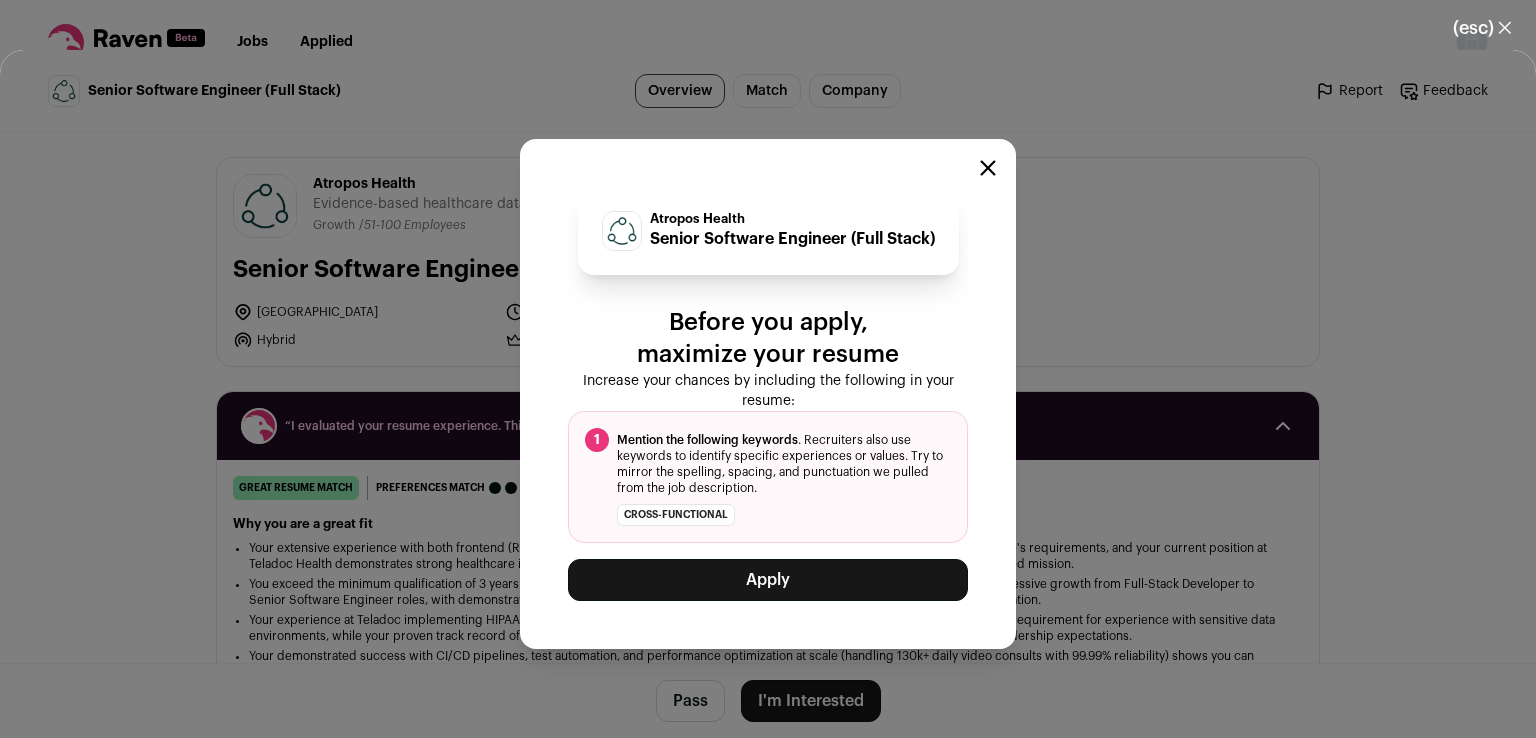 click on "Apply" at bounding box center (768, 580) 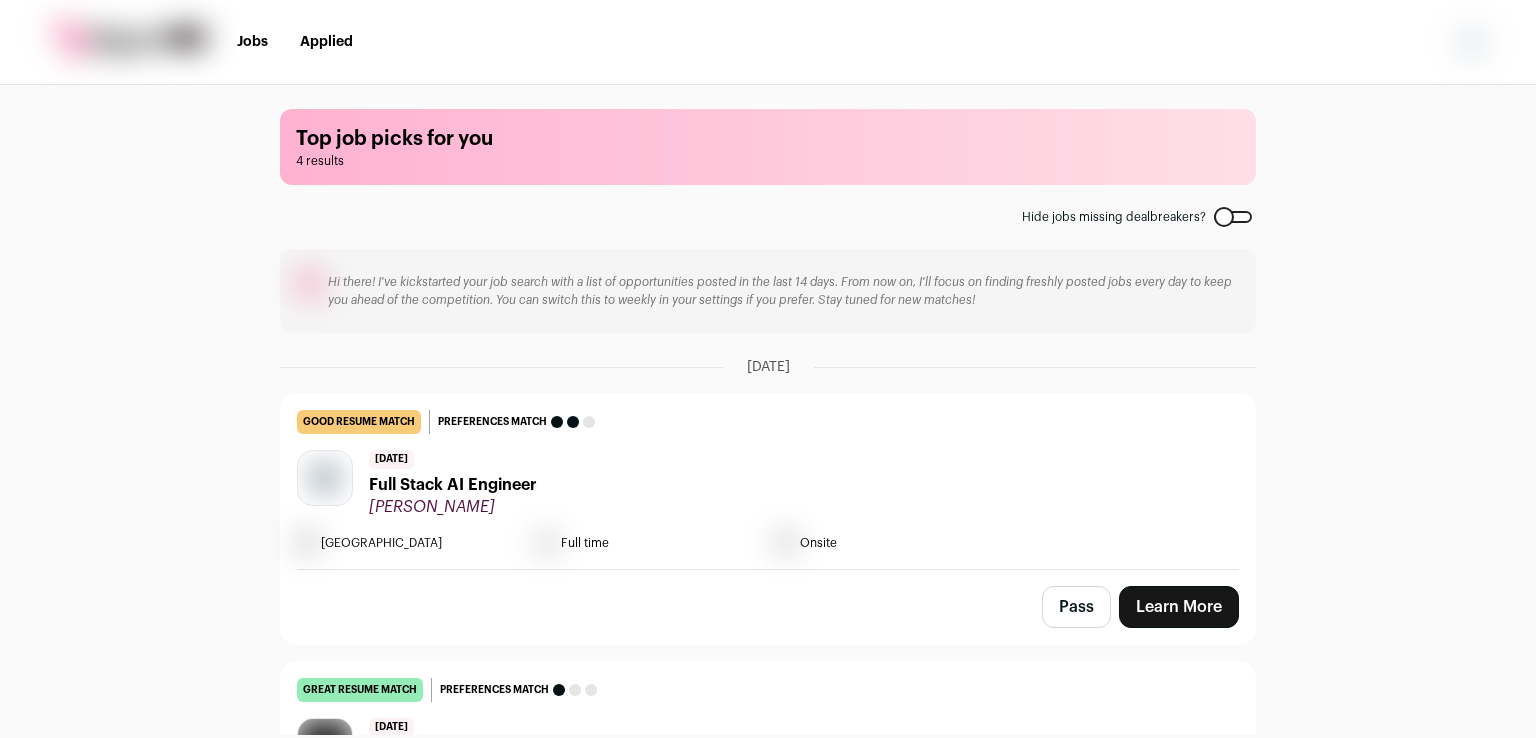 scroll, scrollTop: 0, scrollLeft: 0, axis: both 